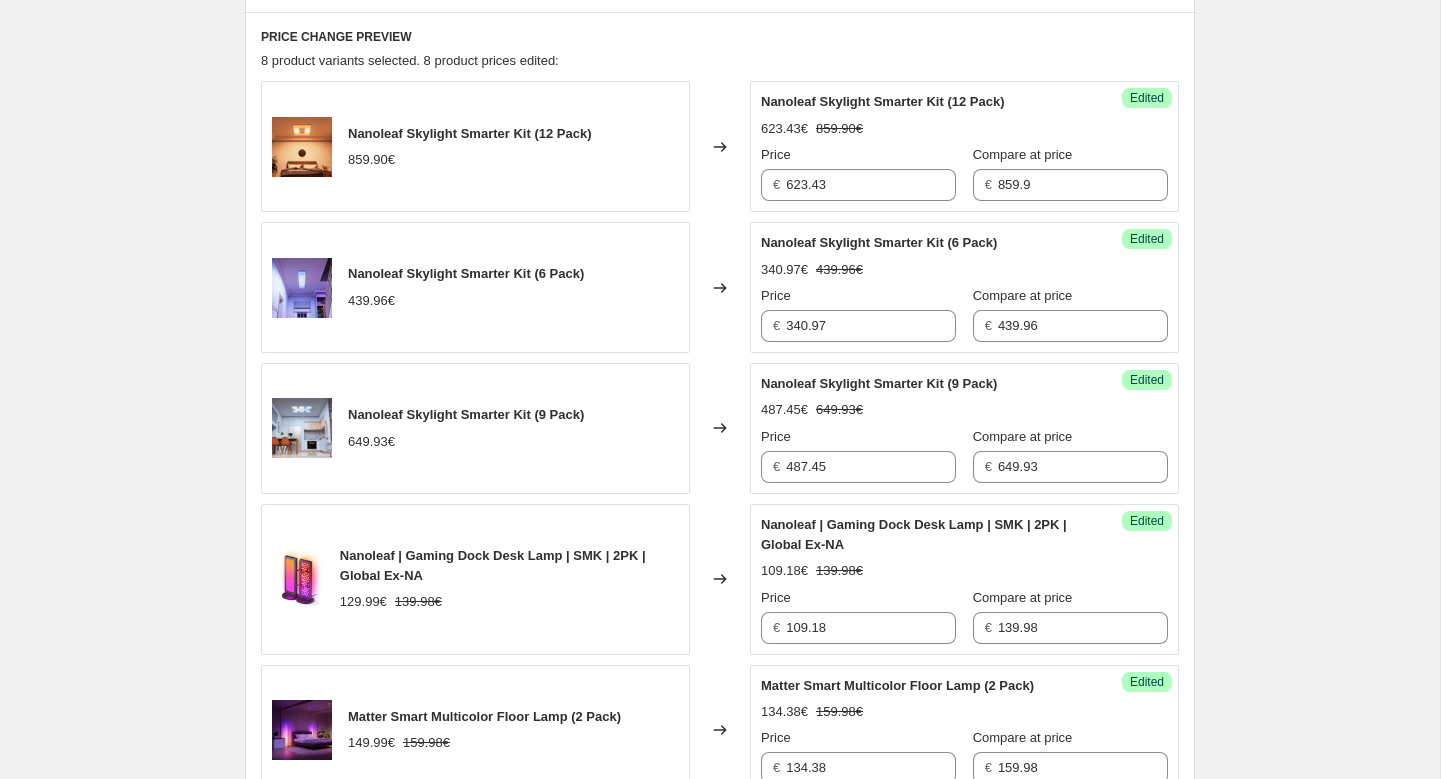 scroll, scrollTop: 640, scrollLeft: 0, axis: vertical 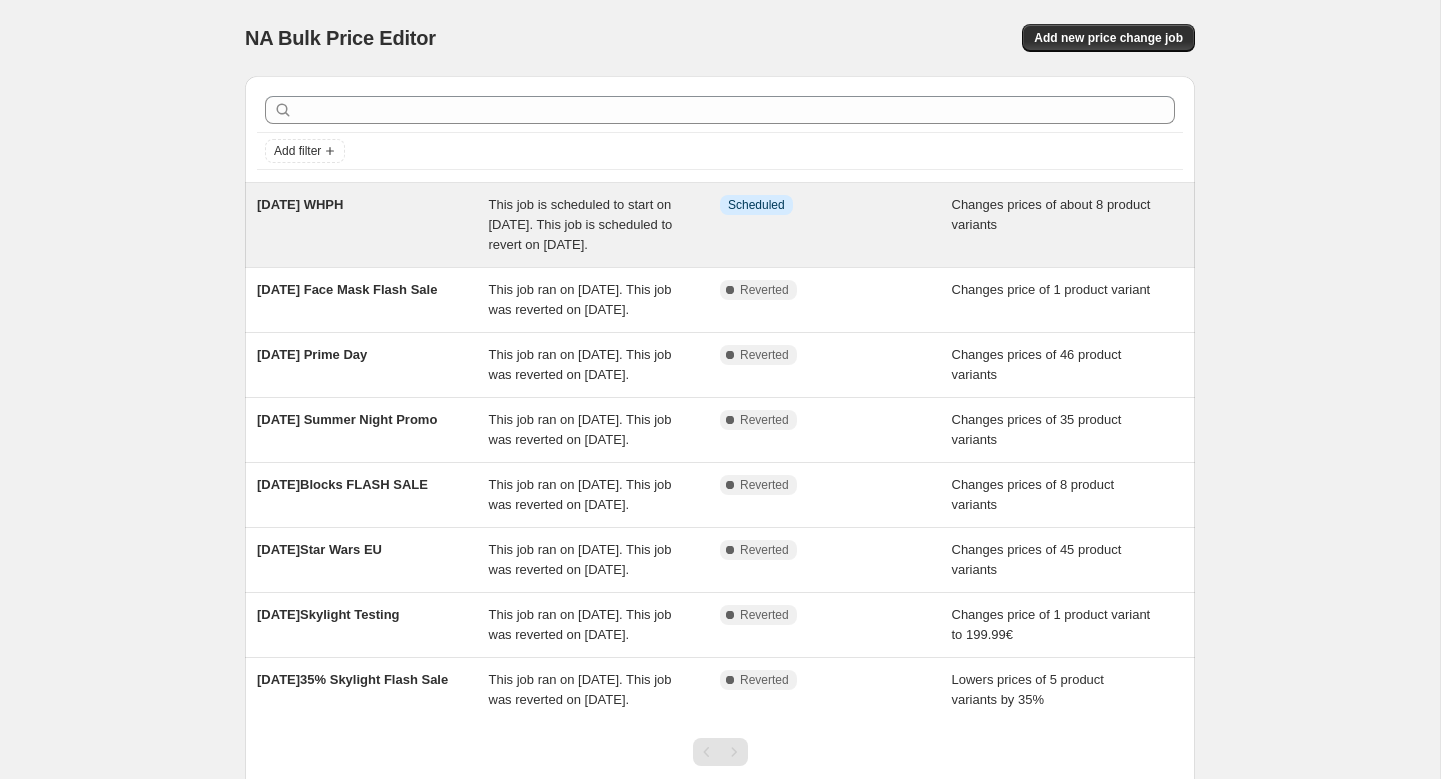 click on "[DATE] WHPH" at bounding box center [373, 225] 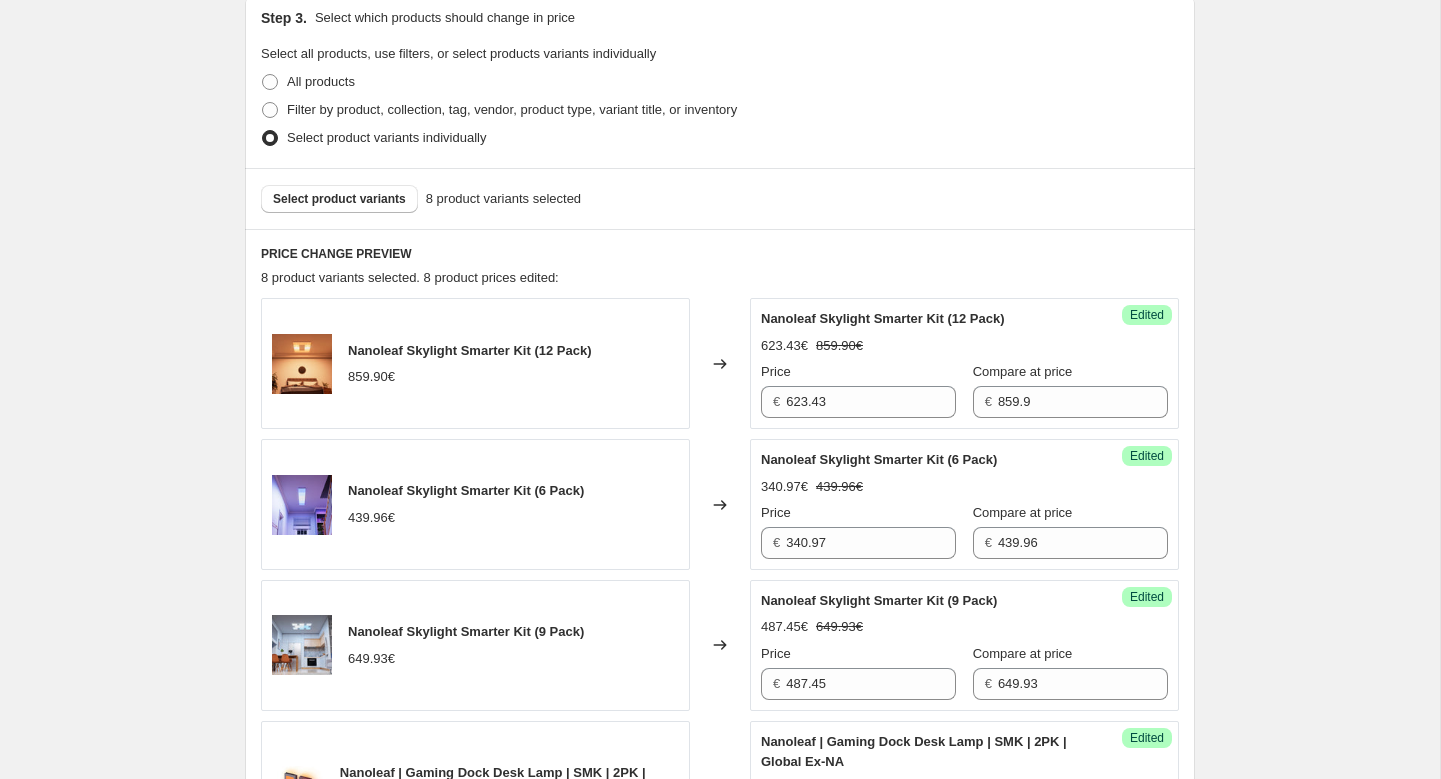 scroll, scrollTop: 538, scrollLeft: 0, axis: vertical 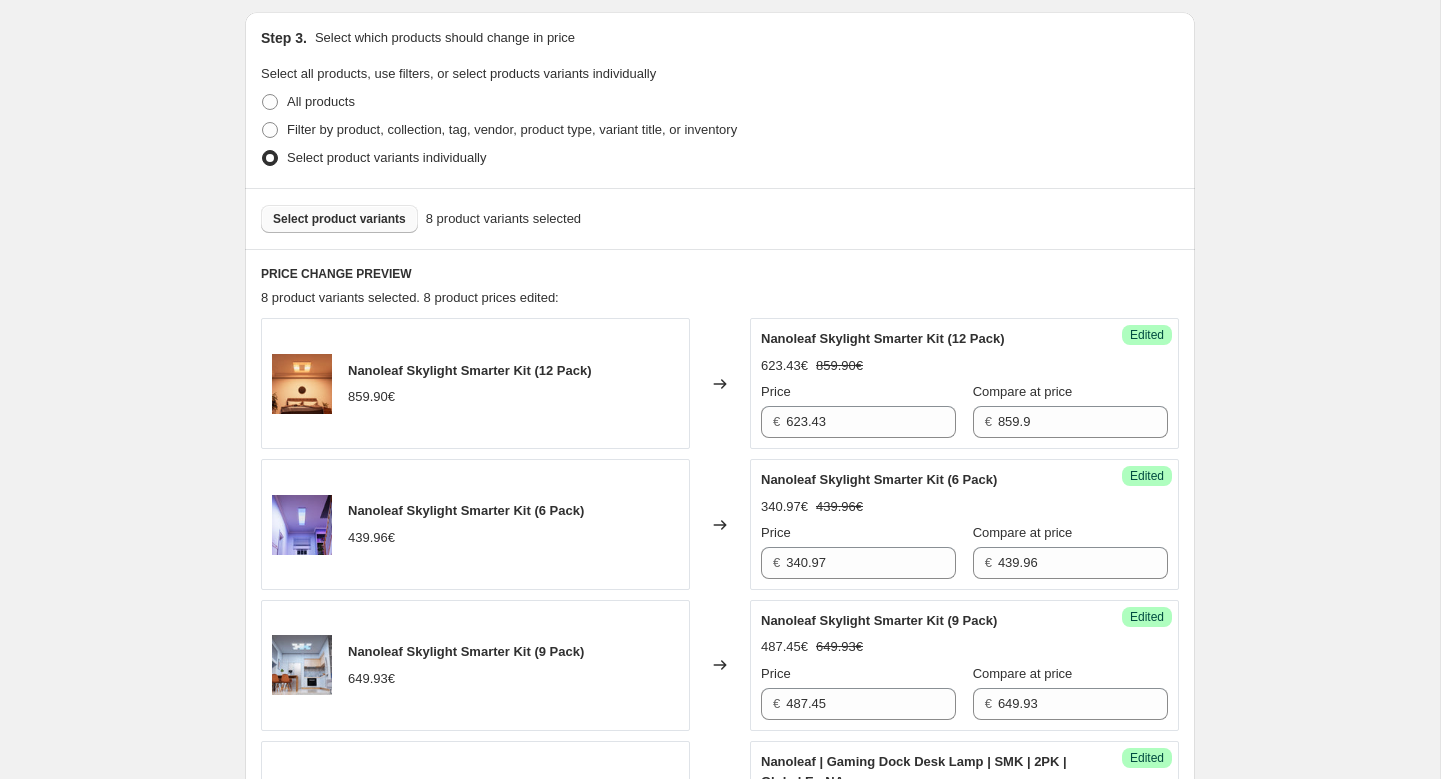 click on "Select product variants" at bounding box center (339, 219) 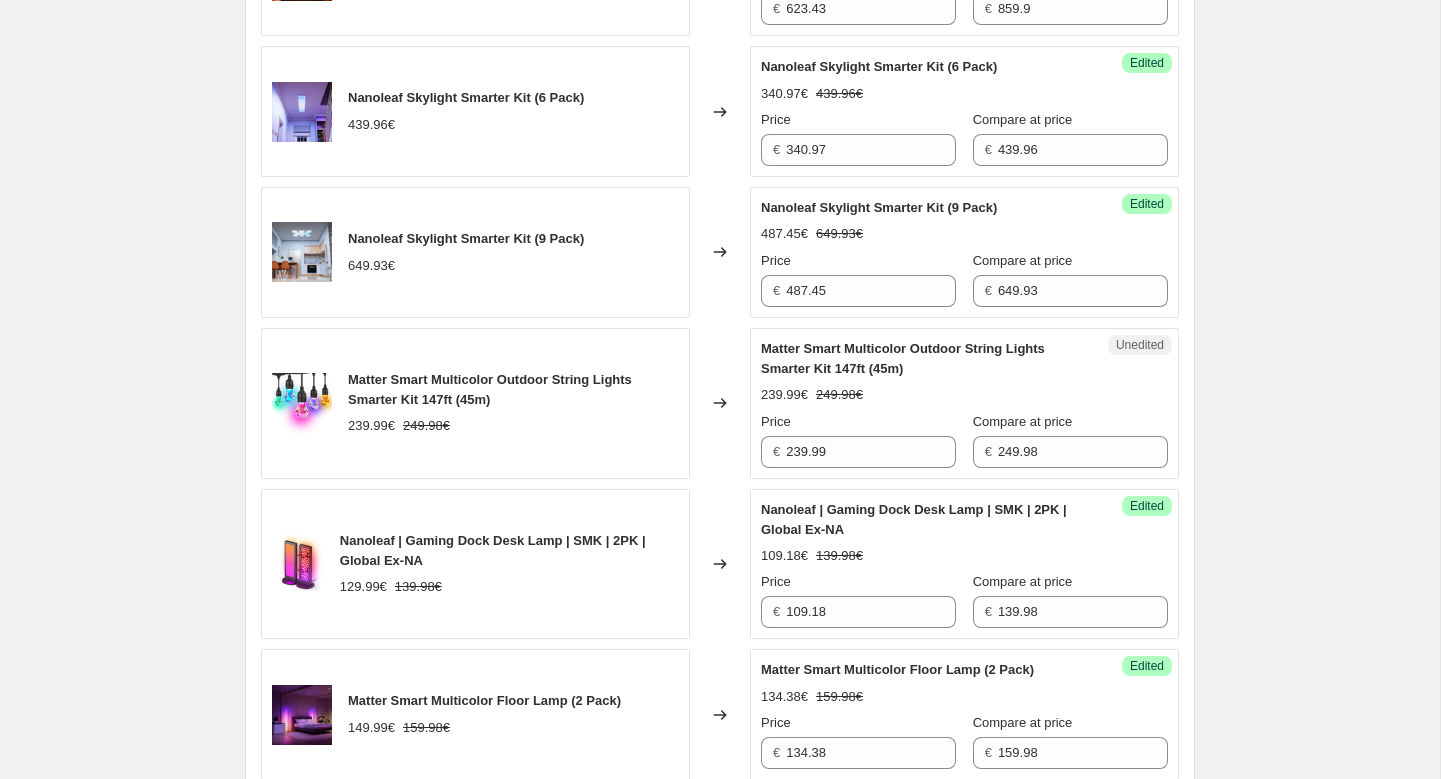 scroll, scrollTop: 952, scrollLeft: 0, axis: vertical 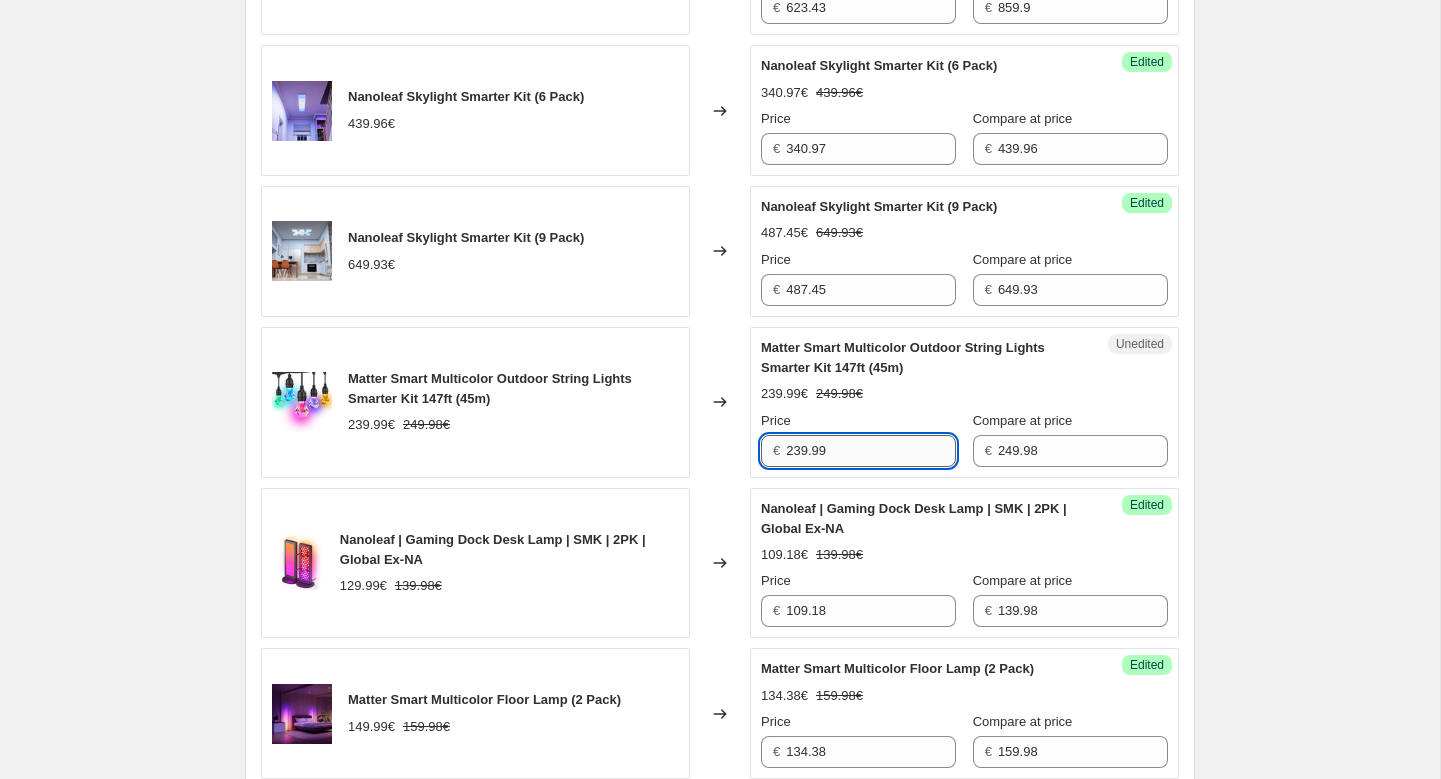 click on "239.99" at bounding box center [871, 451] 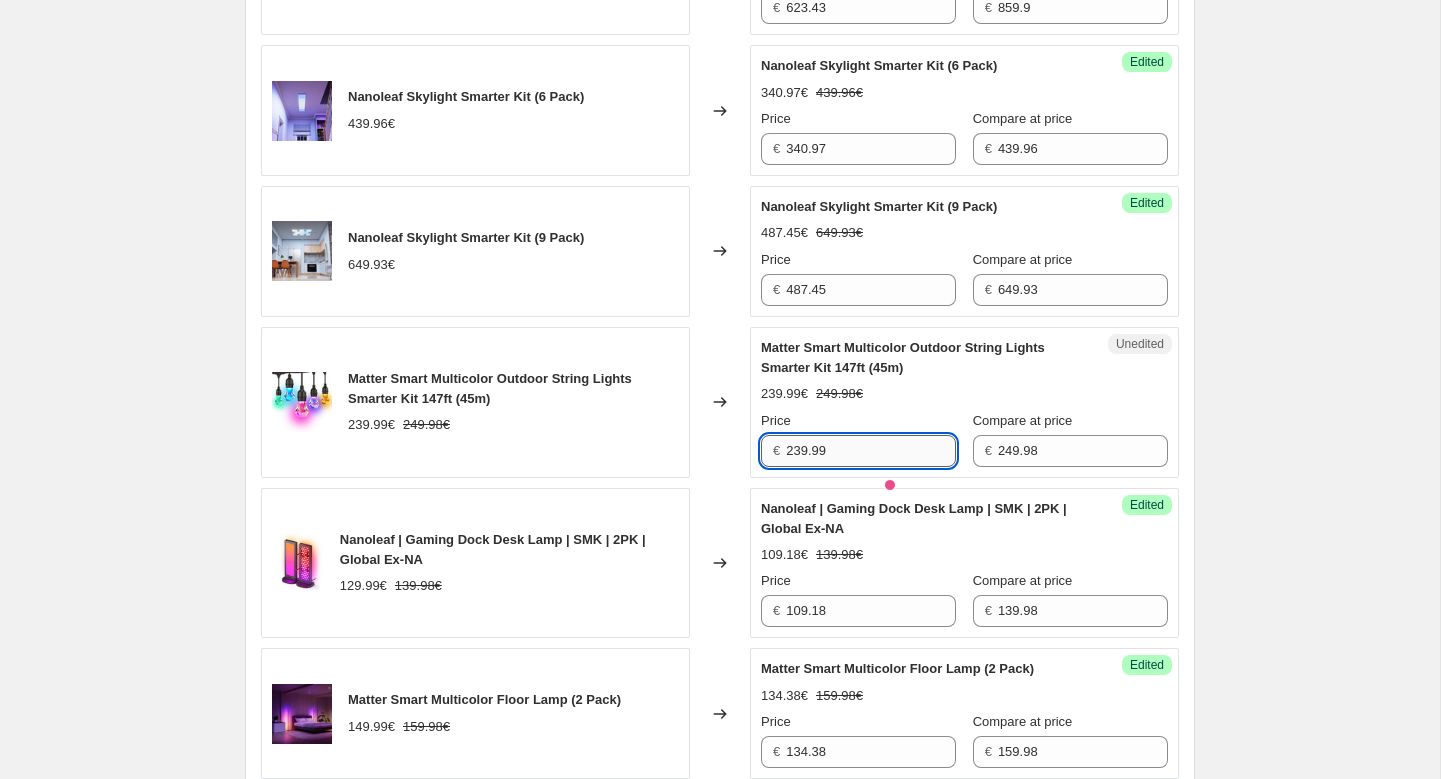 paste on "174.99" 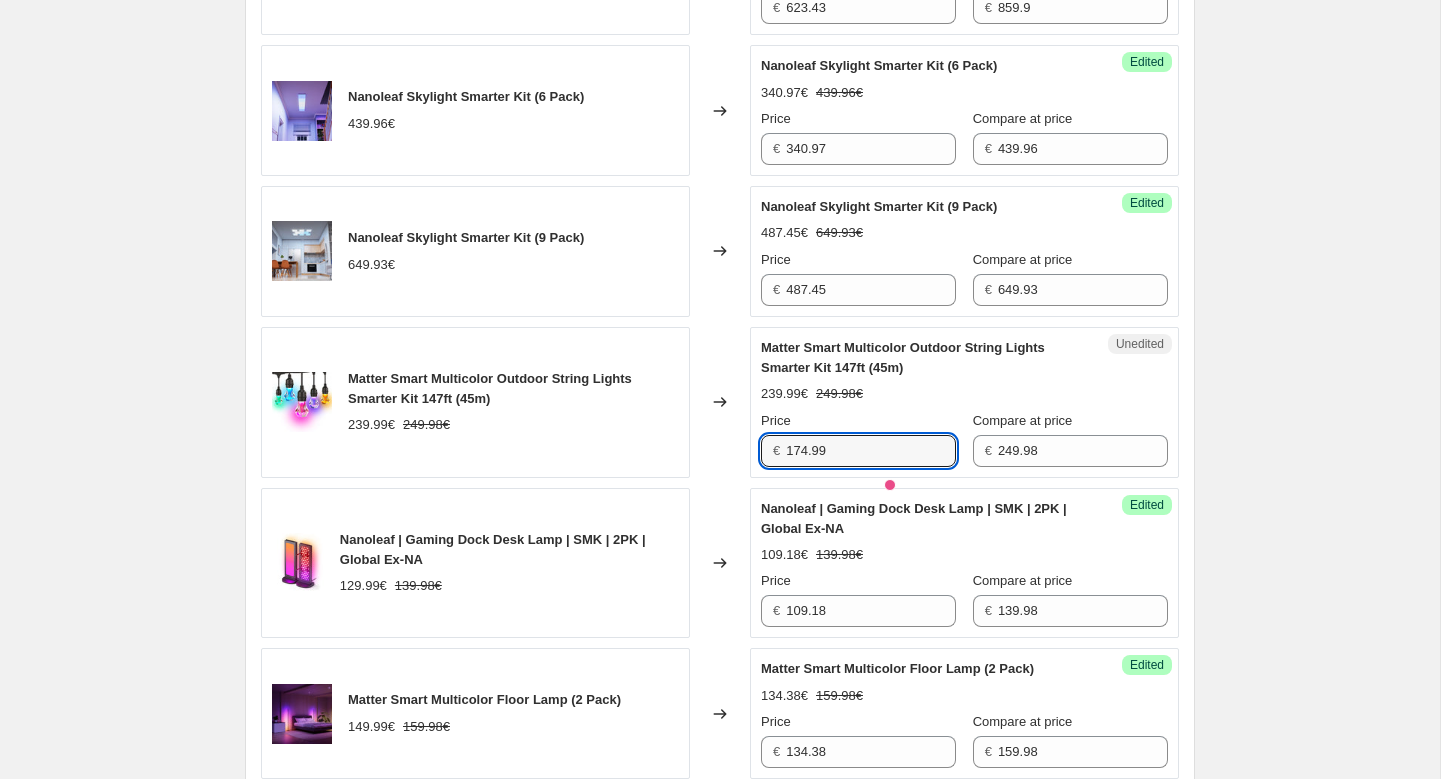 type on "174.99" 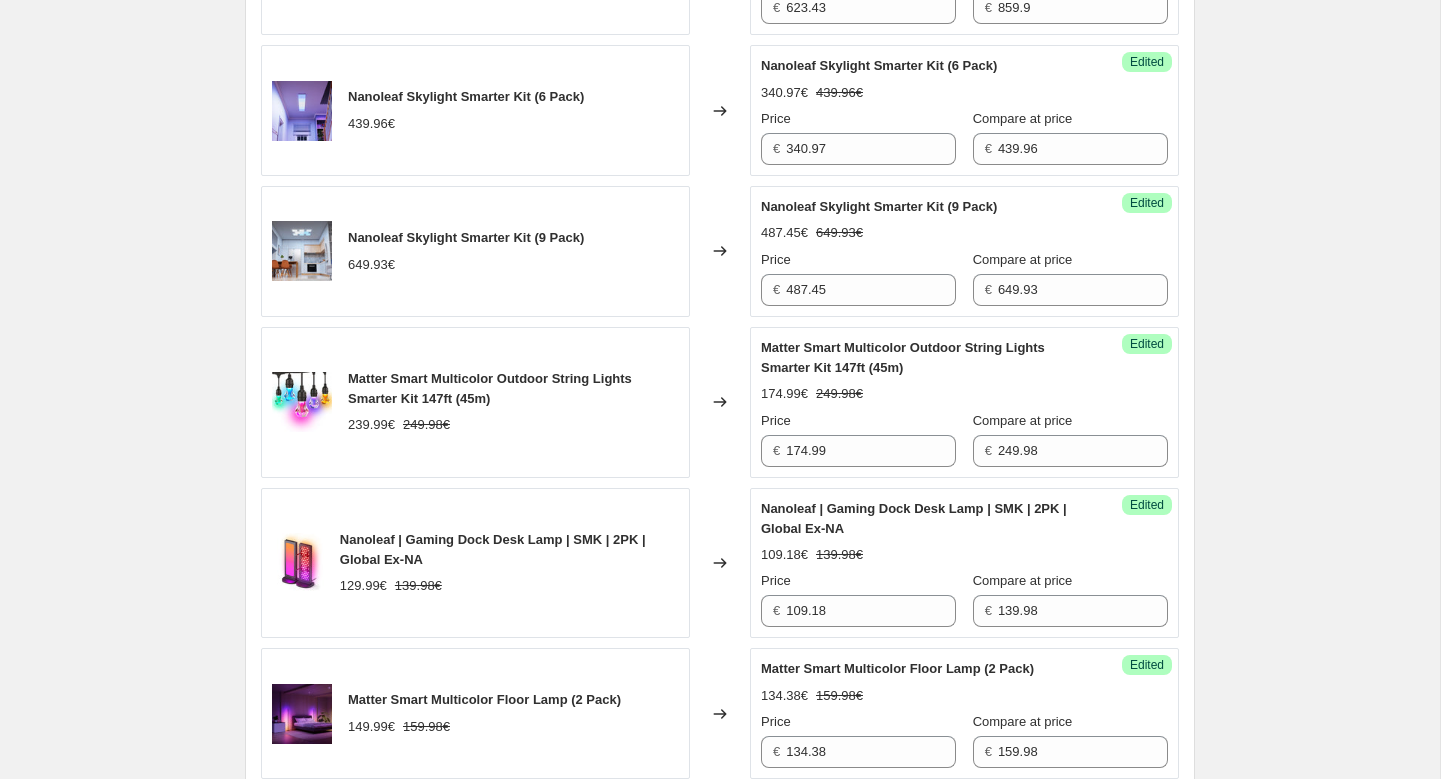 click on "174.99€ 249.98€" at bounding box center (964, 394) 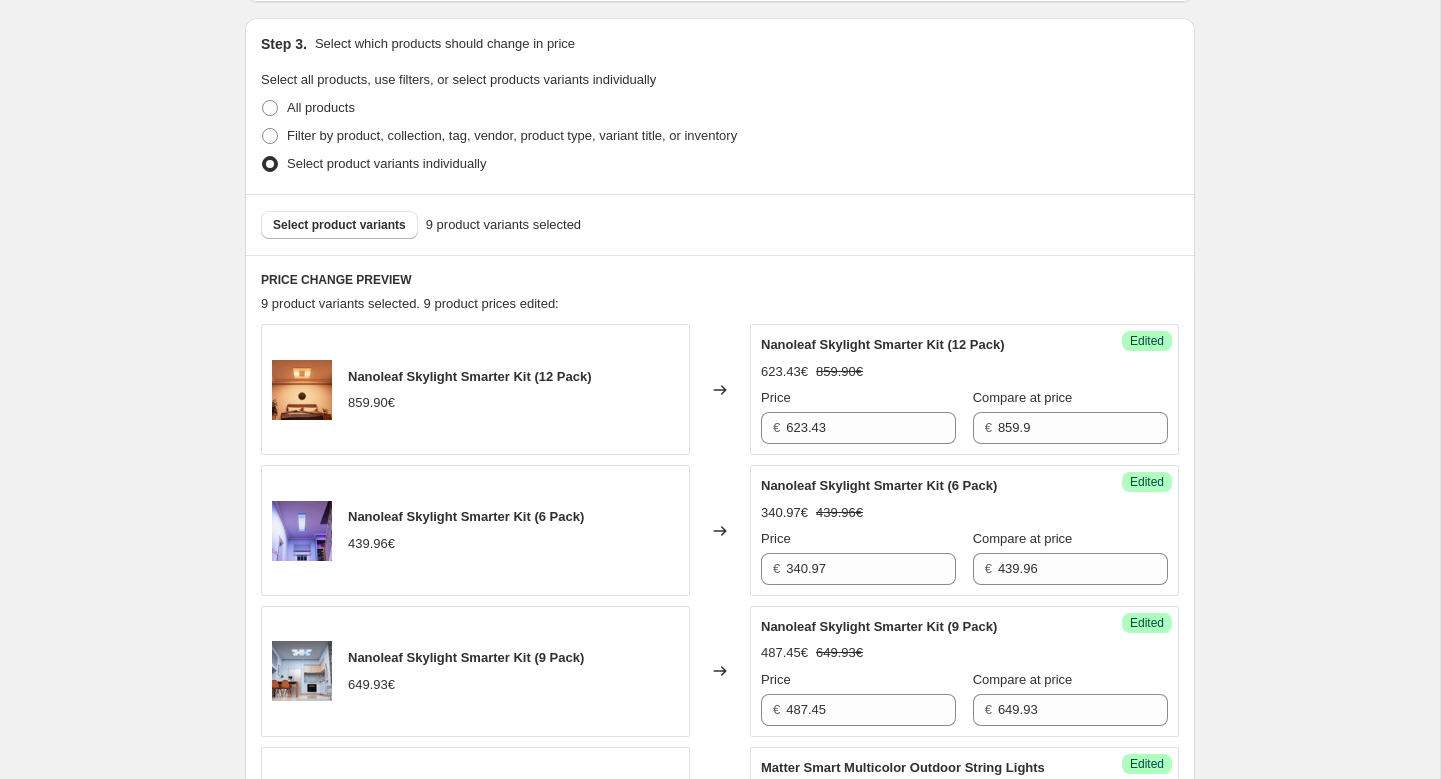 scroll, scrollTop: 511, scrollLeft: 0, axis: vertical 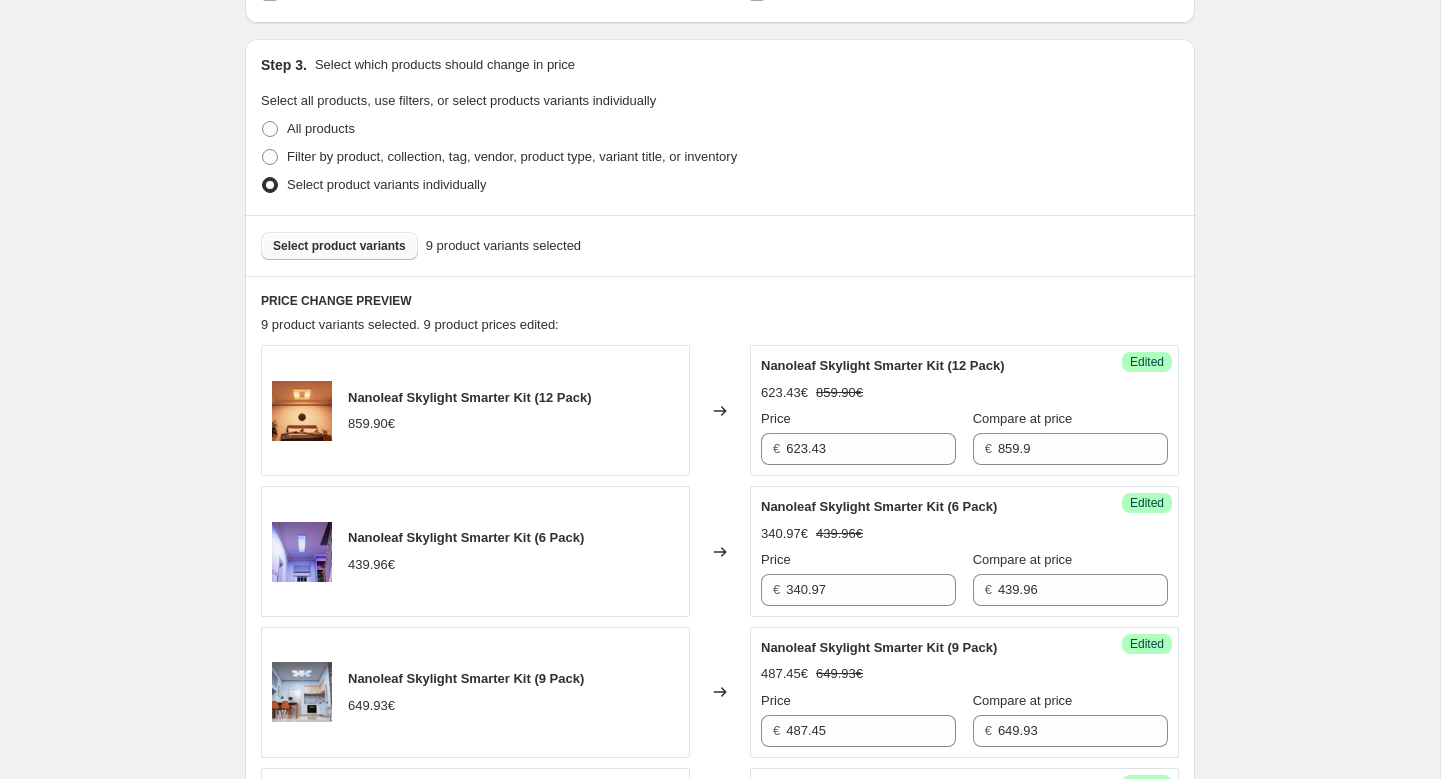 click on "Select product variants" at bounding box center (339, 246) 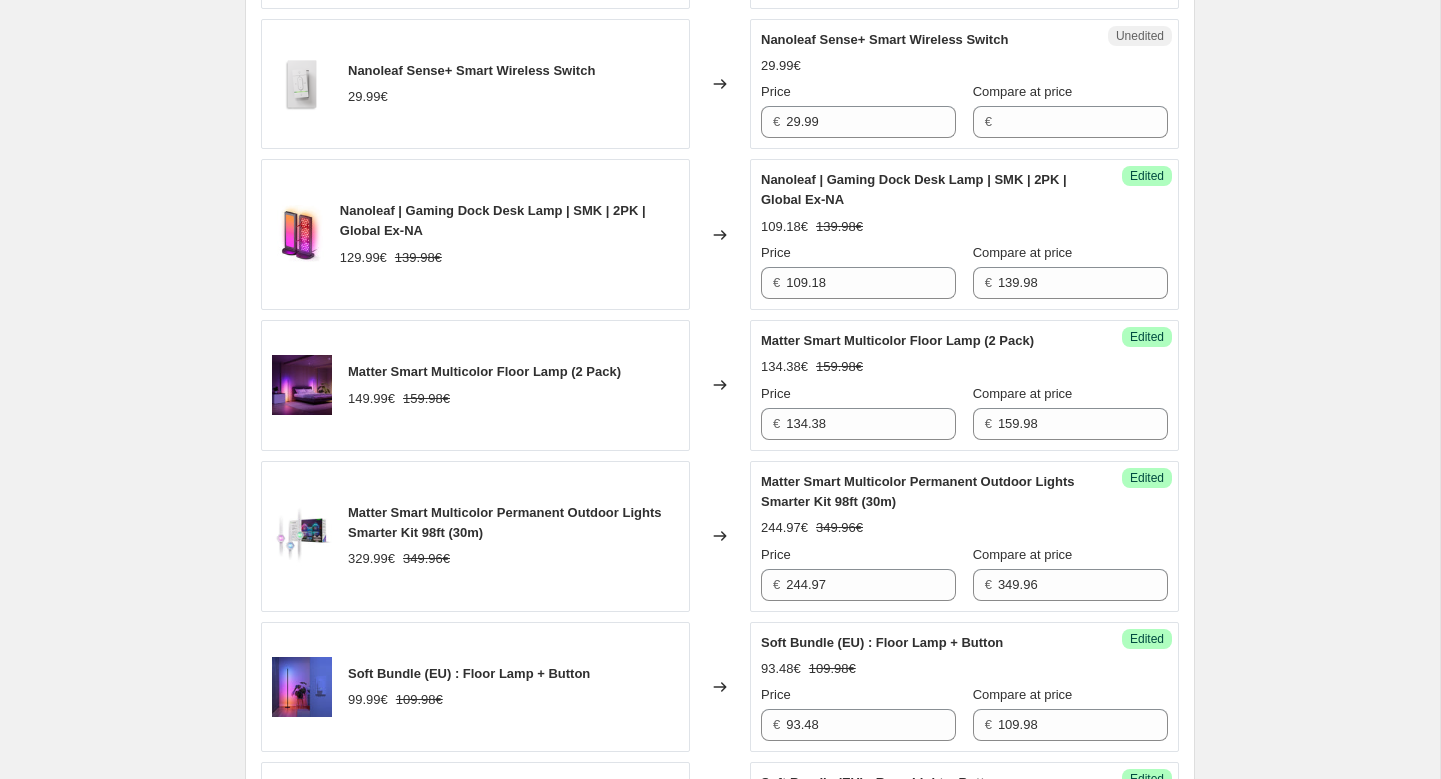 scroll, scrollTop: 1398, scrollLeft: 0, axis: vertical 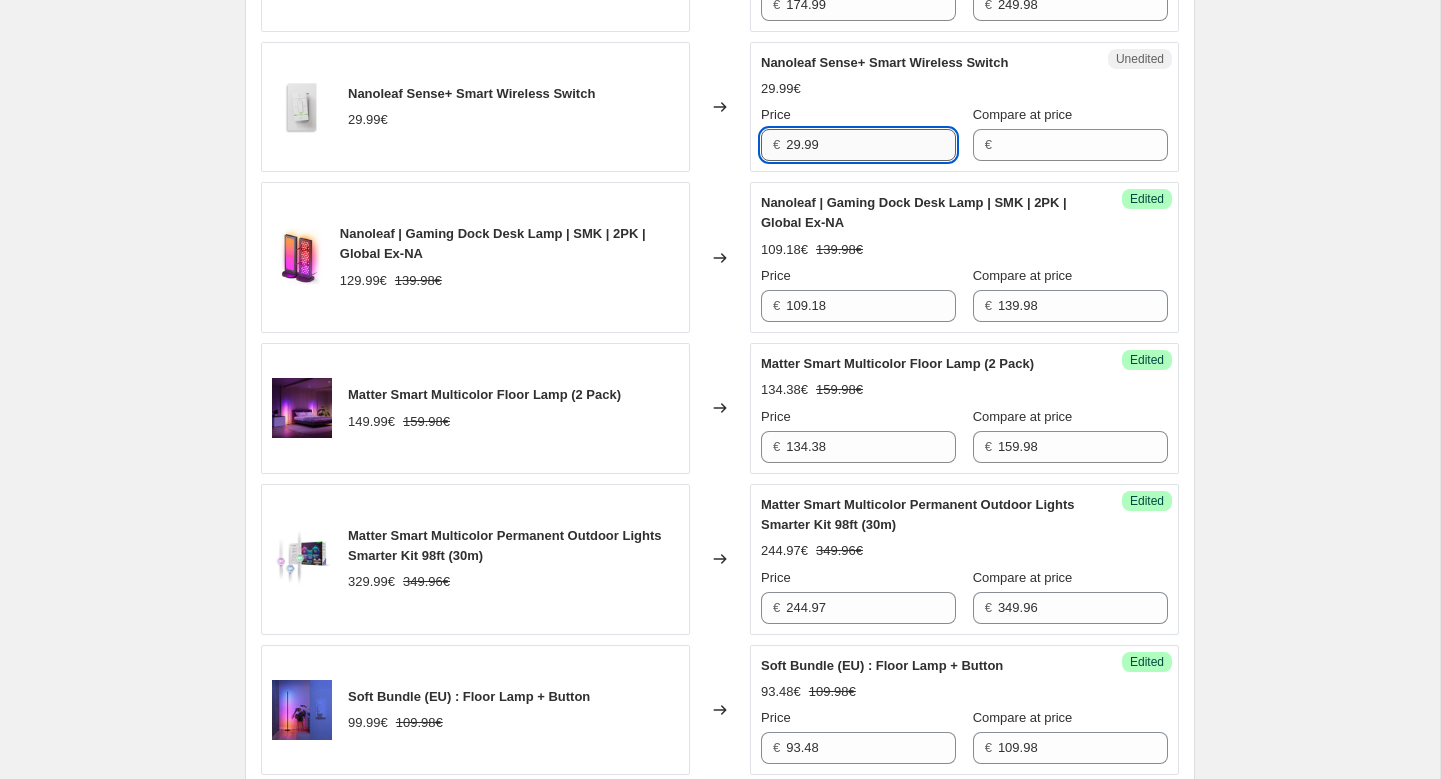 click on "29.99" at bounding box center [871, 145] 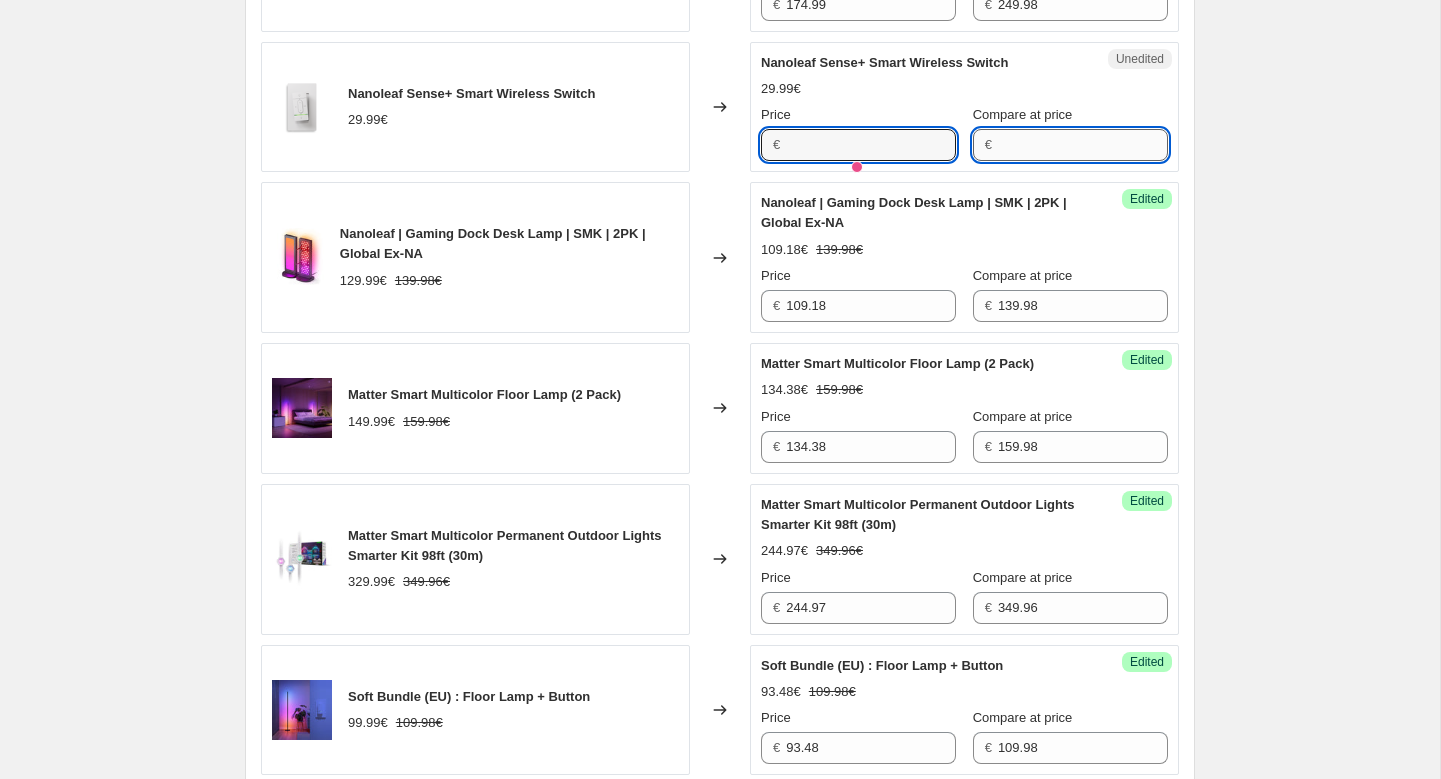 type on "29.99" 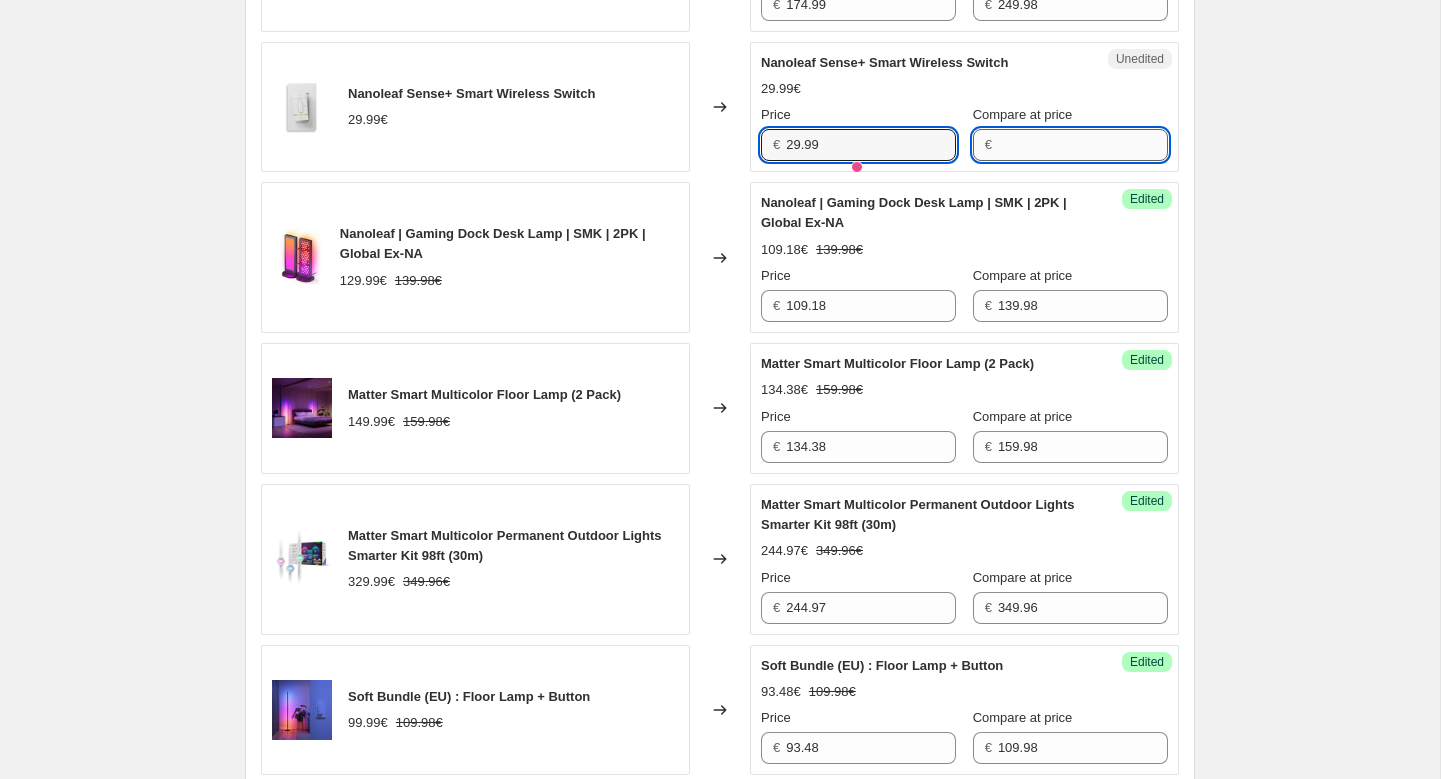 click on "Compare at price" at bounding box center (1083, 145) 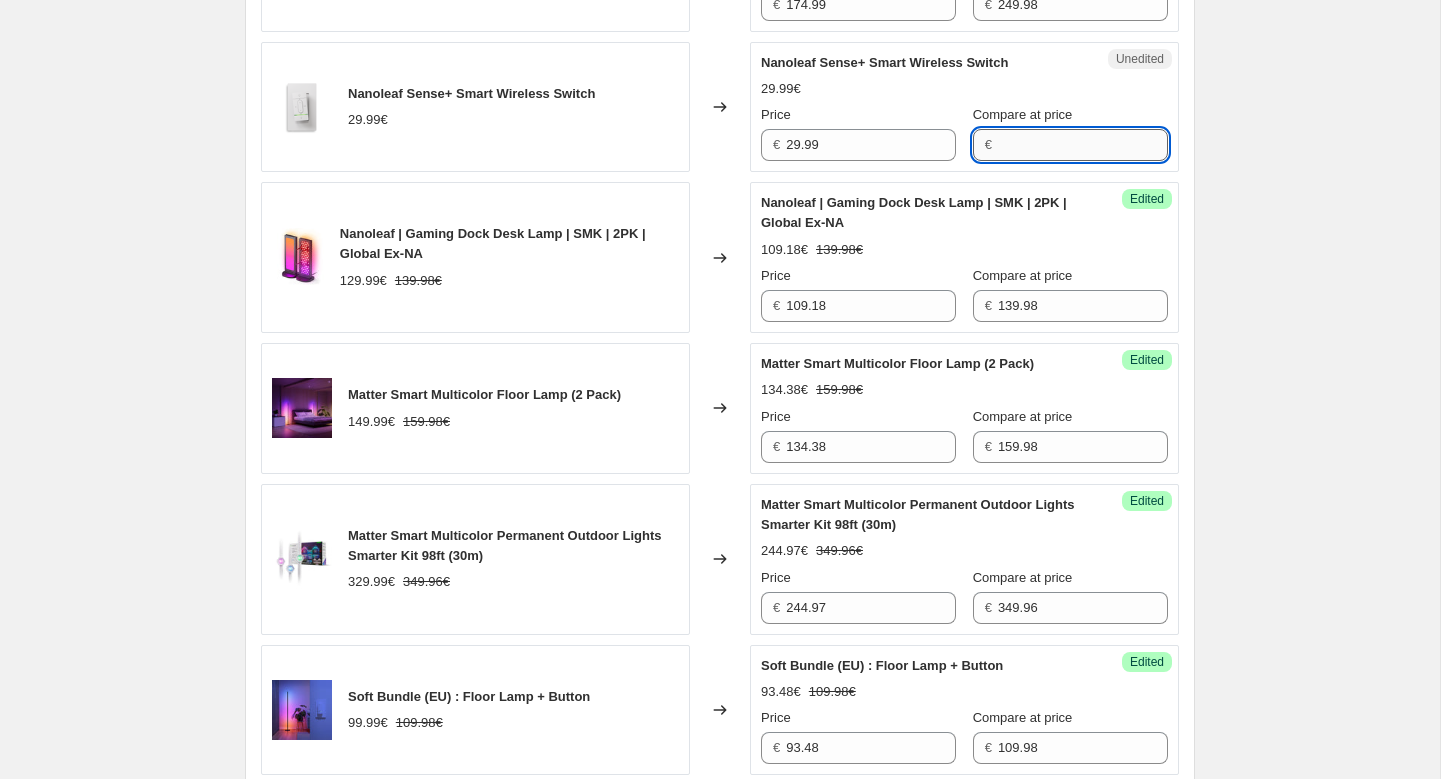 paste on "29.99" 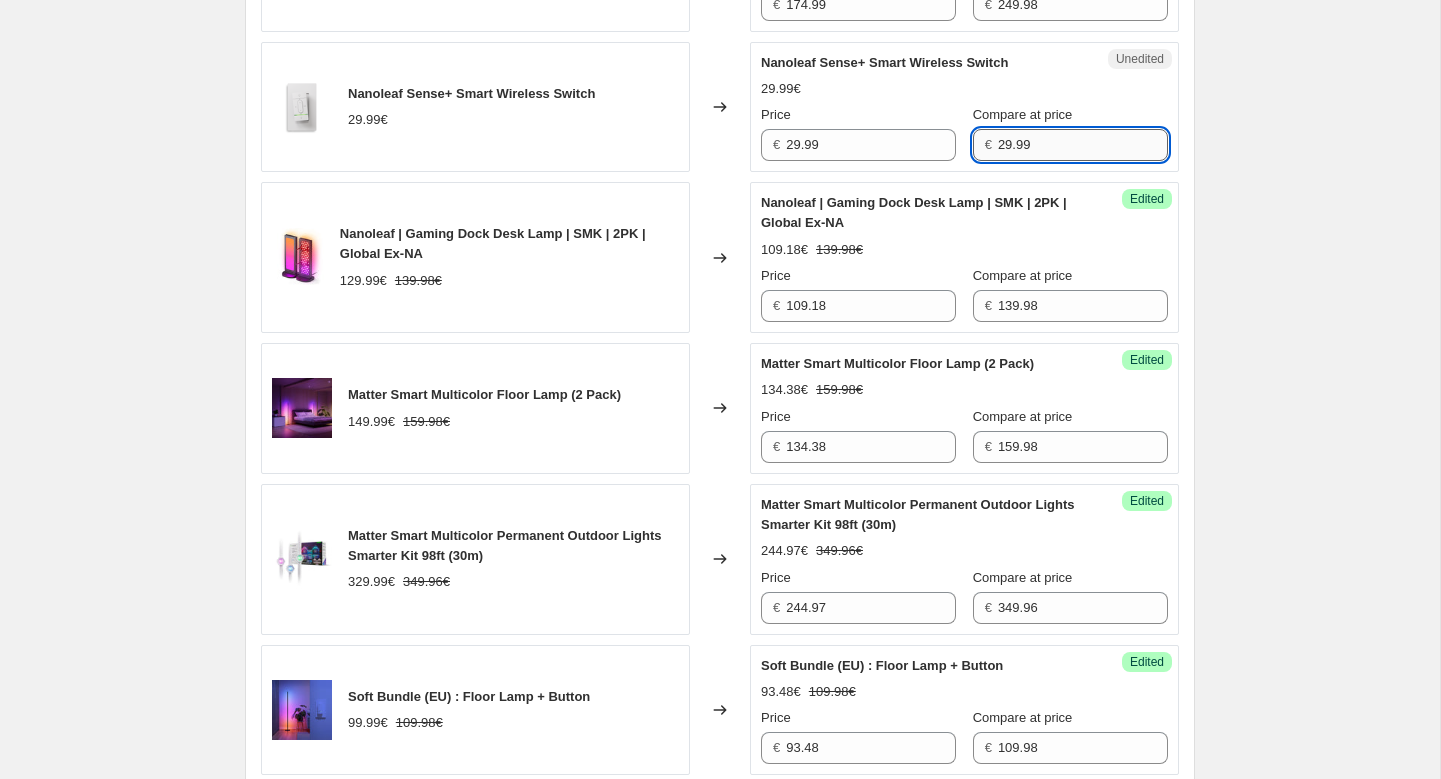 type on "29.99" 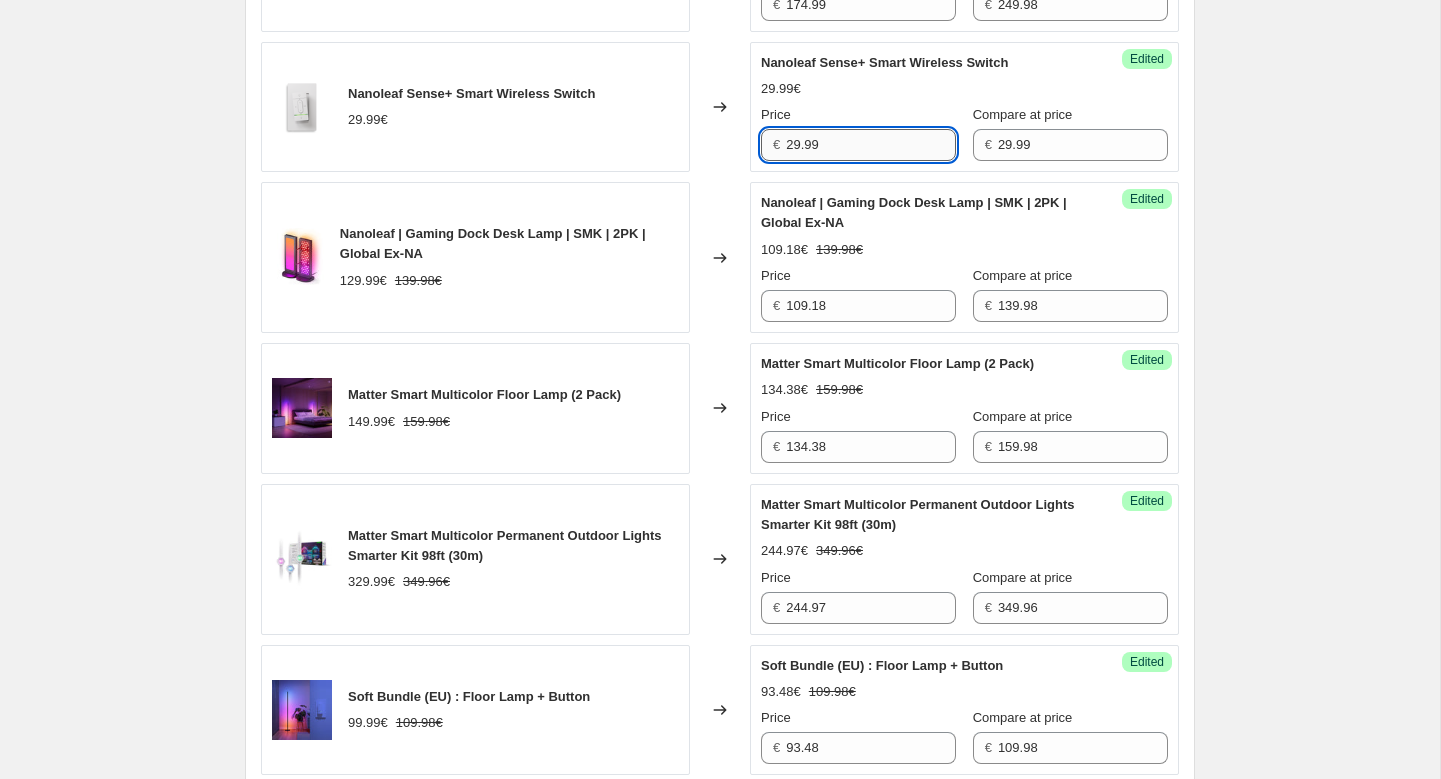 click on "29.99" at bounding box center [871, 145] 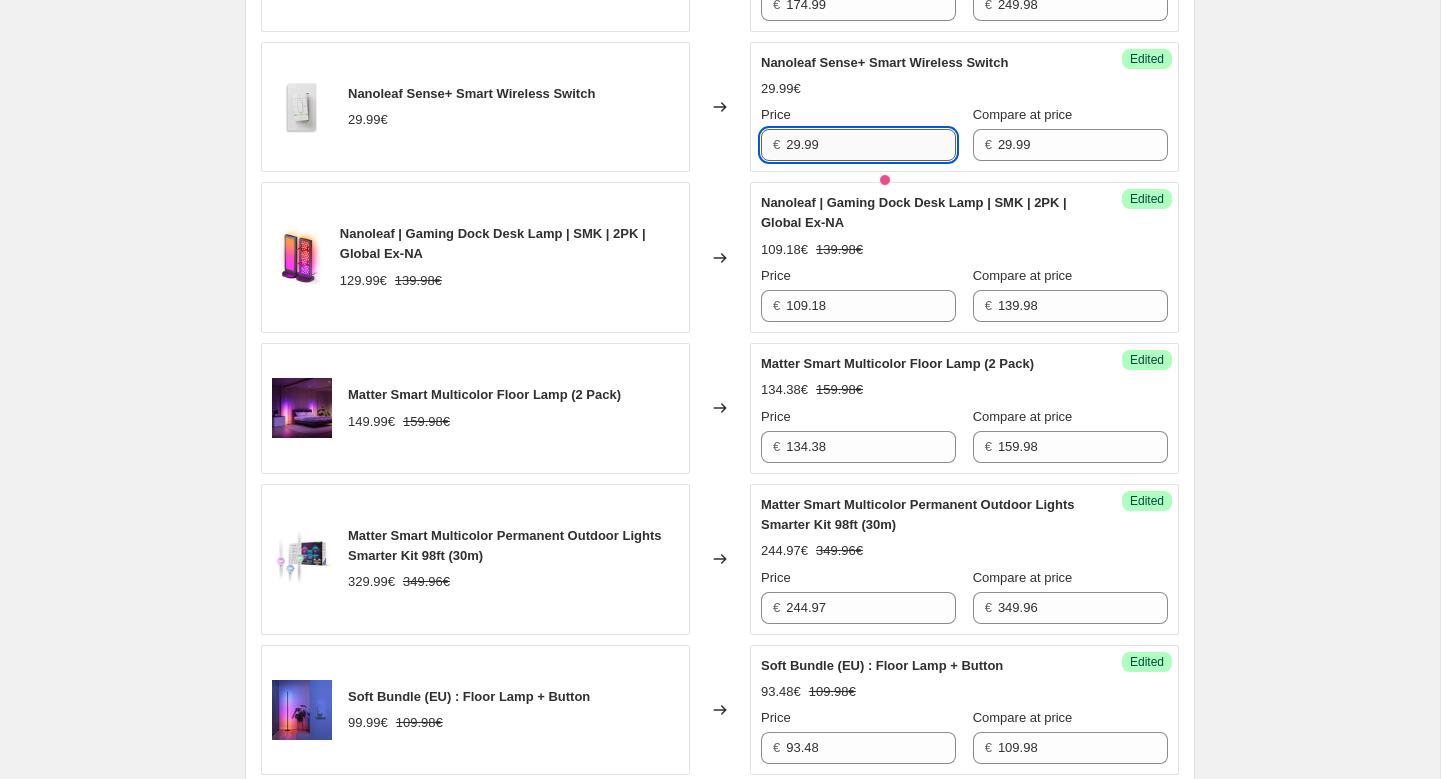 paste on "3.99" 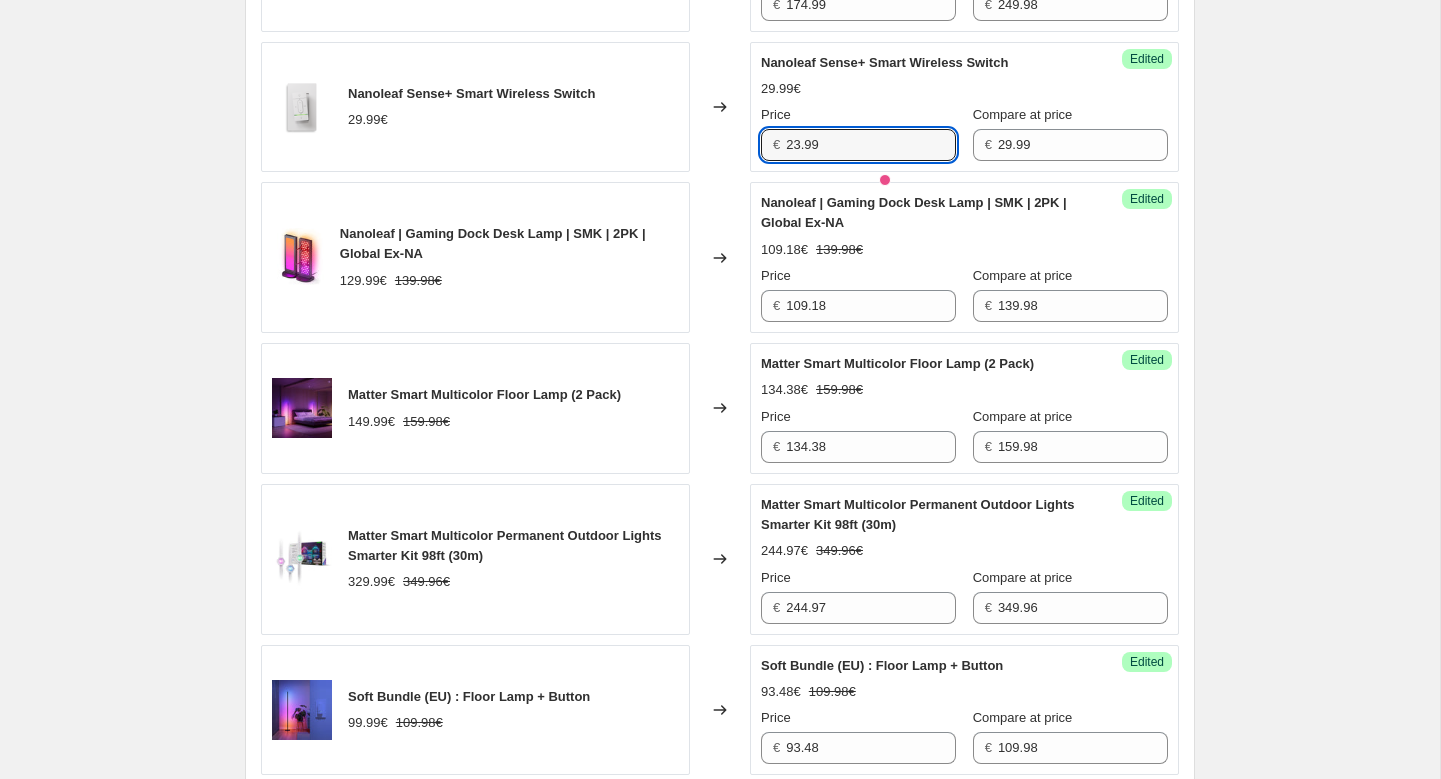 type on "23.99" 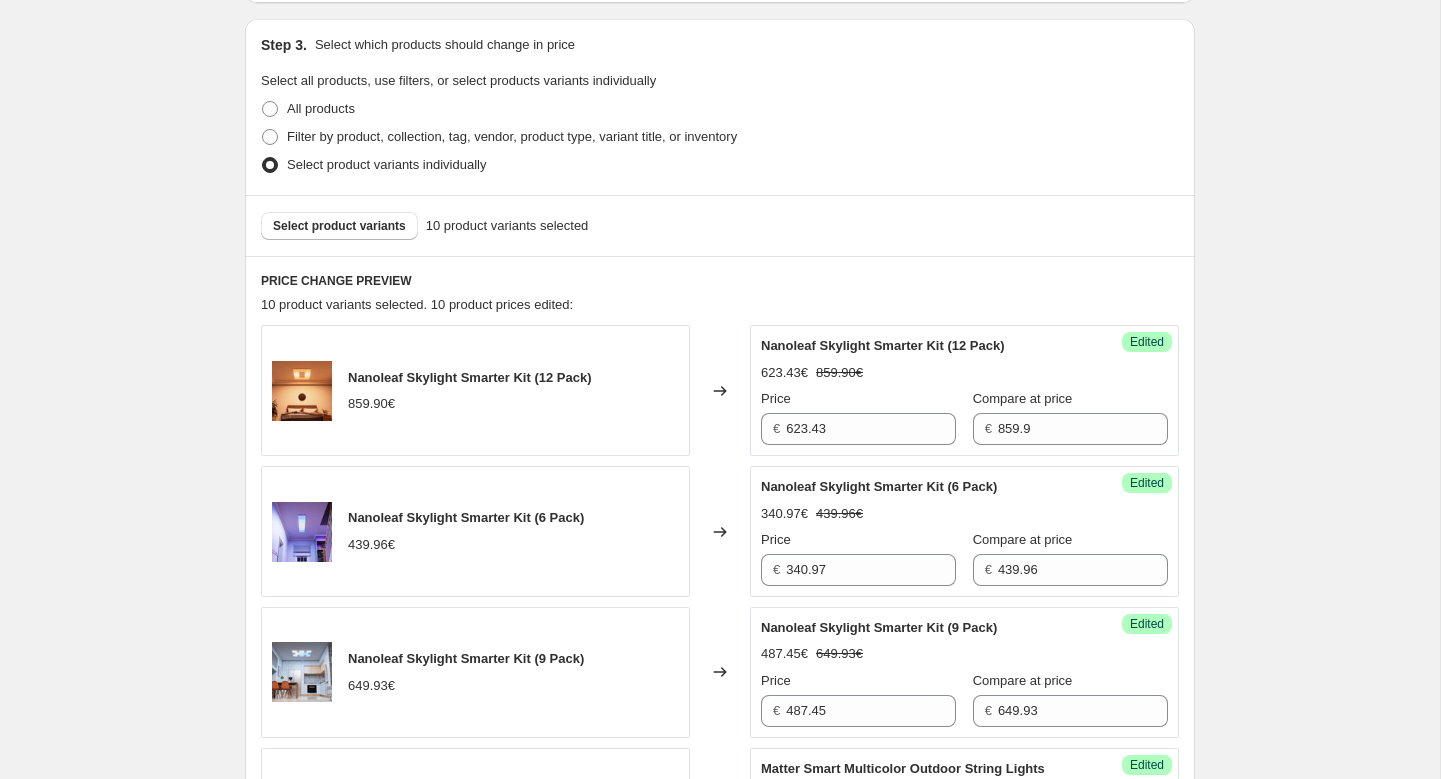scroll, scrollTop: 486, scrollLeft: 0, axis: vertical 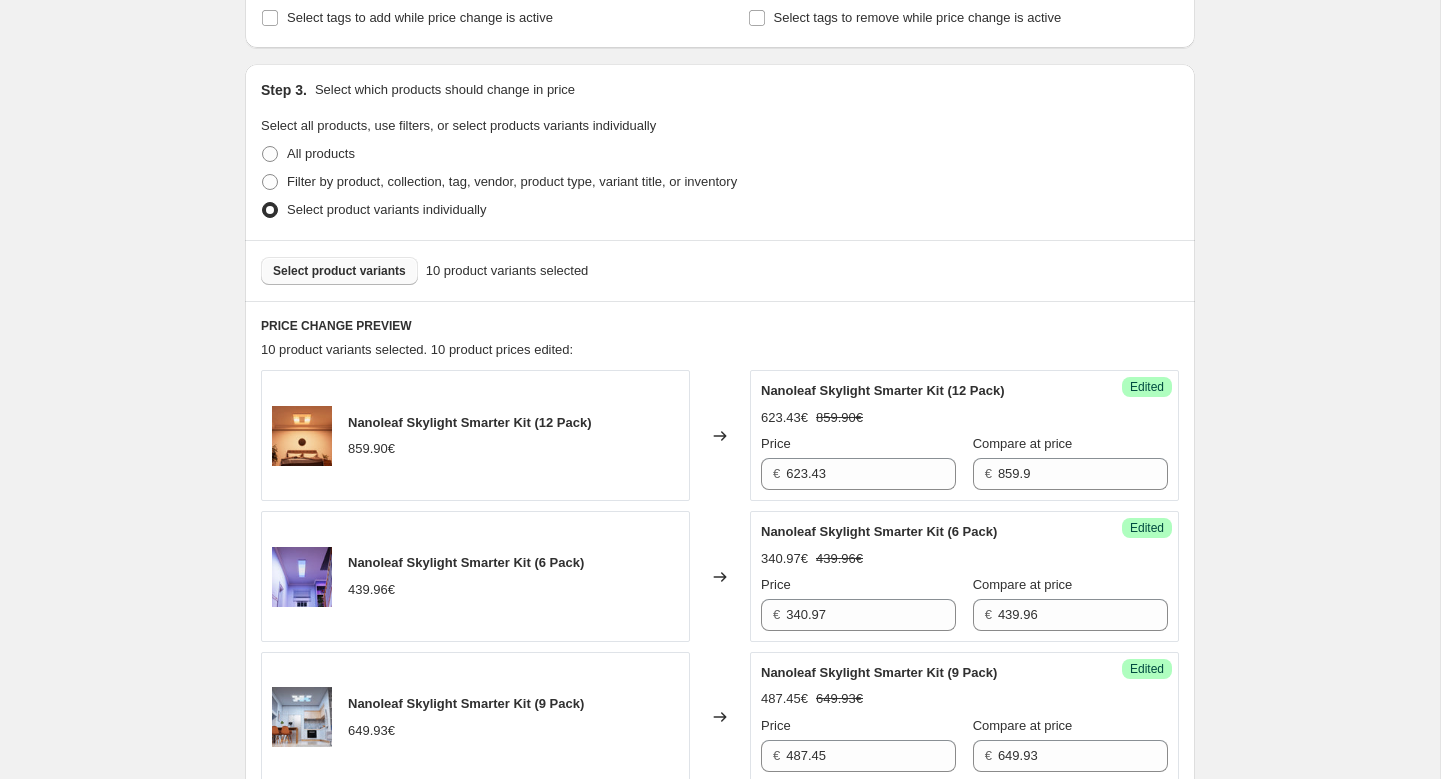 click on "Select product variants" at bounding box center (339, 271) 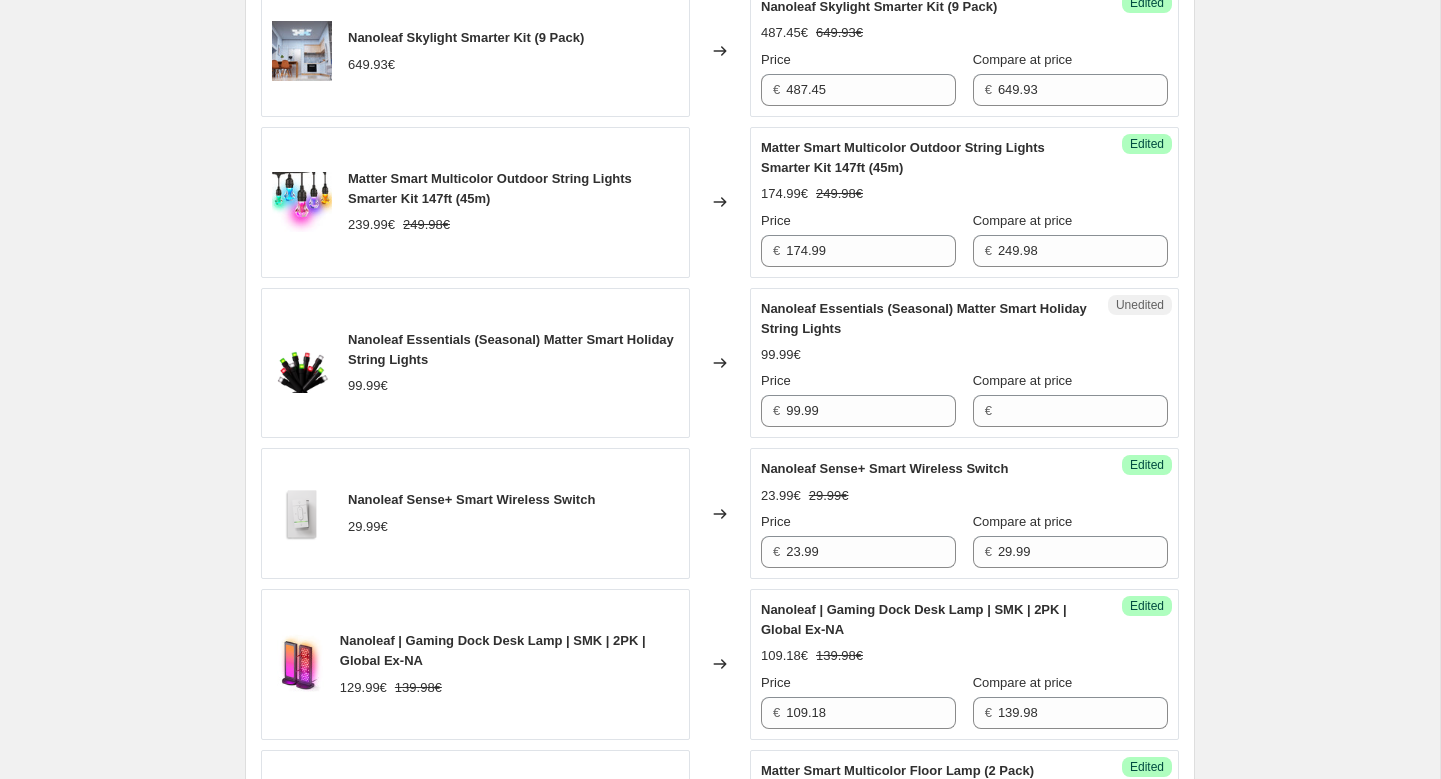 scroll, scrollTop: 1156, scrollLeft: 0, axis: vertical 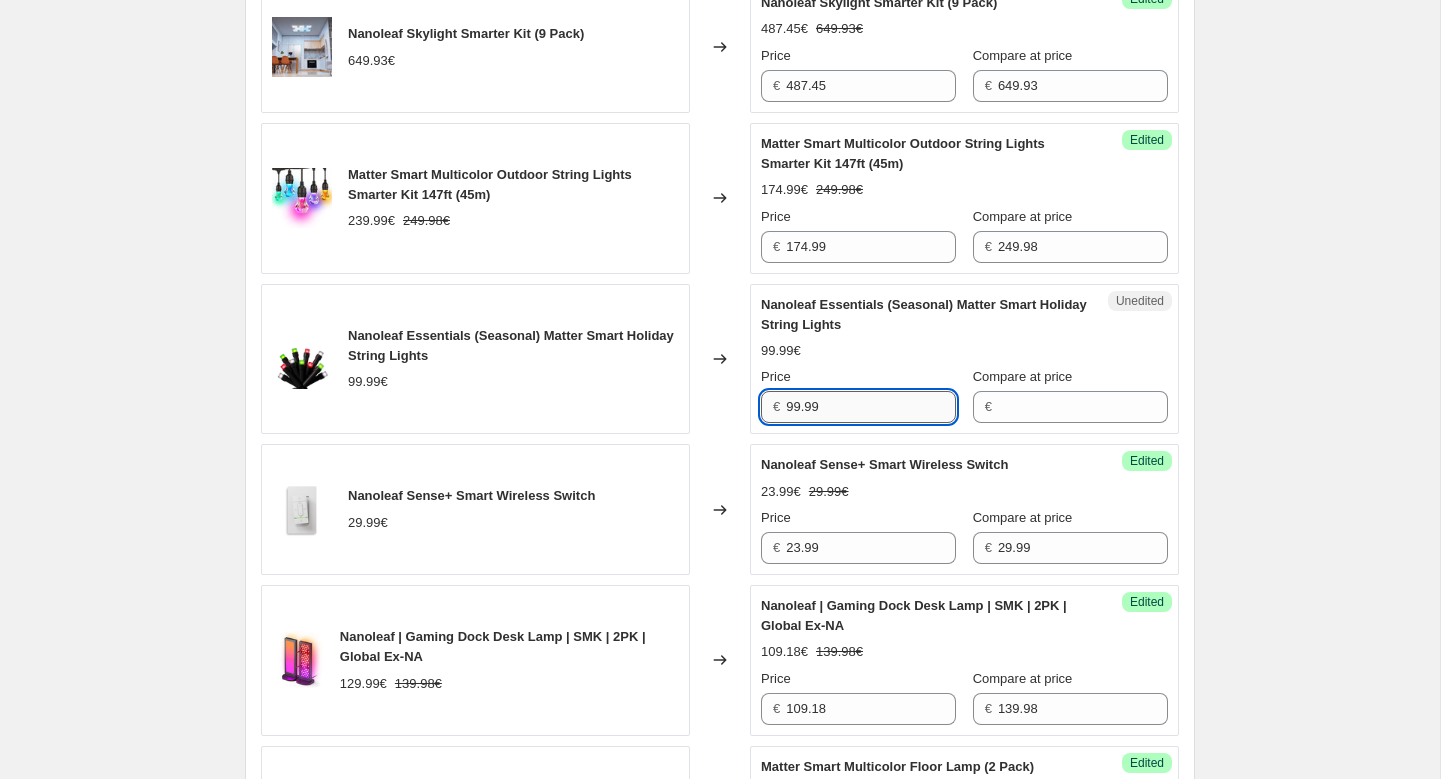 click on "99.99" at bounding box center [871, 407] 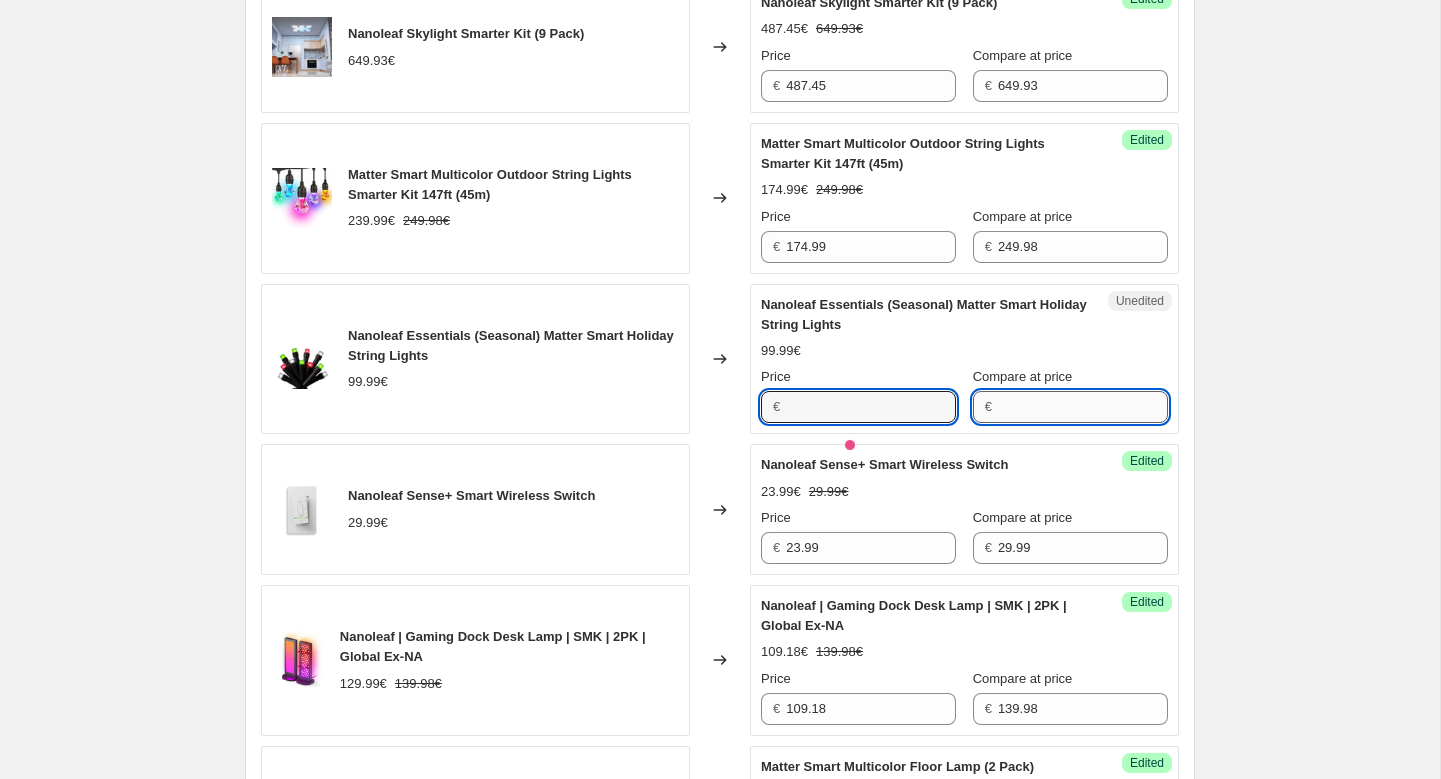 type on "99.99" 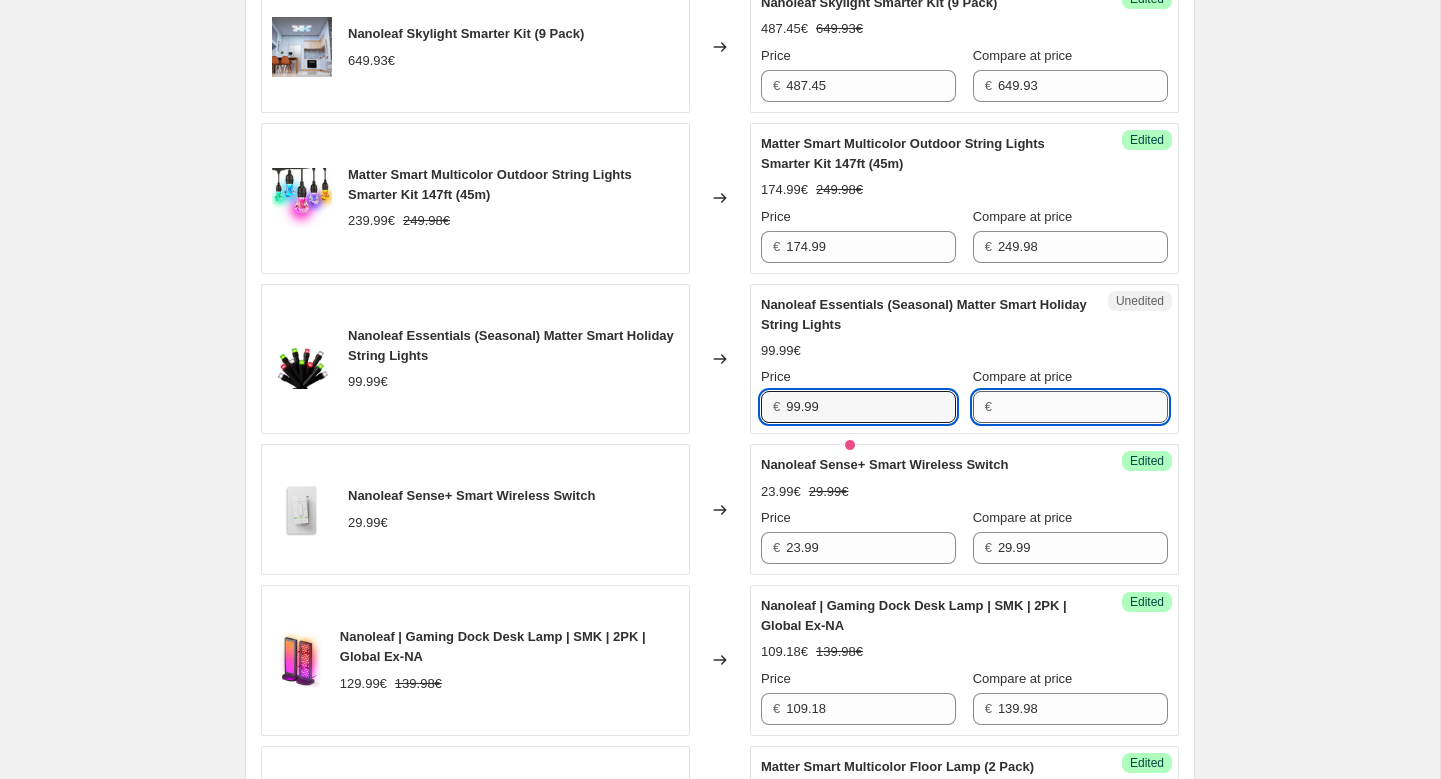 click on "Compare at price" at bounding box center [1083, 407] 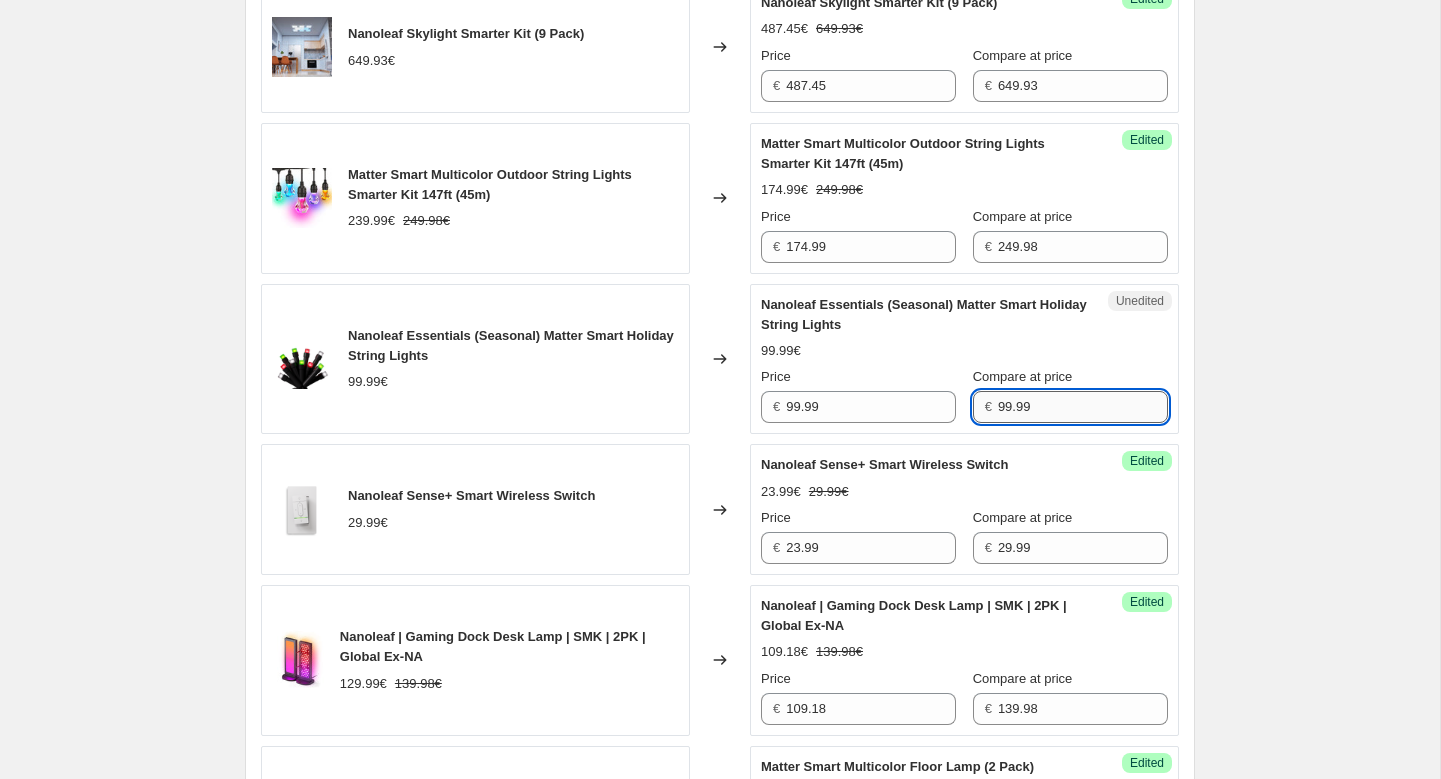 type on "99.99" 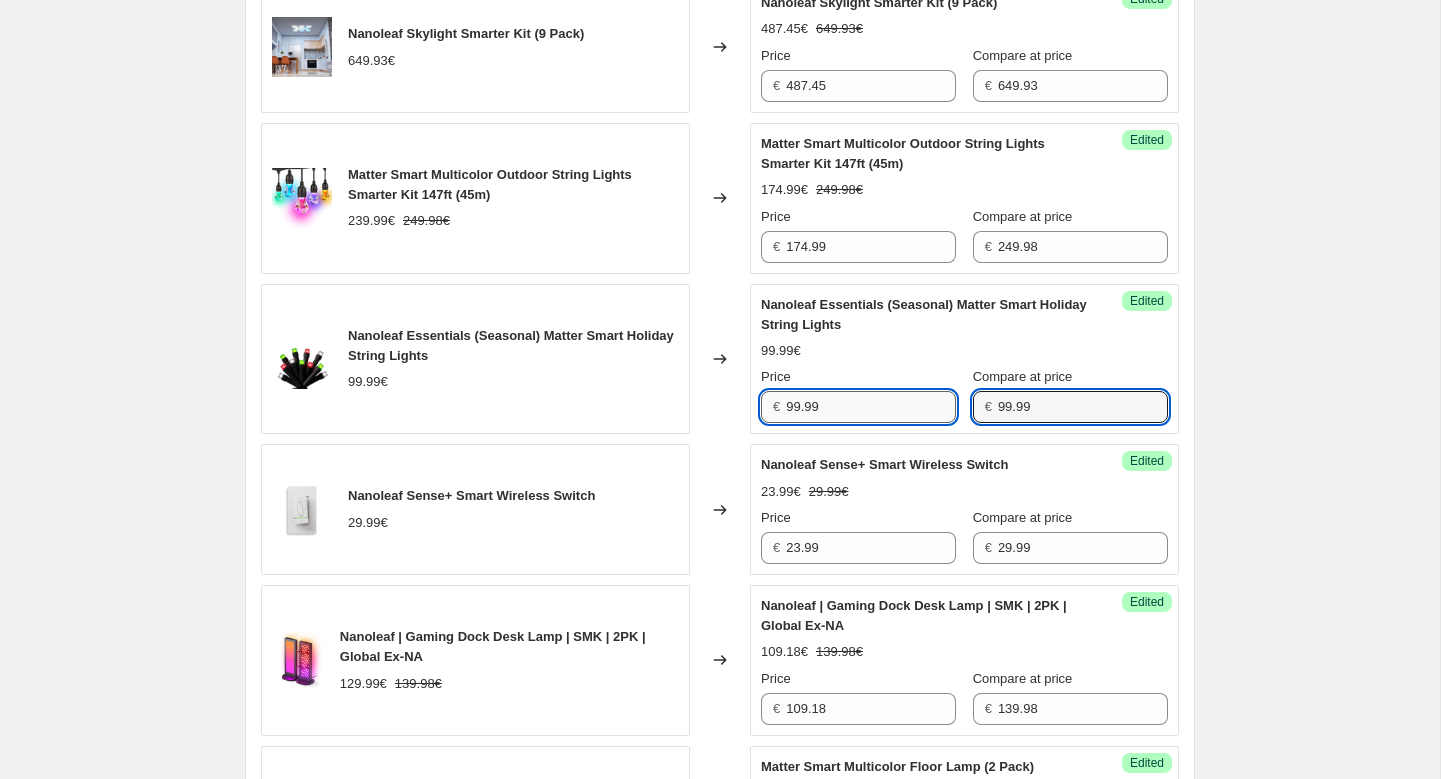 click on "99.99" at bounding box center [871, 407] 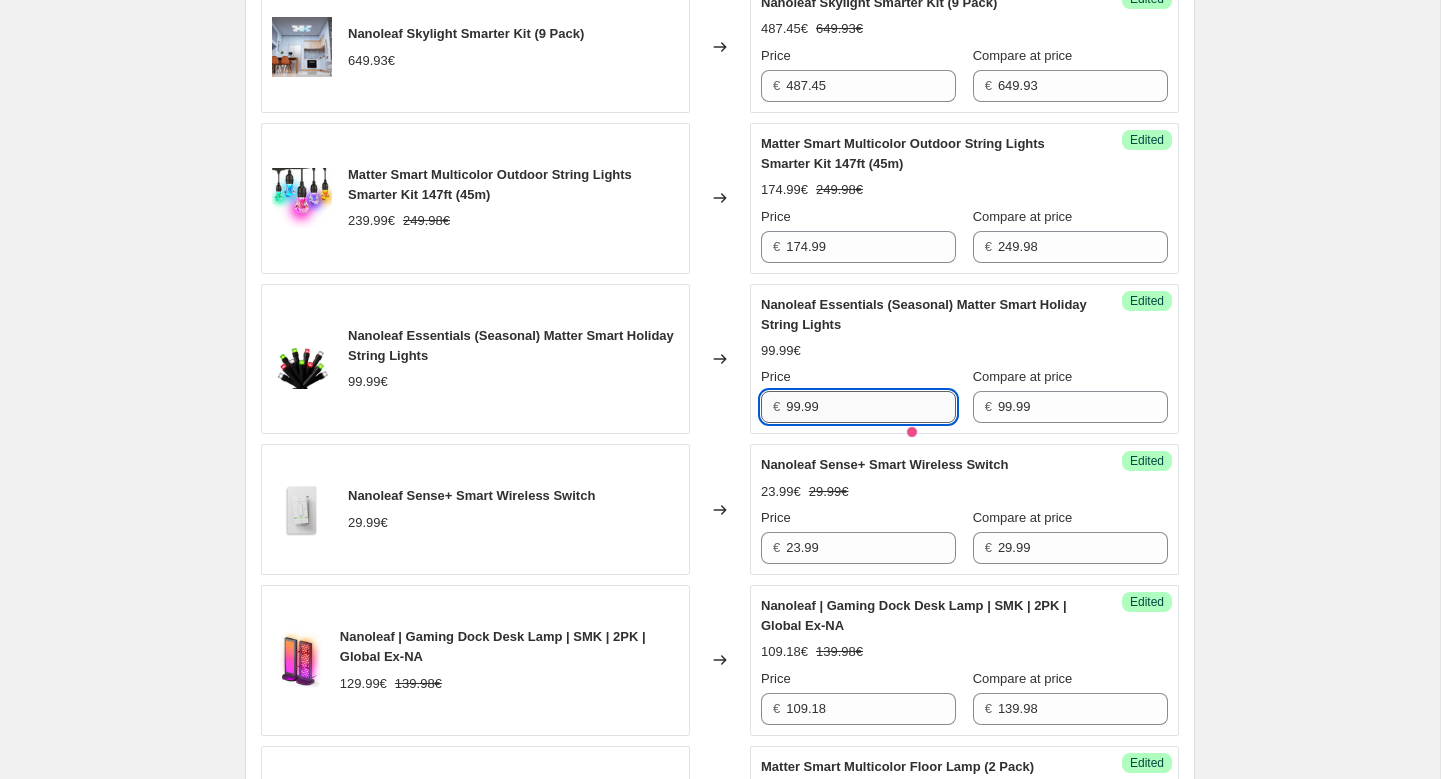 paste on "79.99" 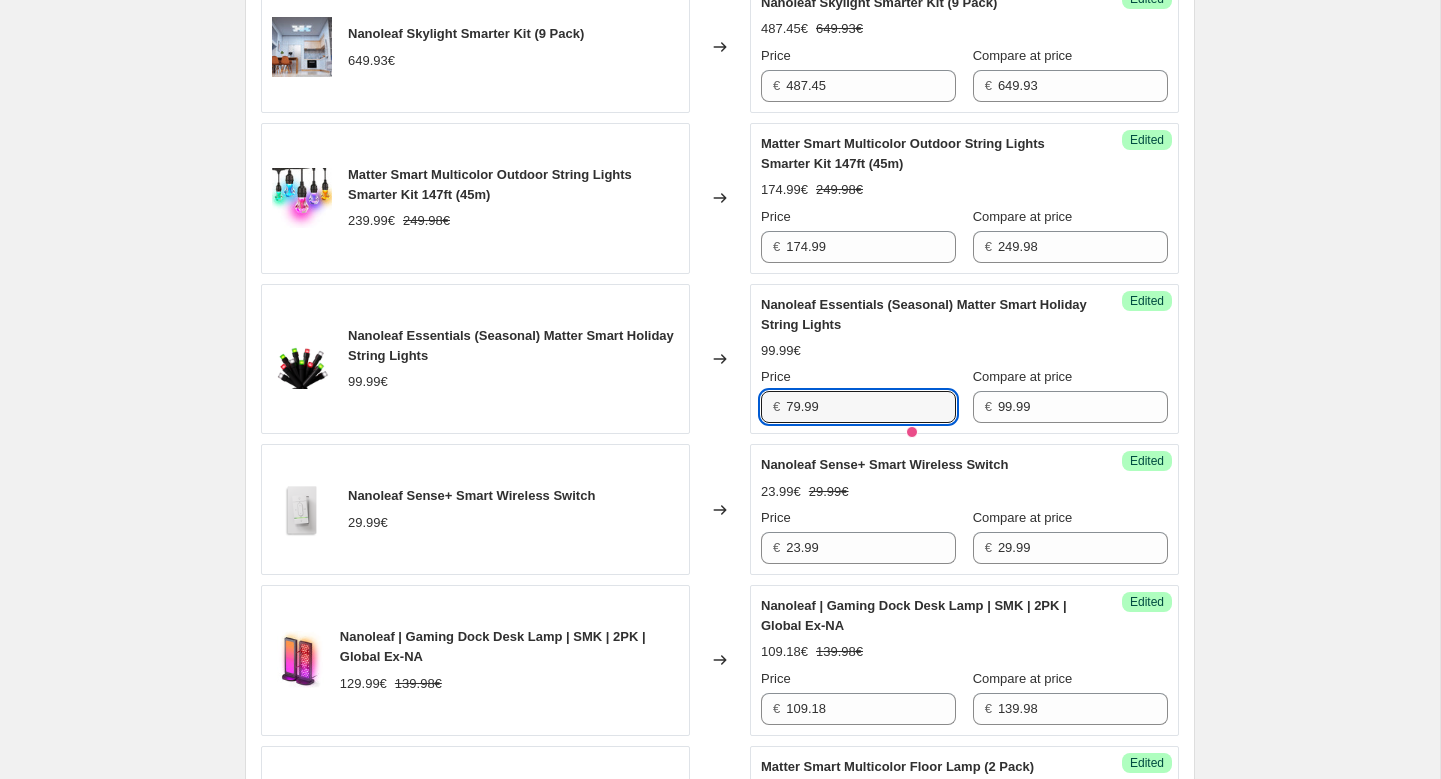 type on "79.99" 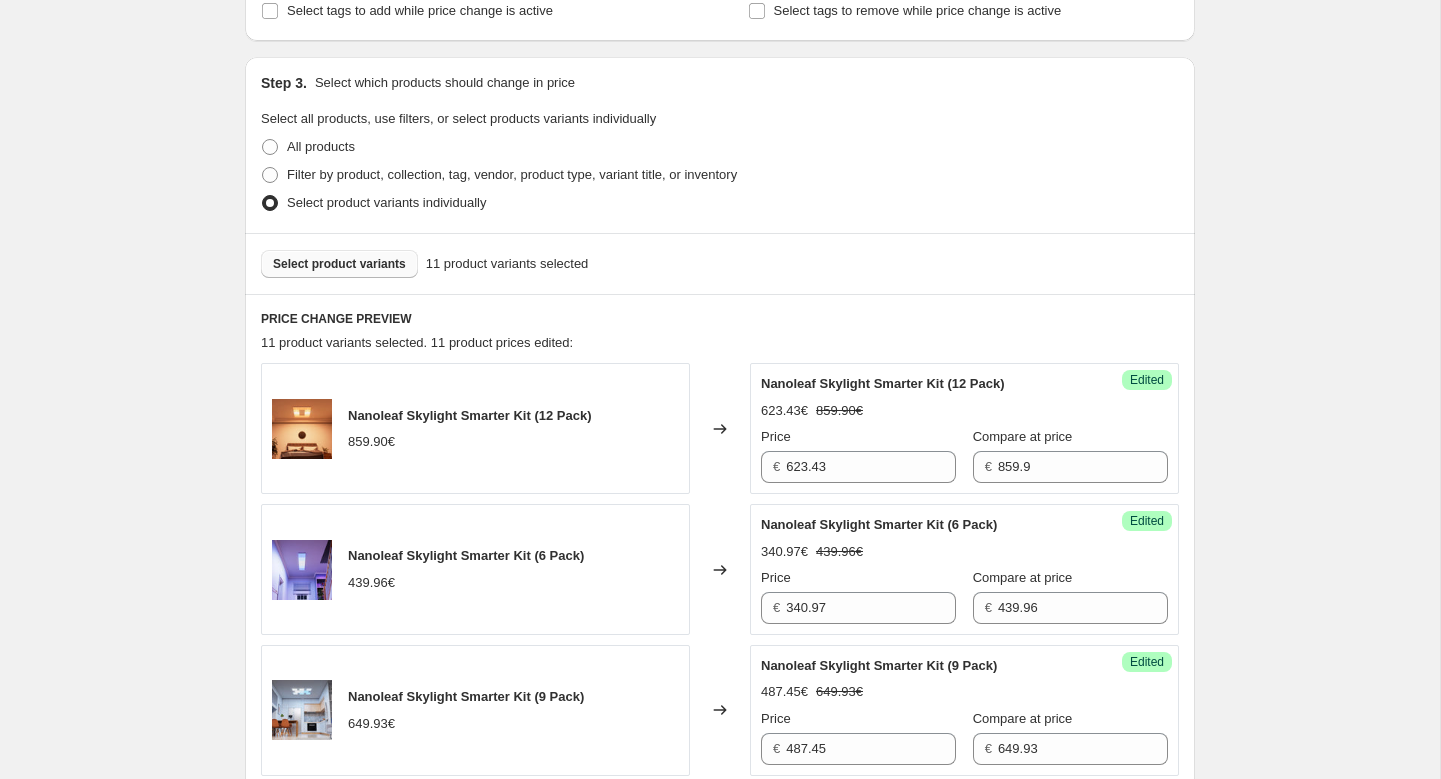 scroll, scrollTop: 365, scrollLeft: 0, axis: vertical 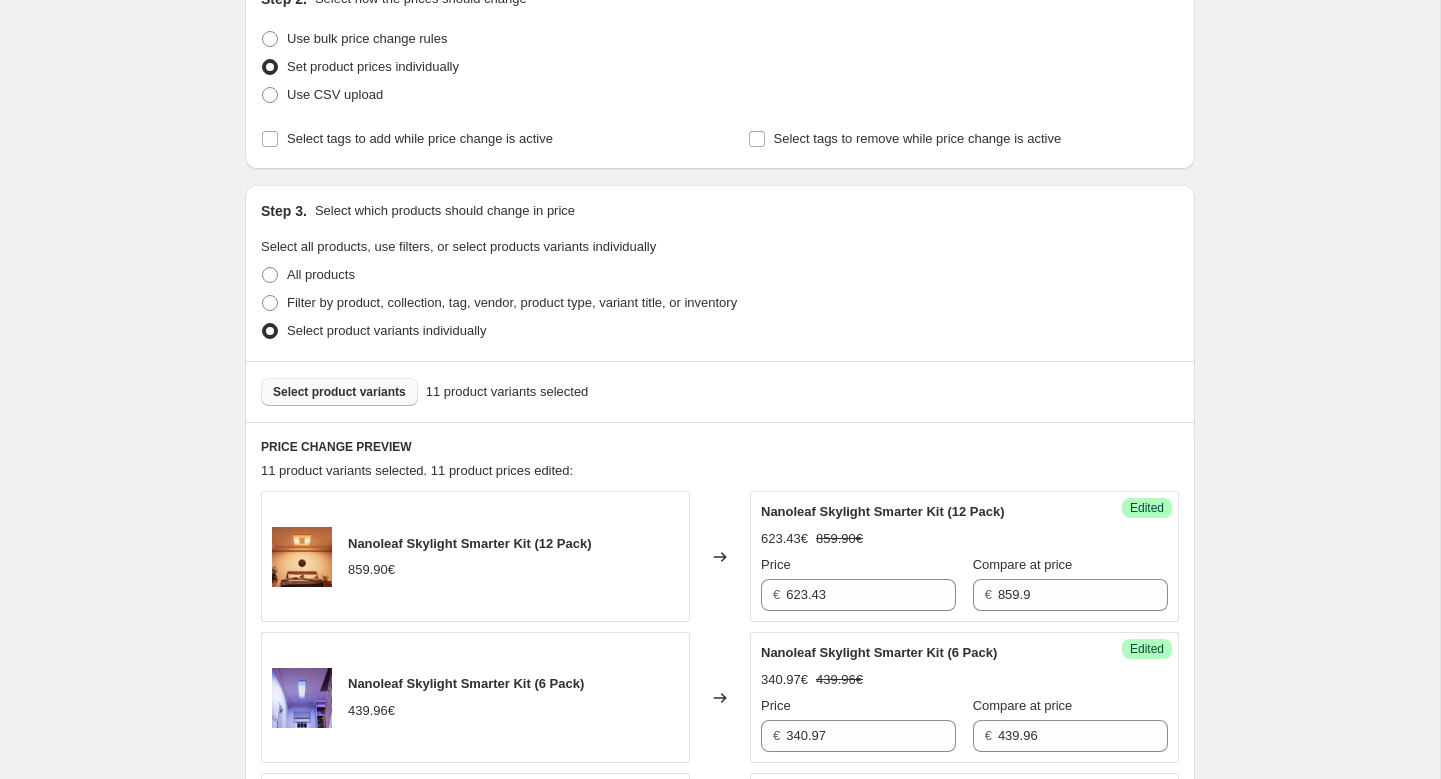 click on "Select product variants" at bounding box center (339, 392) 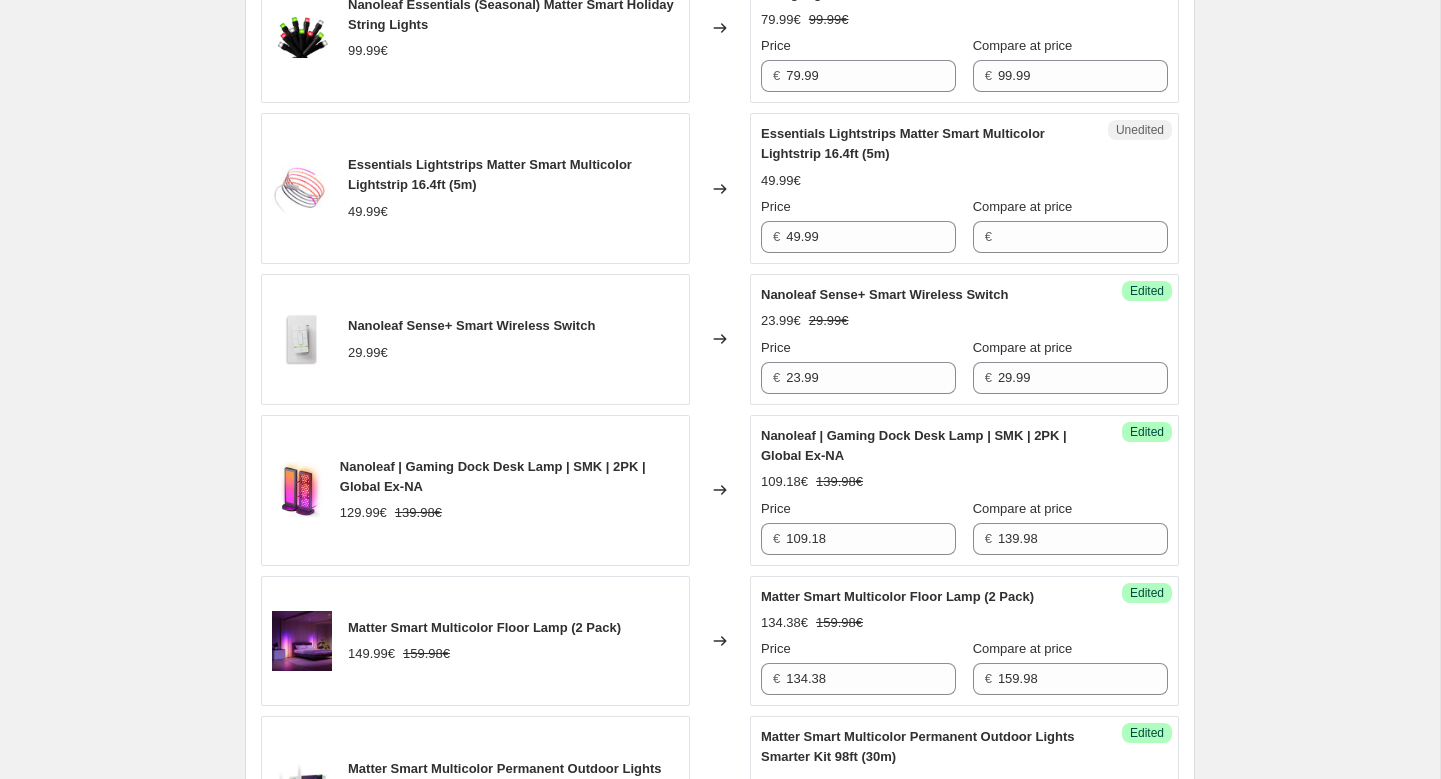 scroll, scrollTop: 1490, scrollLeft: 0, axis: vertical 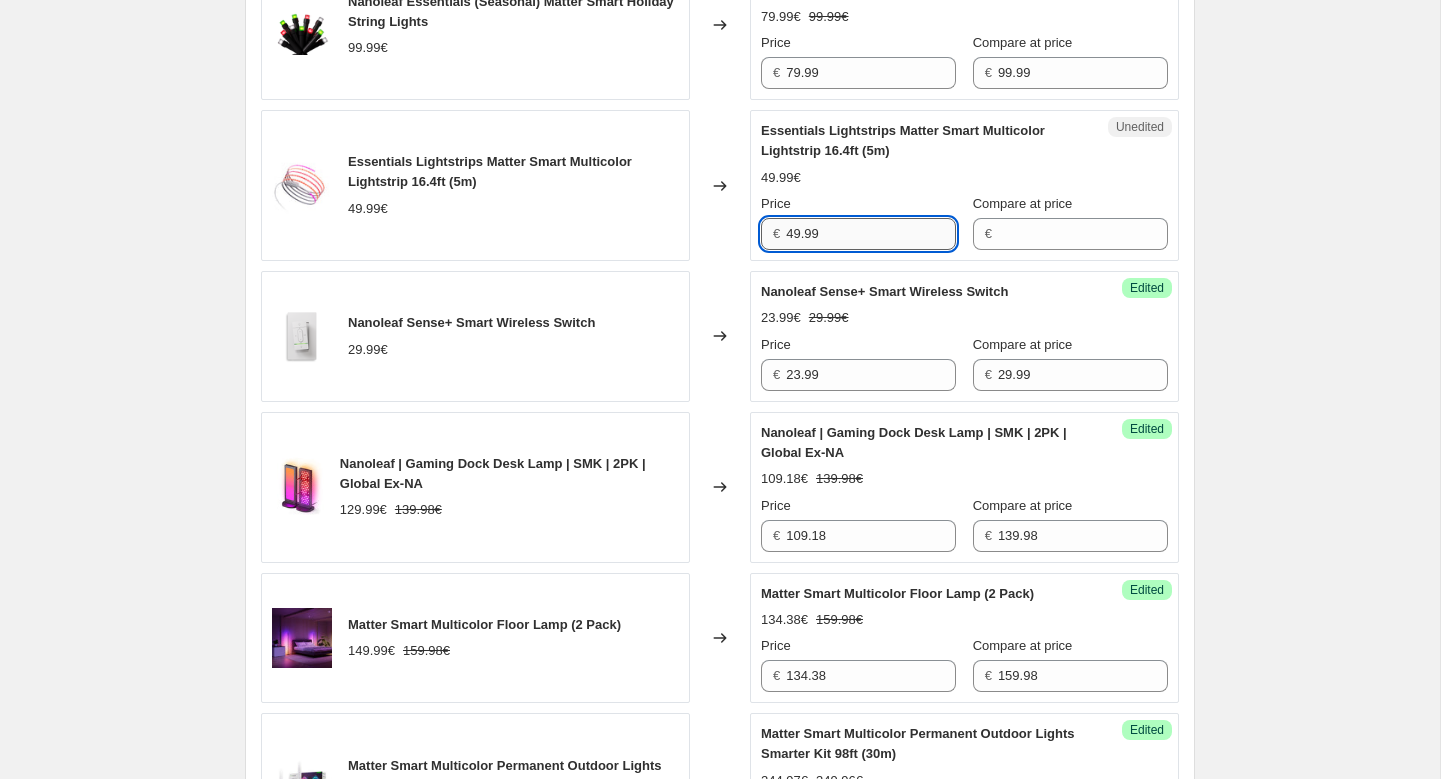 click on "49.99" at bounding box center (871, 234) 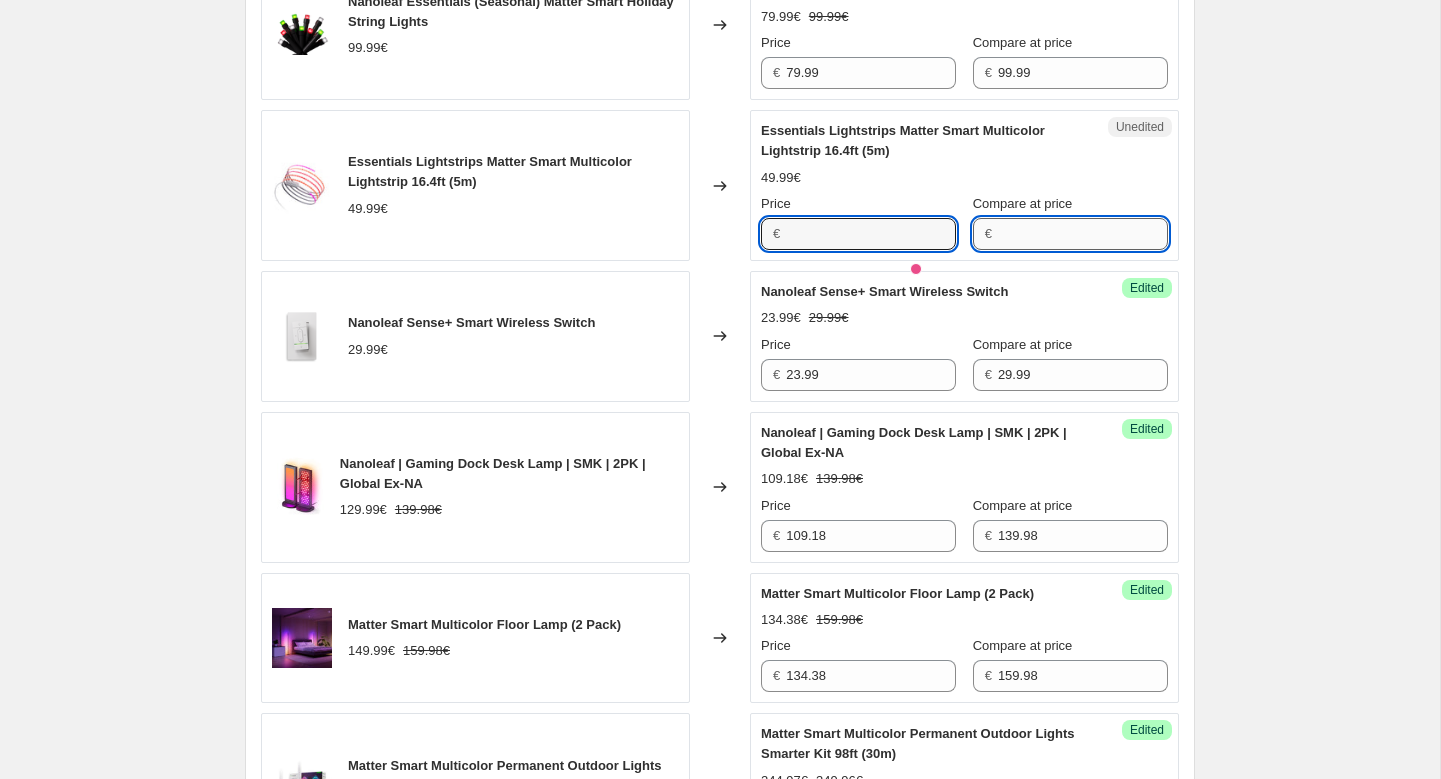 type on "49.99" 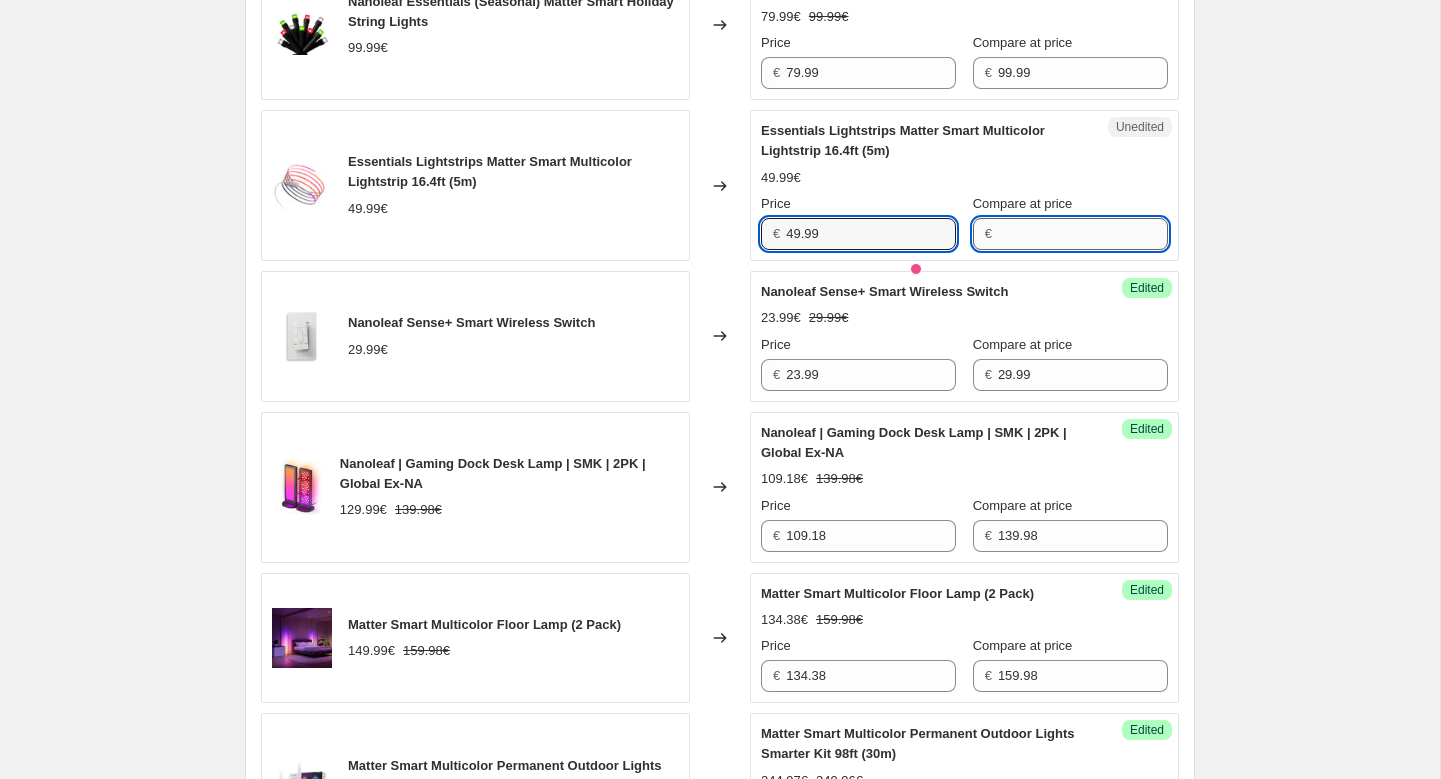 click on "Compare at price" at bounding box center [1083, 234] 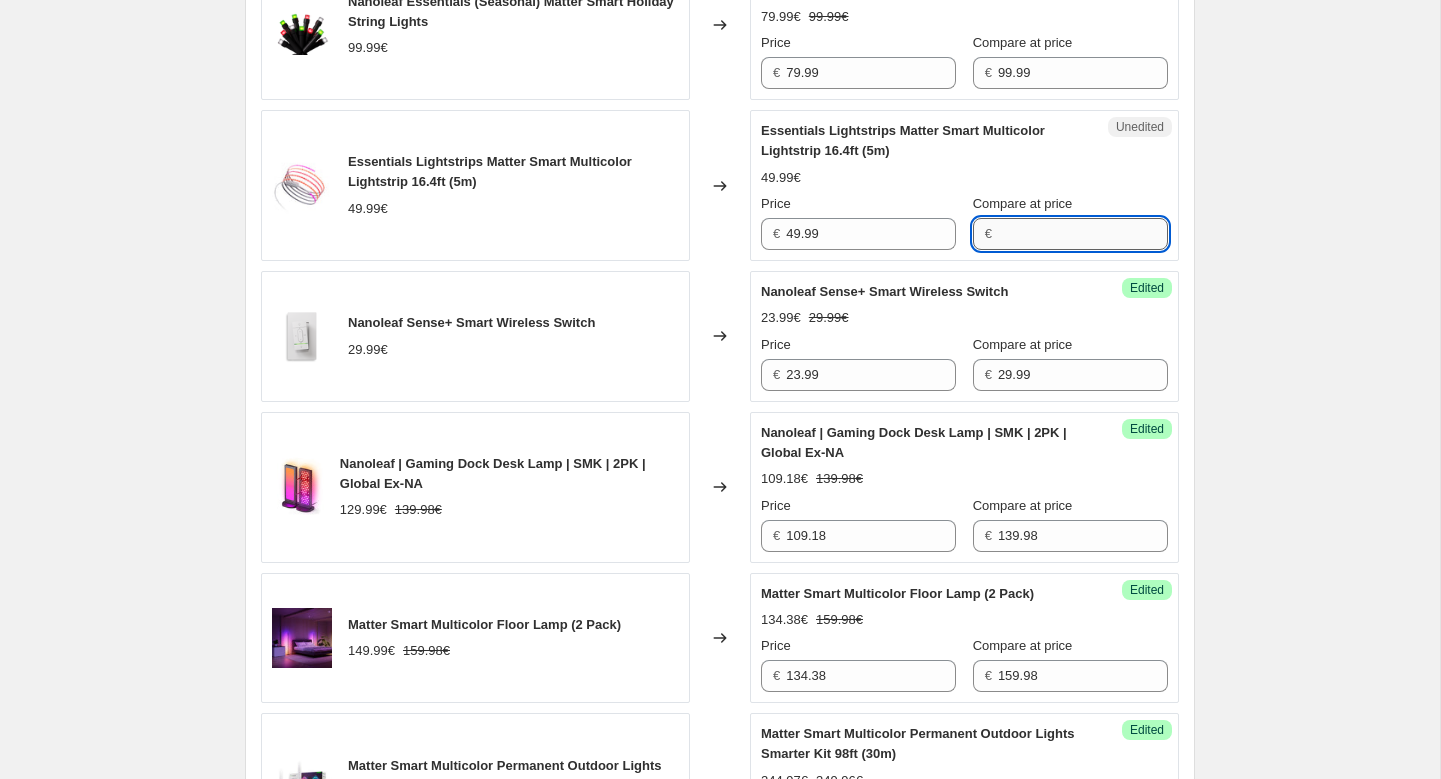 paste on "49.99" 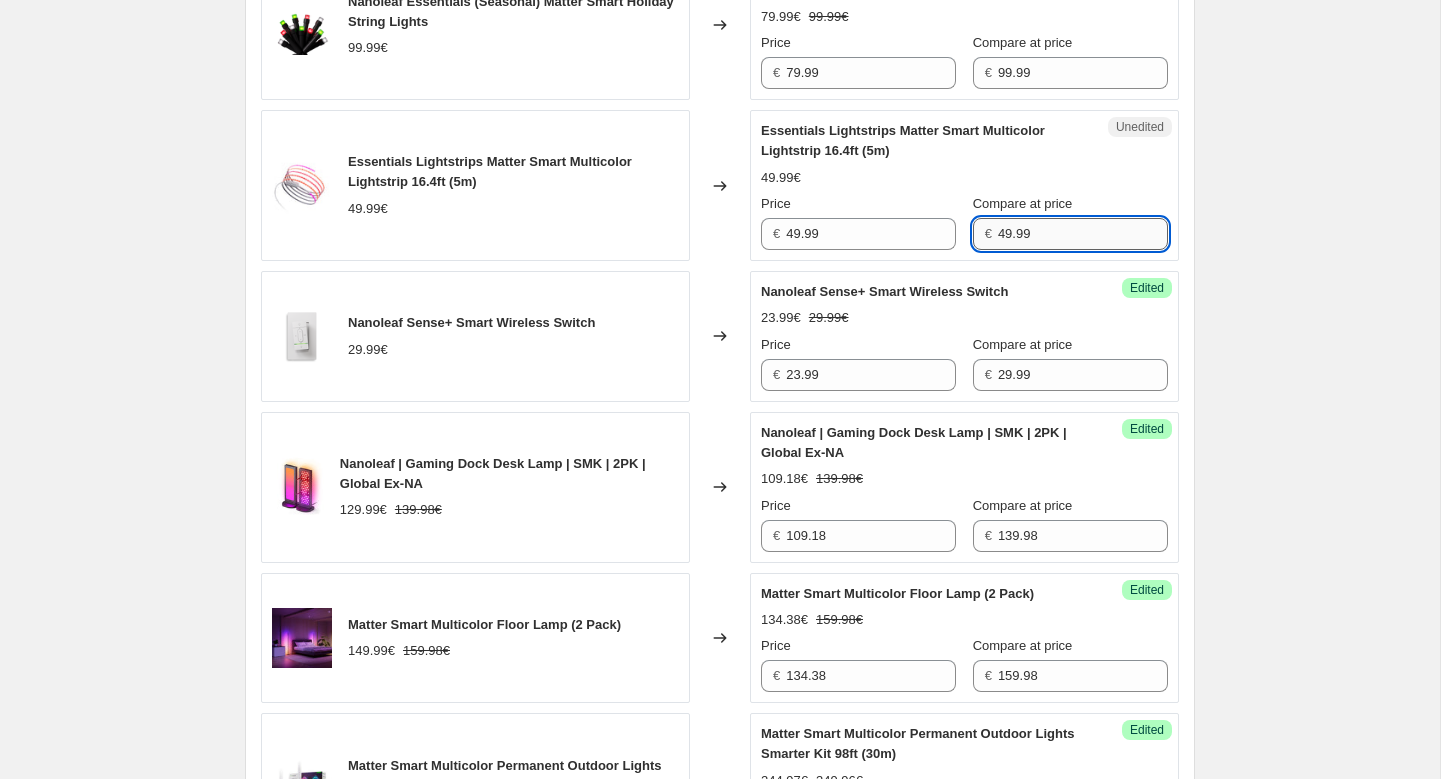 type on "49.99" 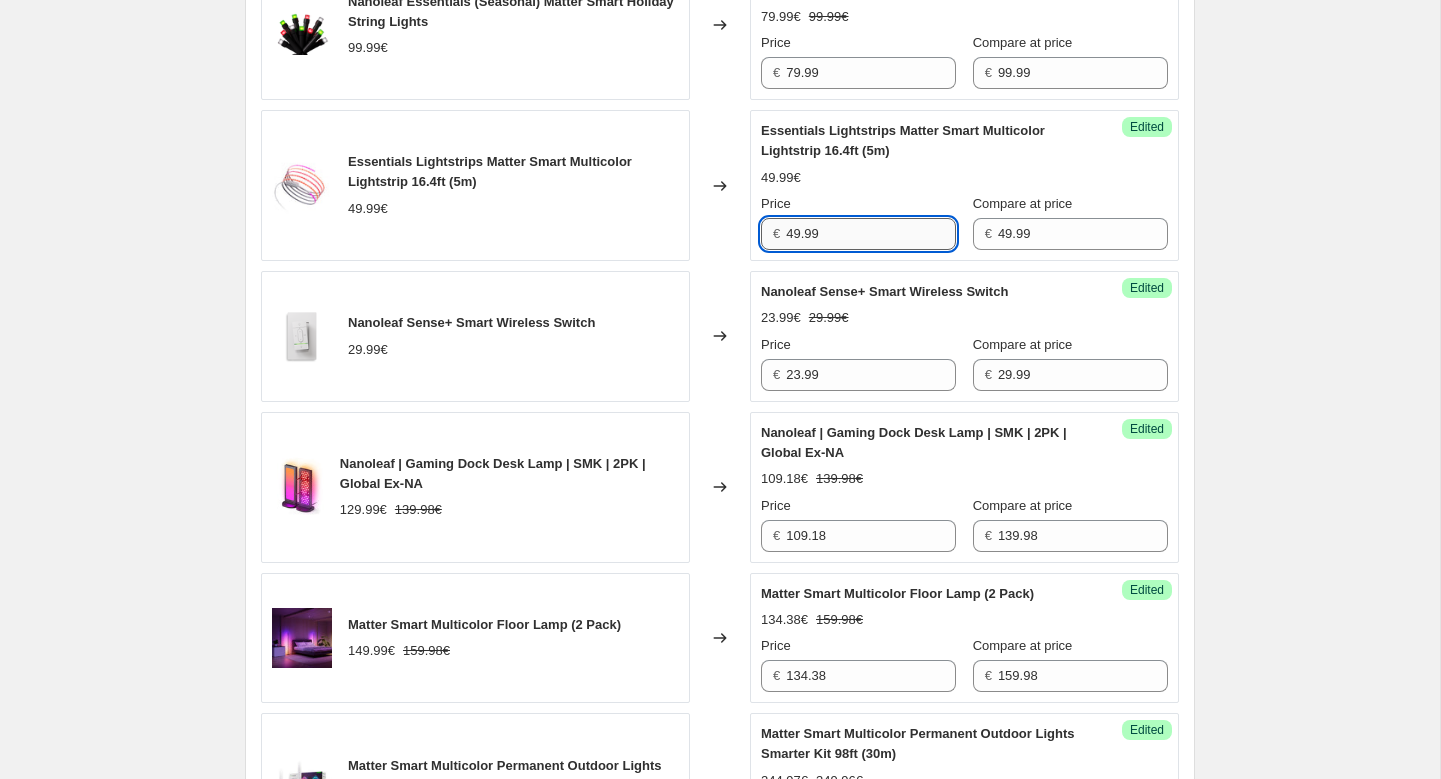 click on "49.99" at bounding box center [871, 234] 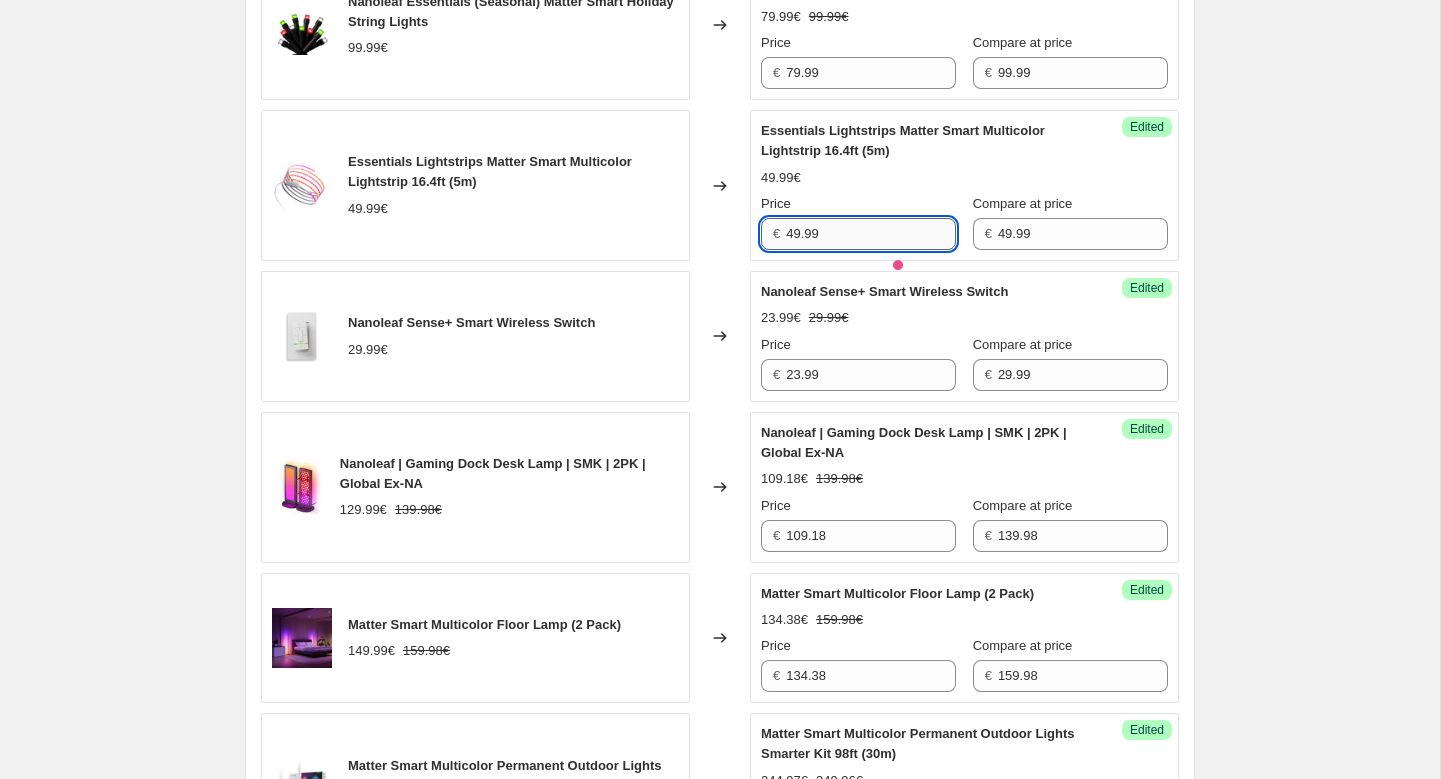 paste on "39.99" 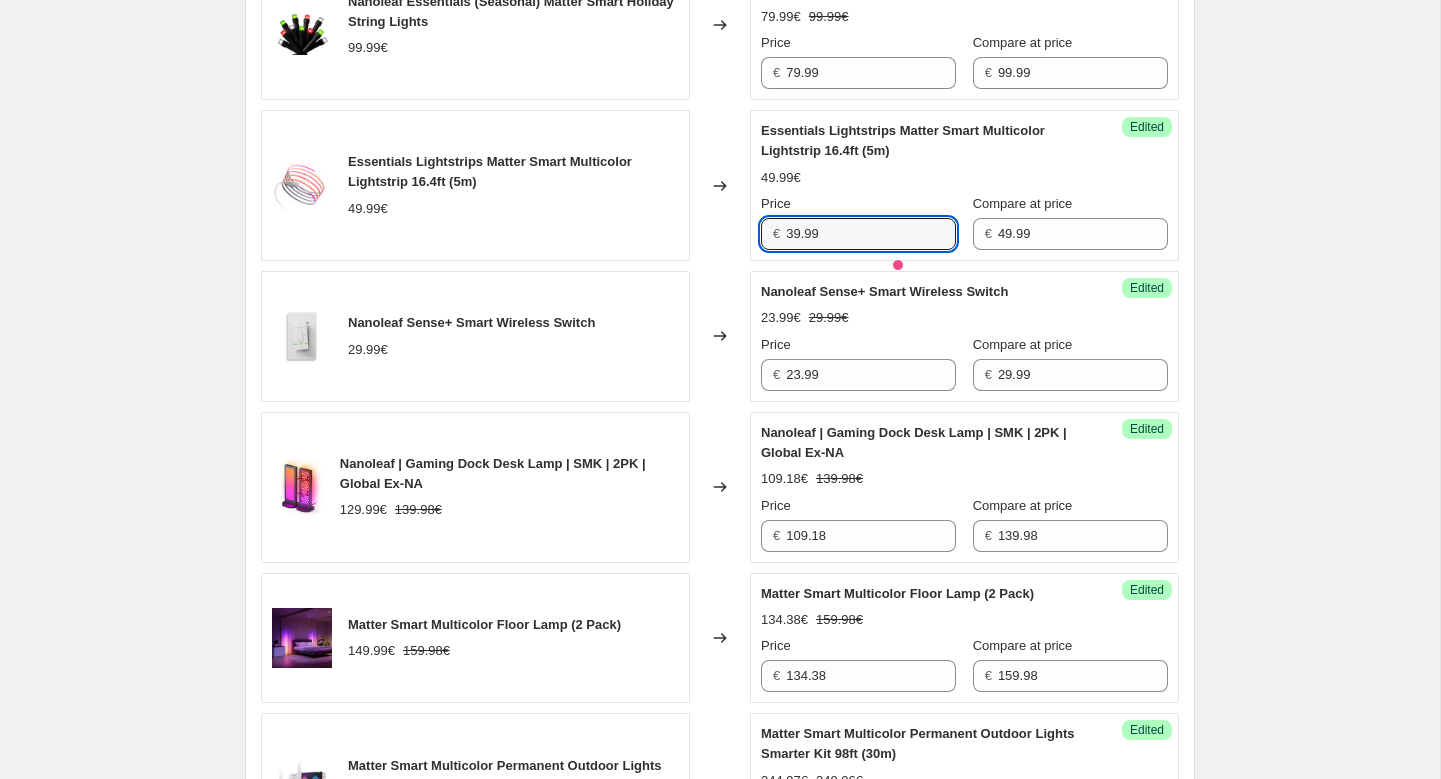 type on "39.99" 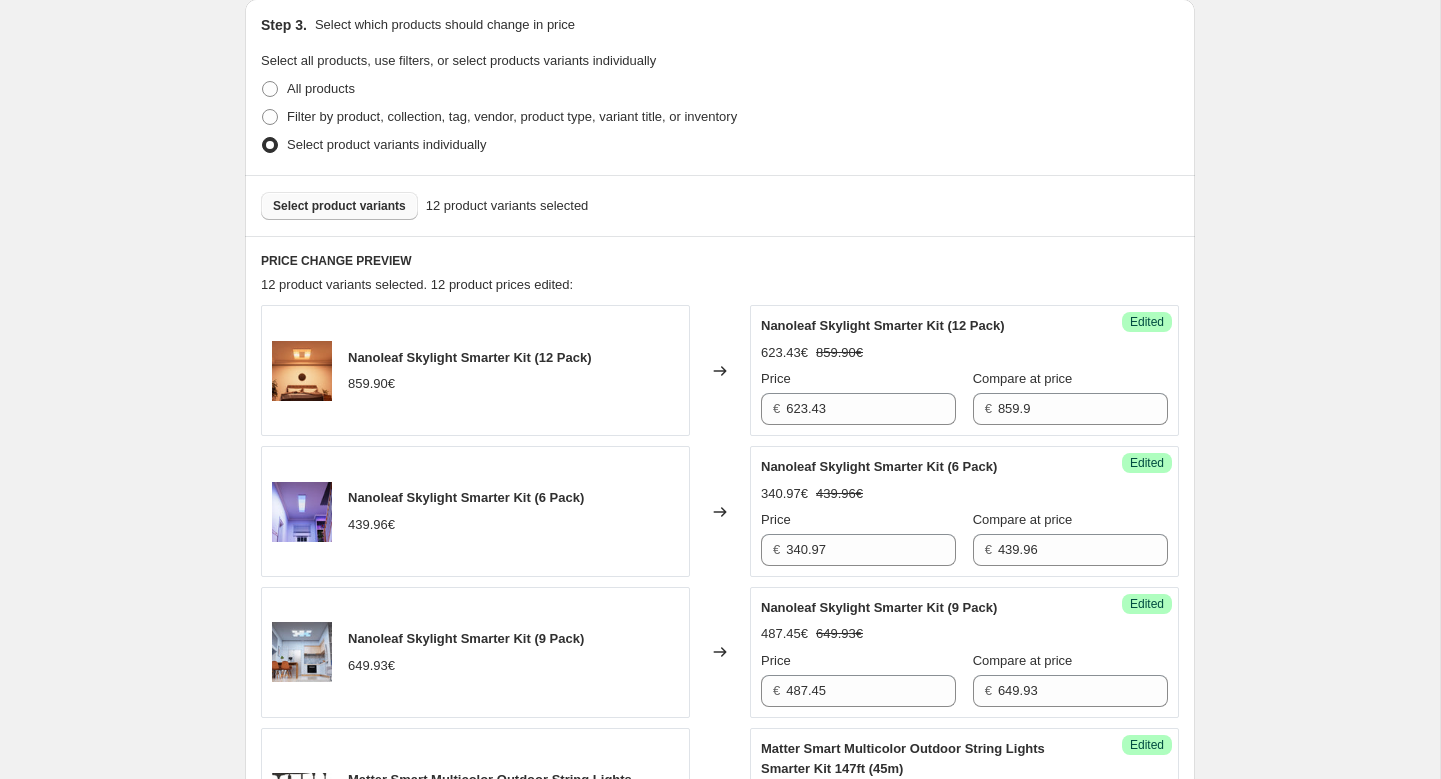 scroll, scrollTop: 546, scrollLeft: 0, axis: vertical 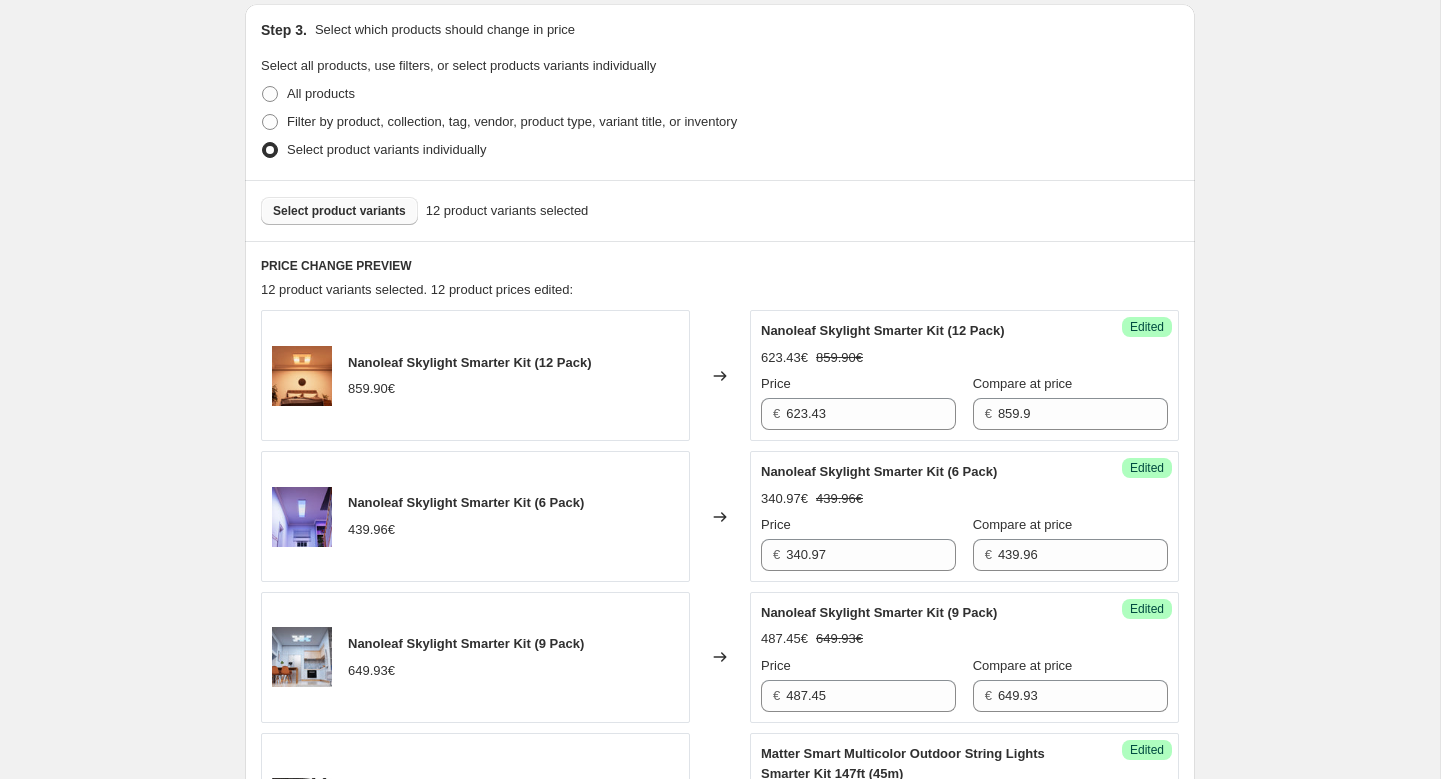 click on "Select product variants" at bounding box center [339, 211] 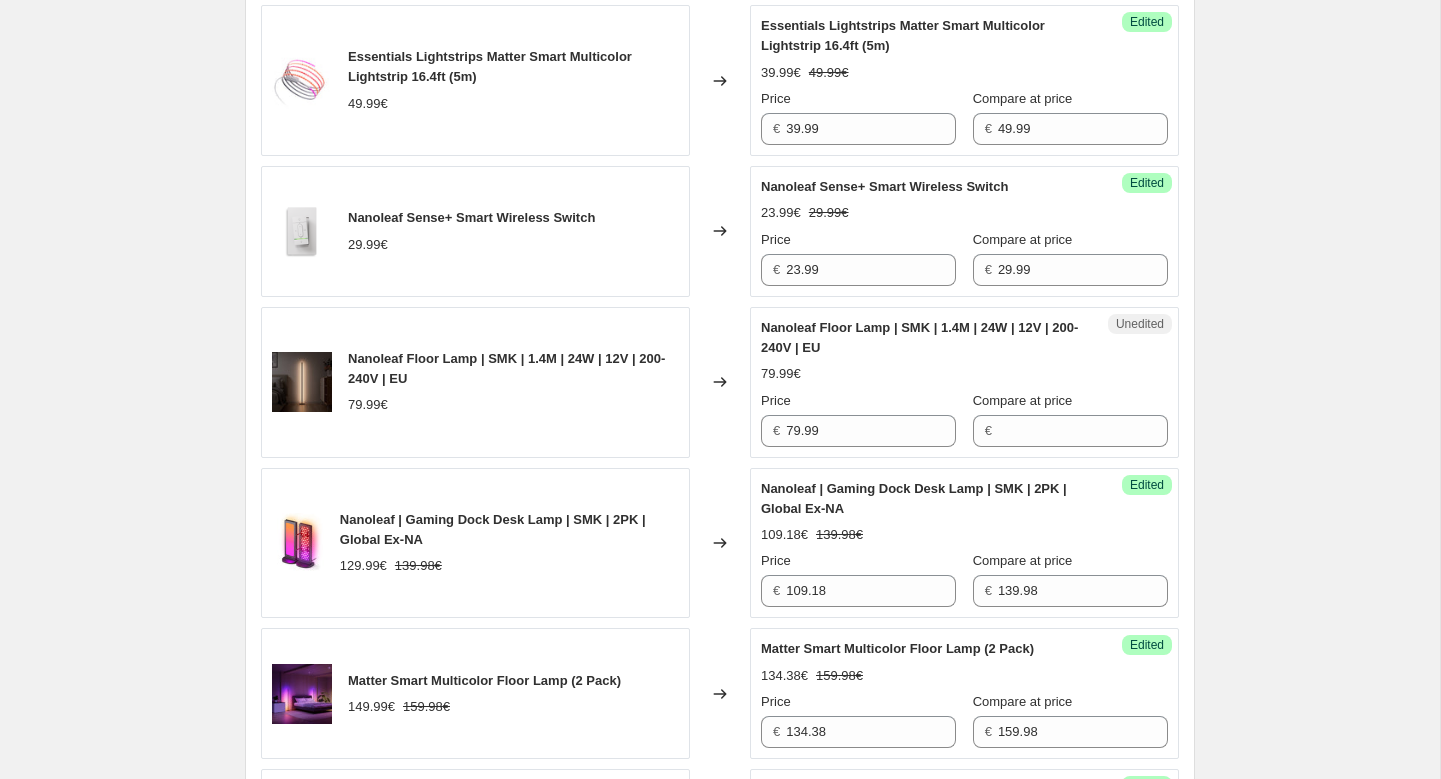 scroll, scrollTop: 1628, scrollLeft: 0, axis: vertical 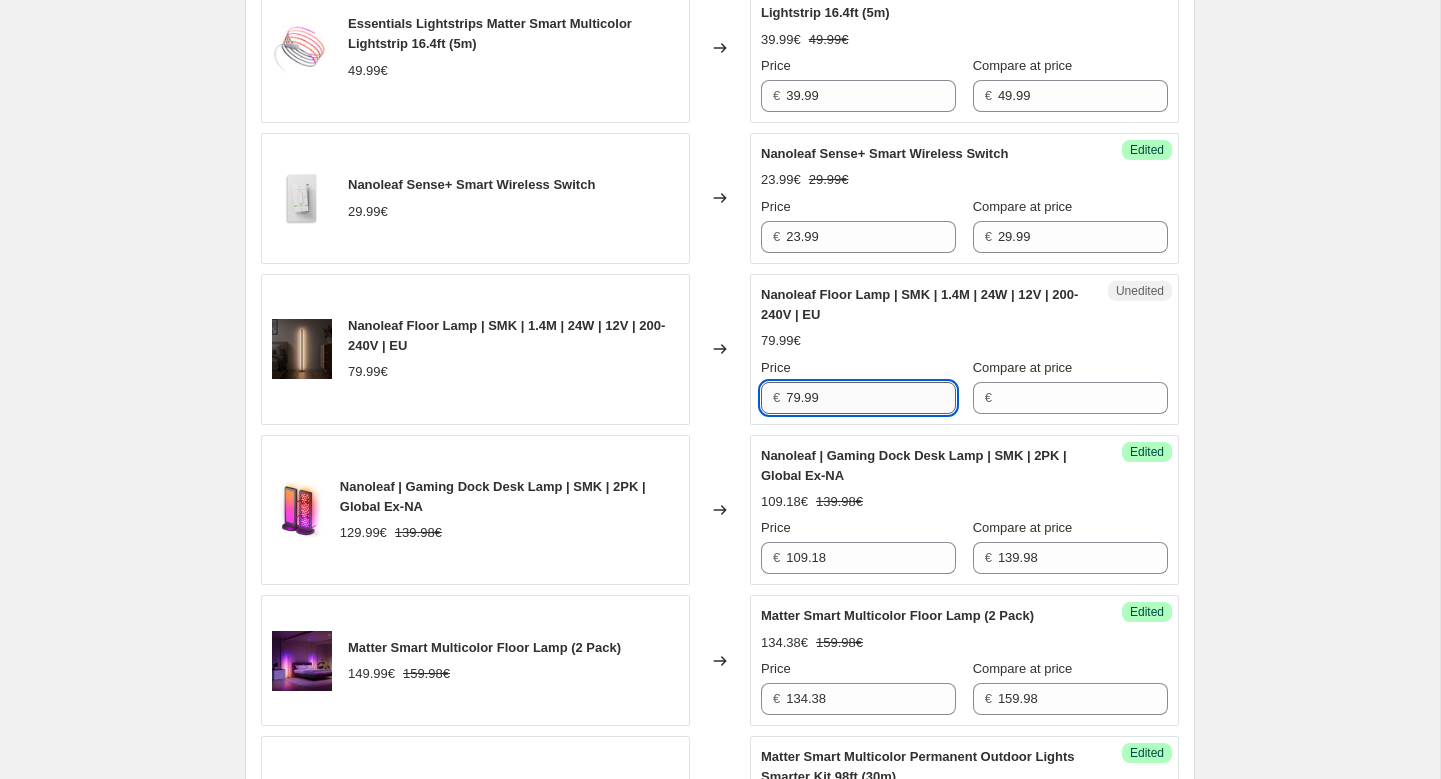 click on "79.99" at bounding box center (871, 398) 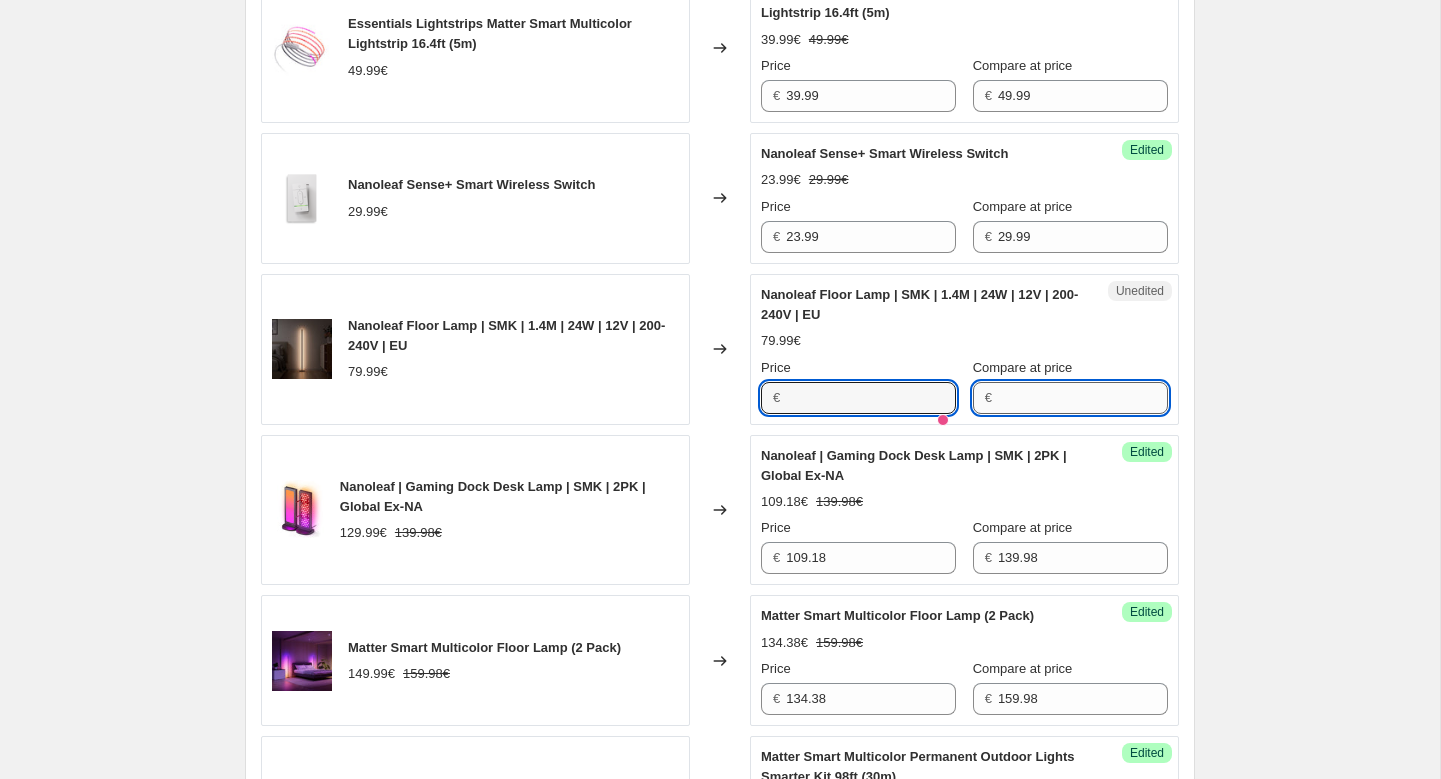 type on "79.99" 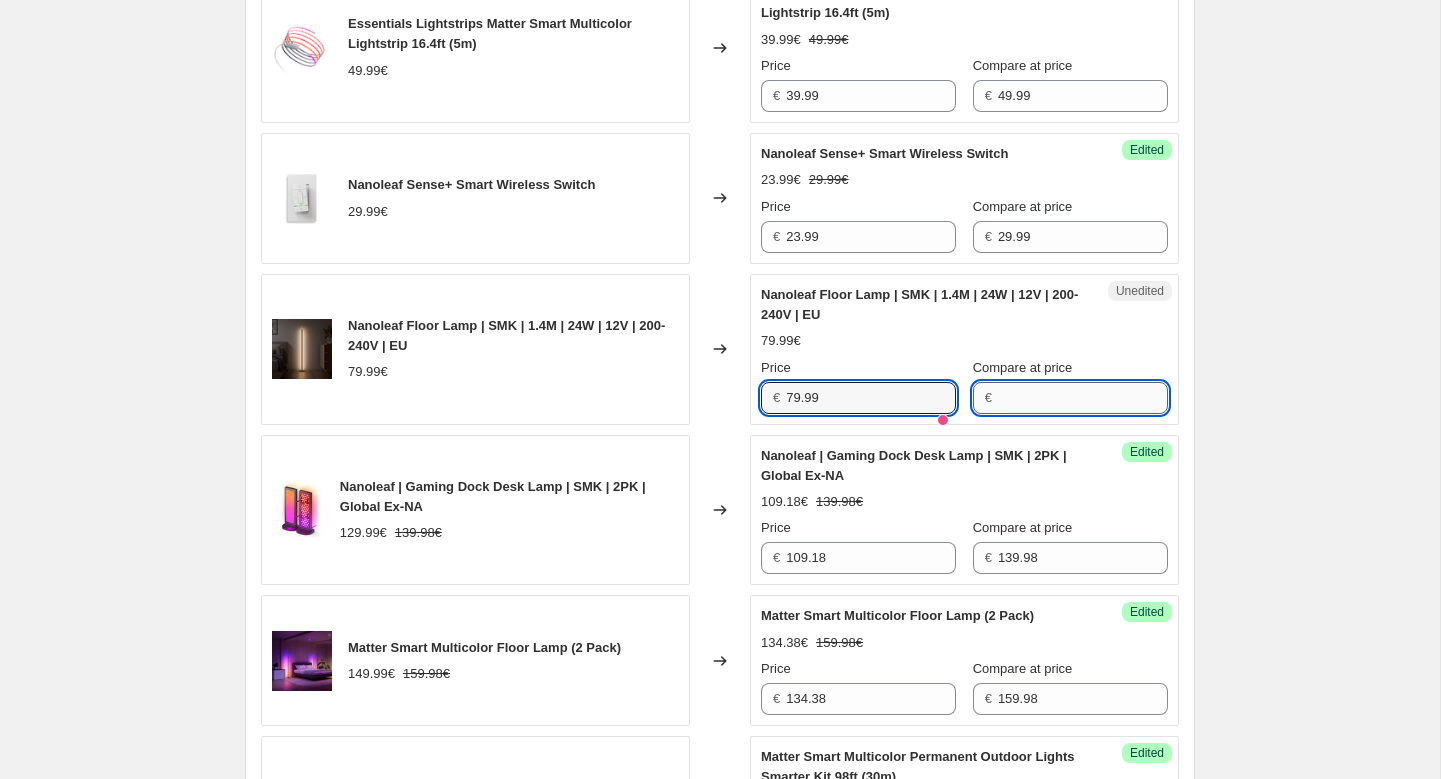 click on "Compare at price" at bounding box center [1083, 398] 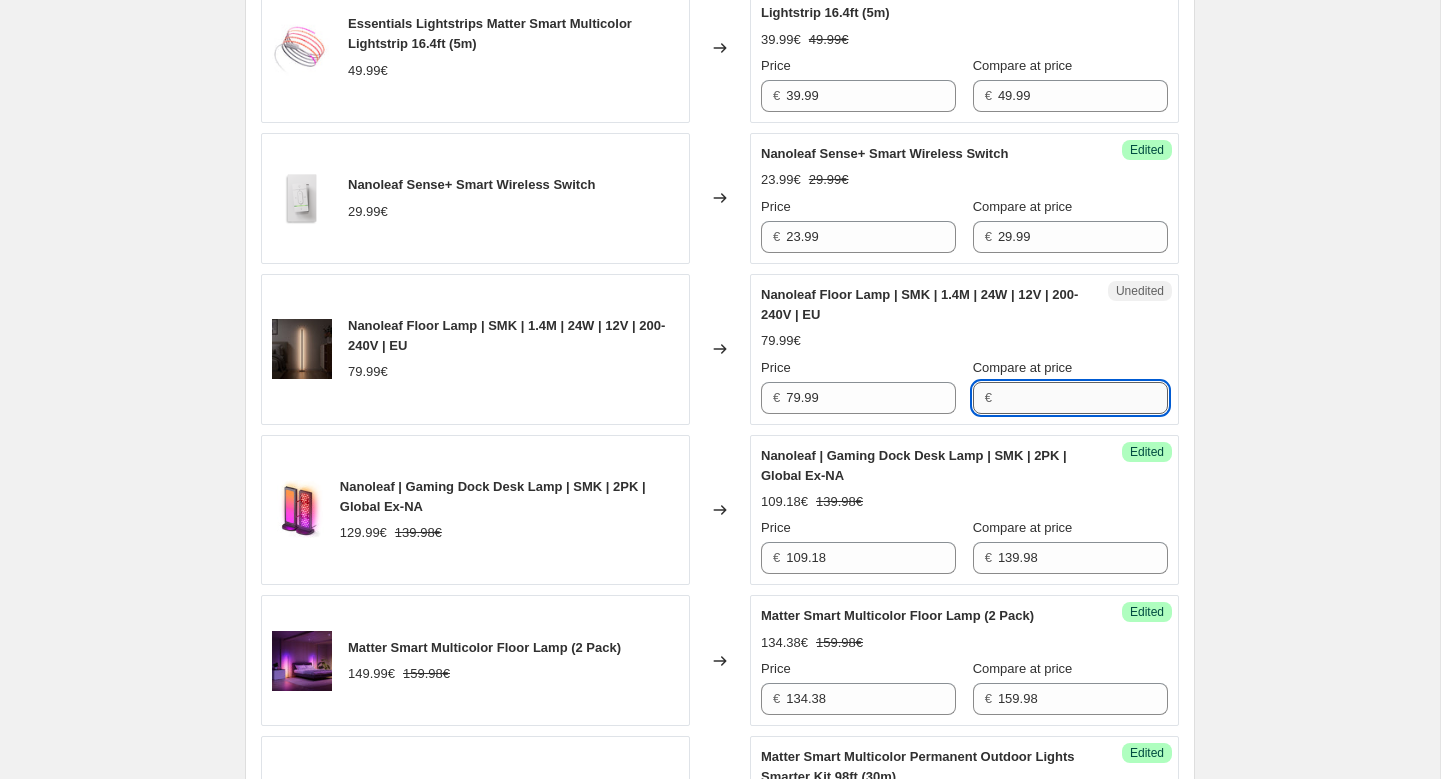 paste on "79.99" 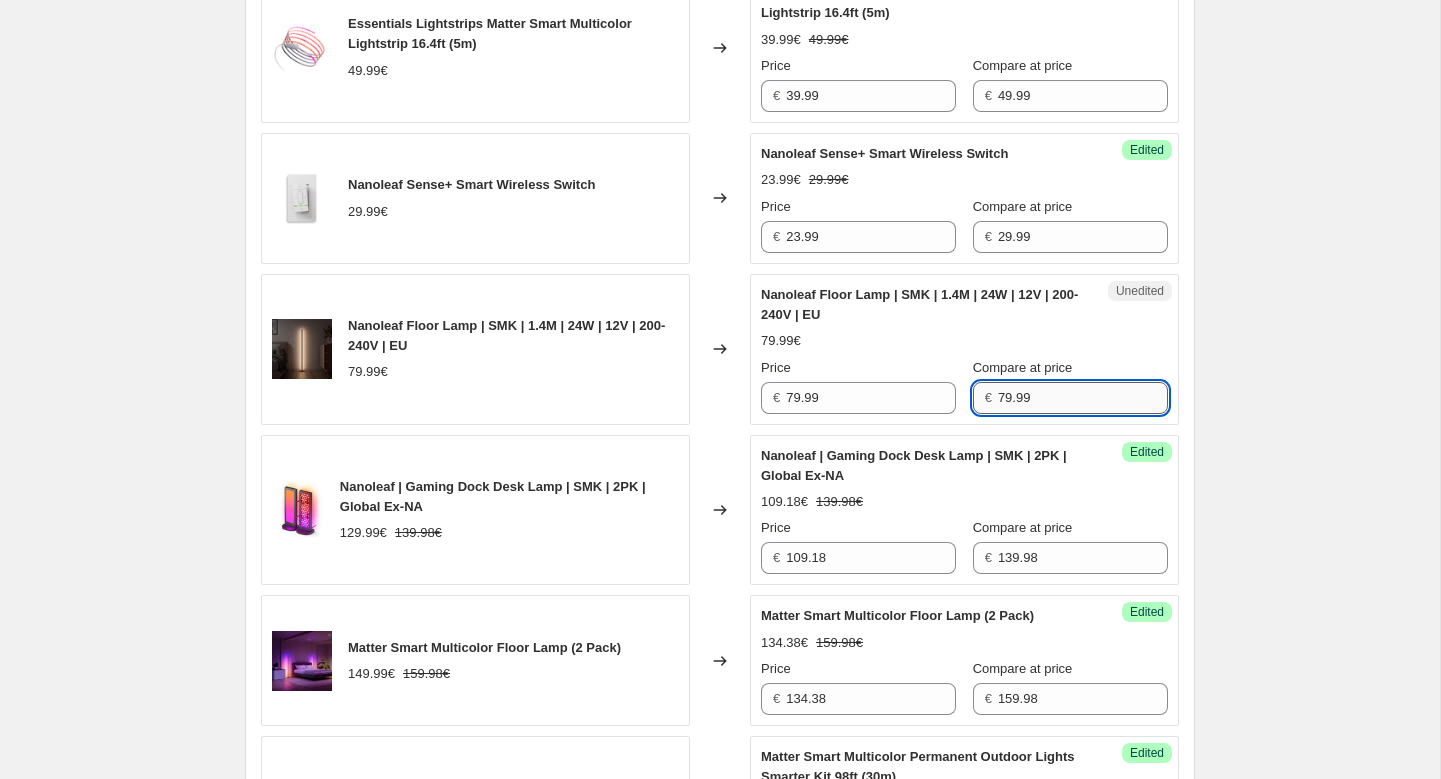type on "79.99" 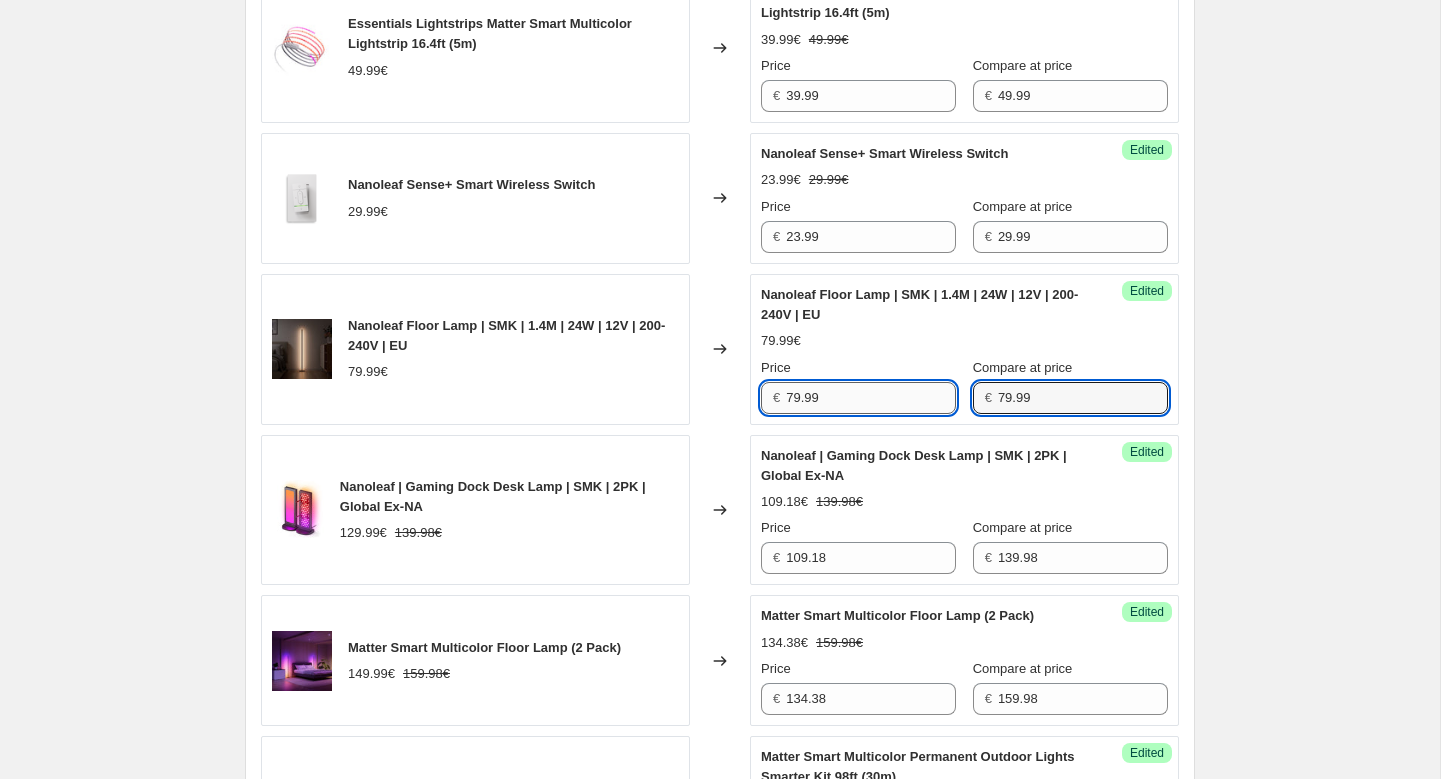 click on "79.99" at bounding box center [871, 398] 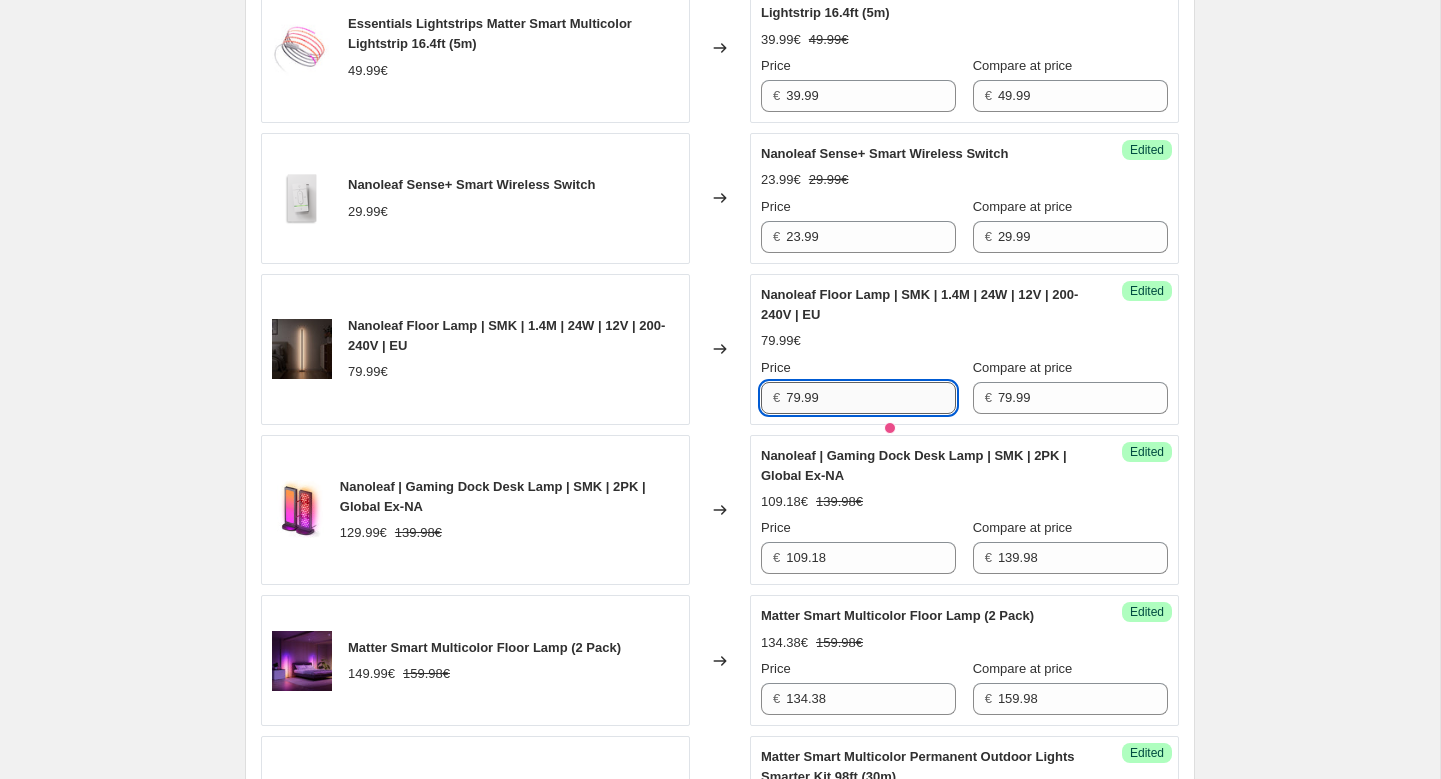 paste on "69.99" 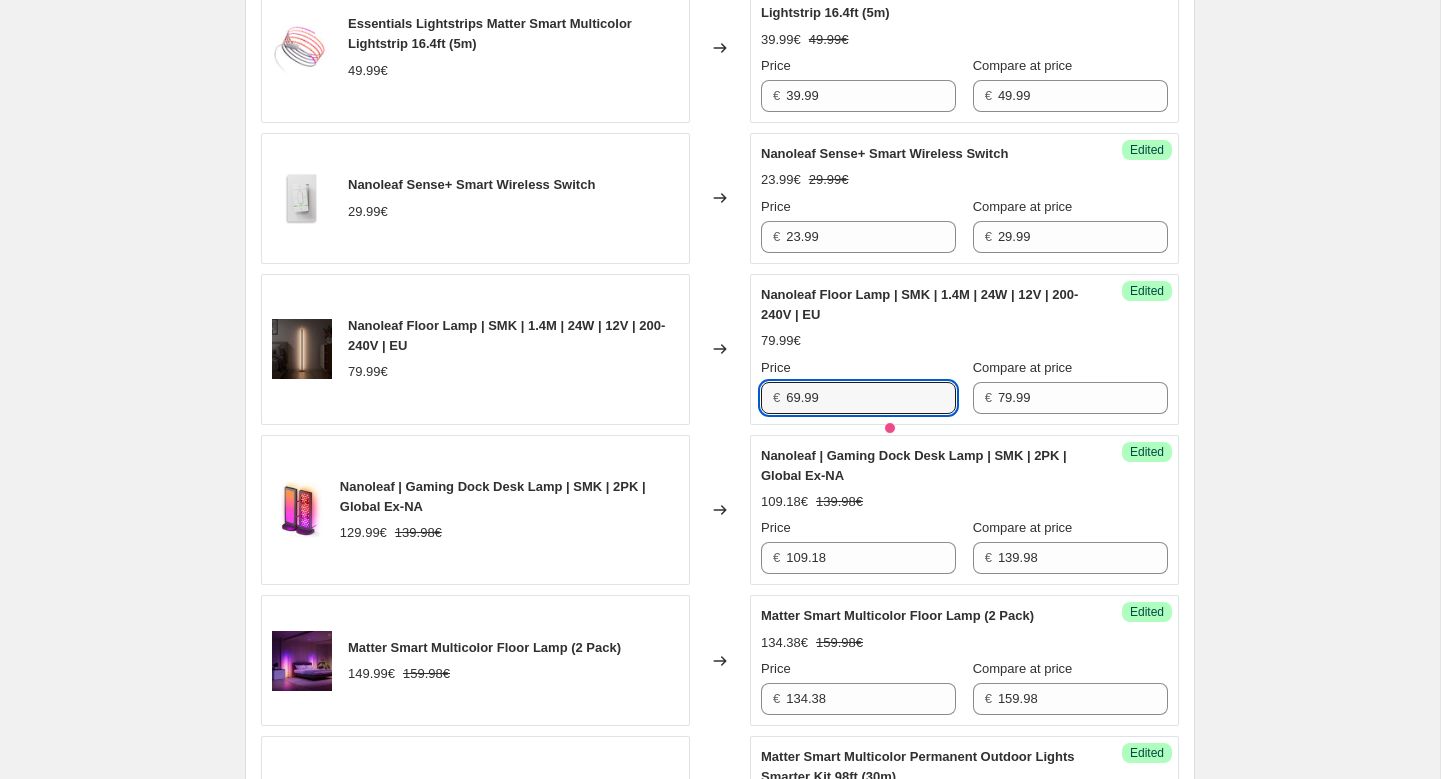 type on "69.99" 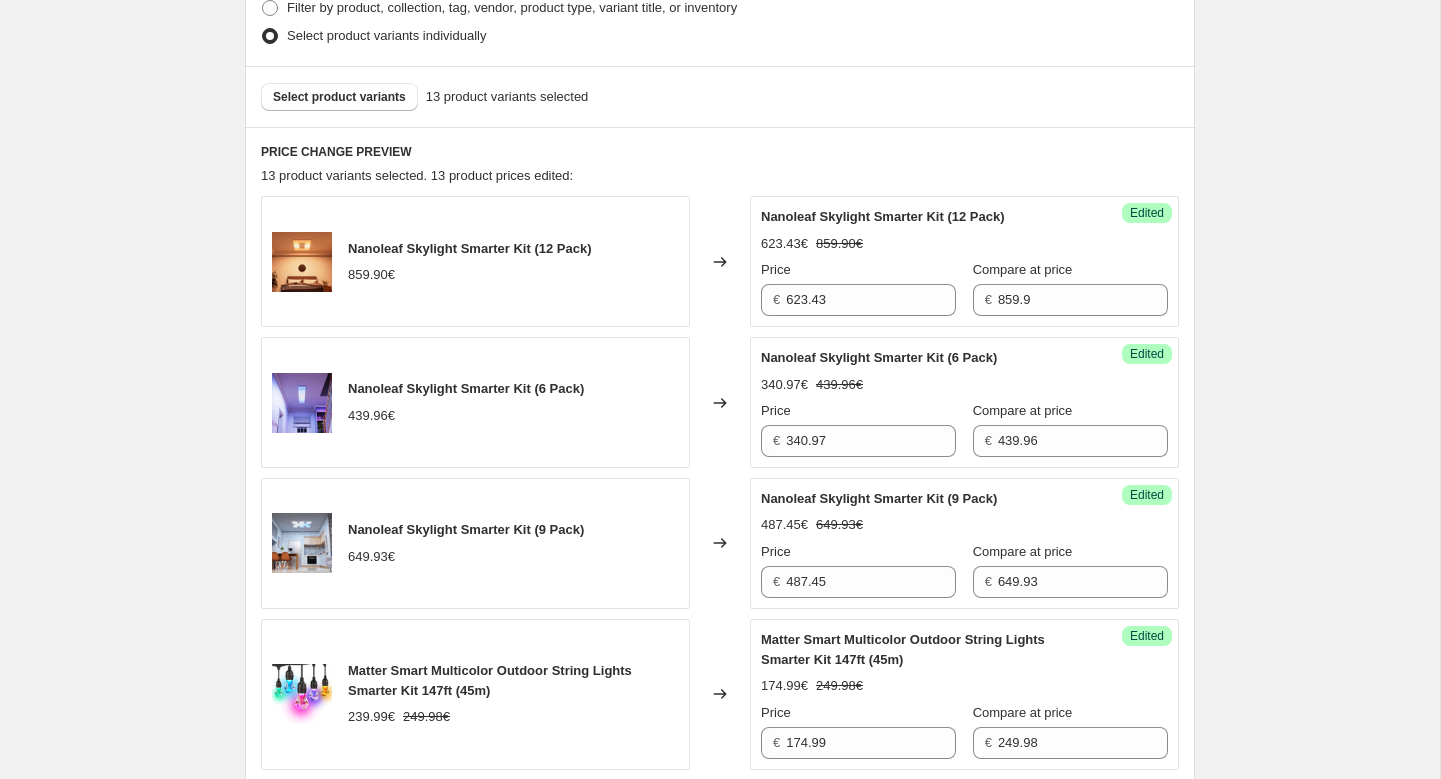 scroll, scrollTop: 522, scrollLeft: 0, axis: vertical 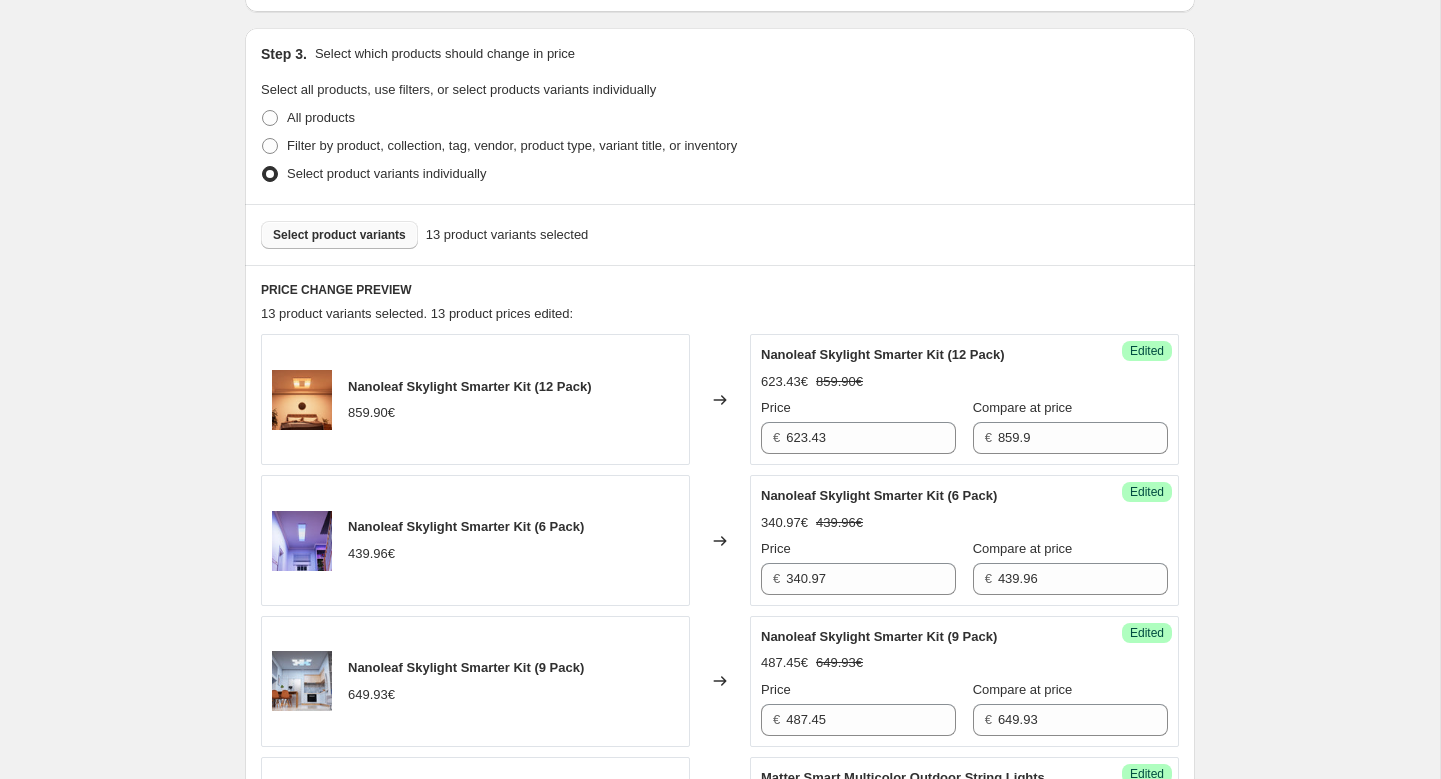 click on "Select product variants" at bounding box center (339, 235) 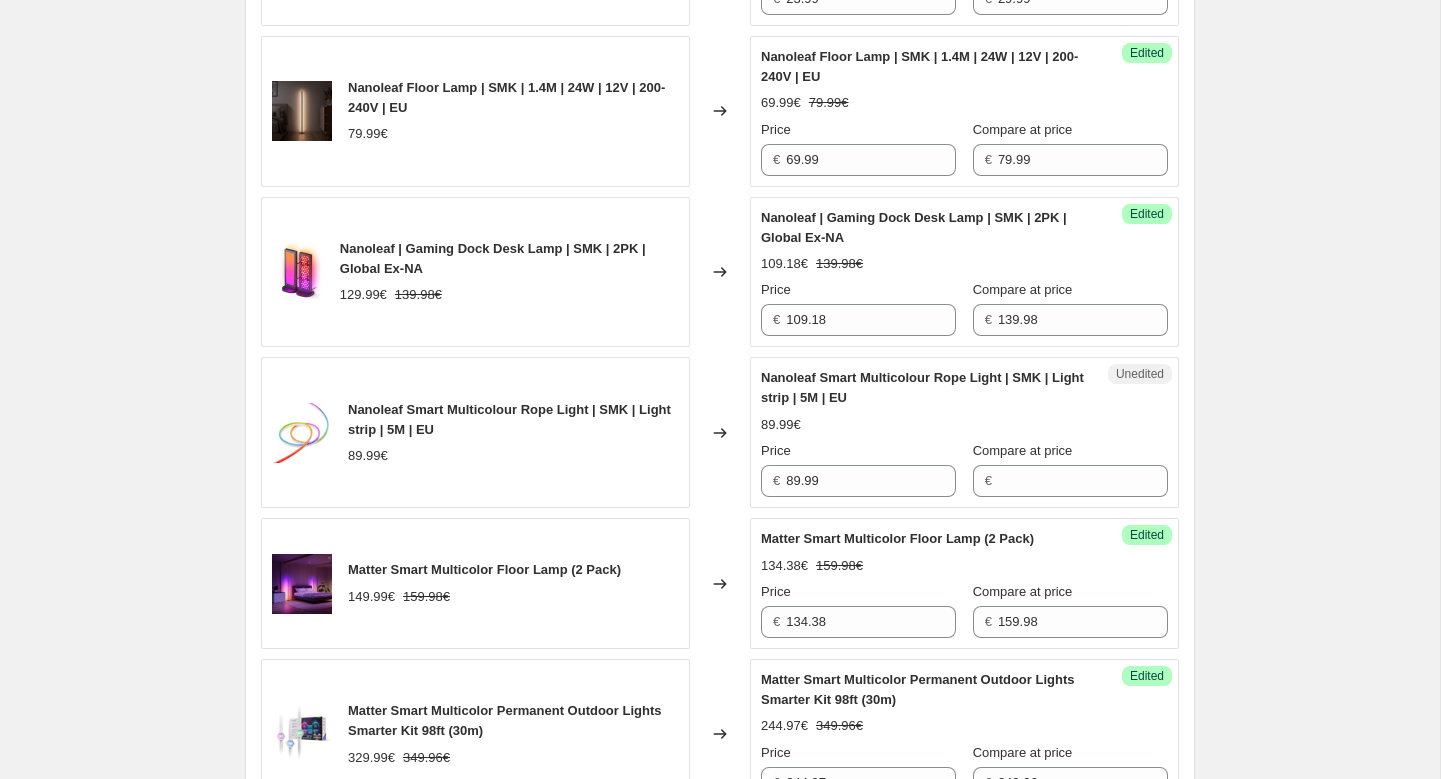 scroll, scrollTop: 1870, scrollLeft: 0, axis: vertical 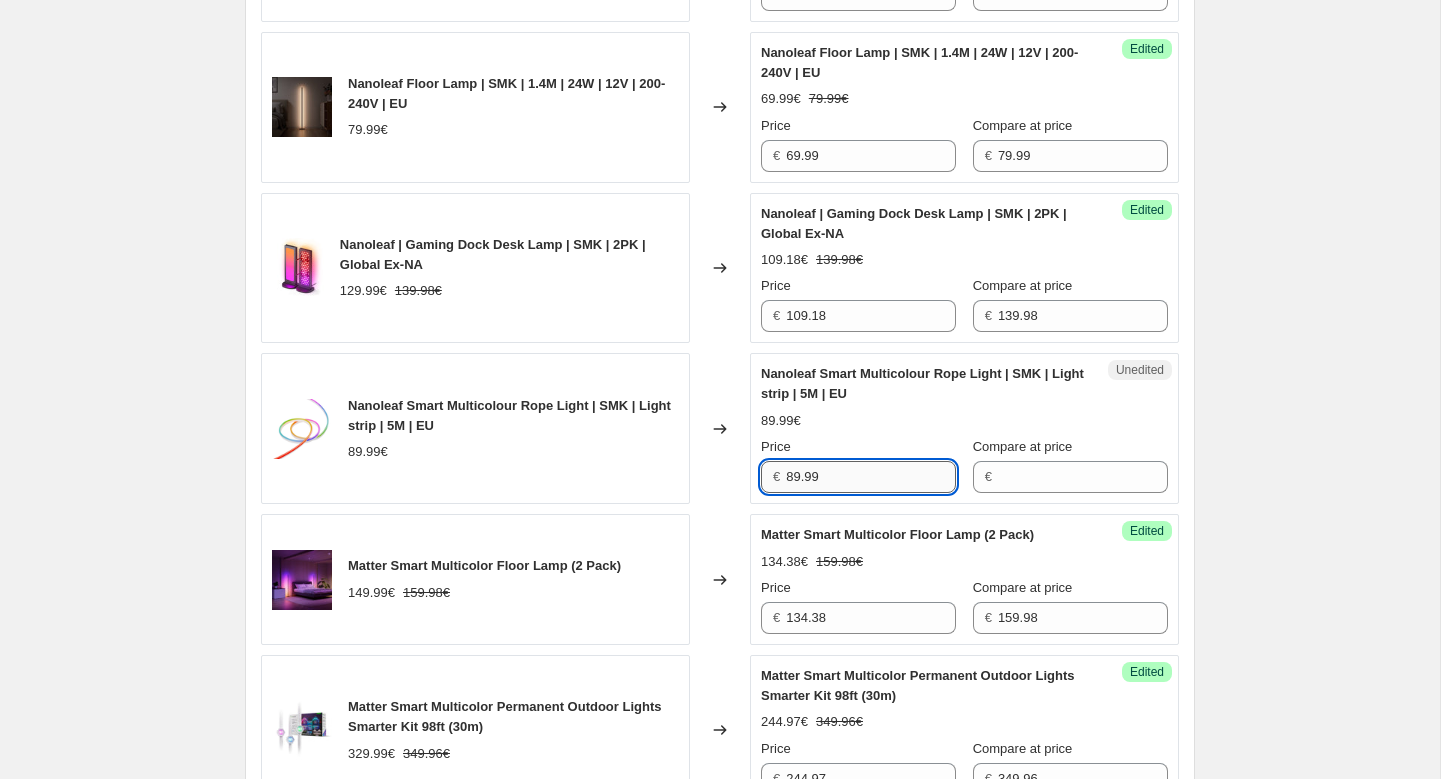 click on "89.99" at bounding box center [871, 477] 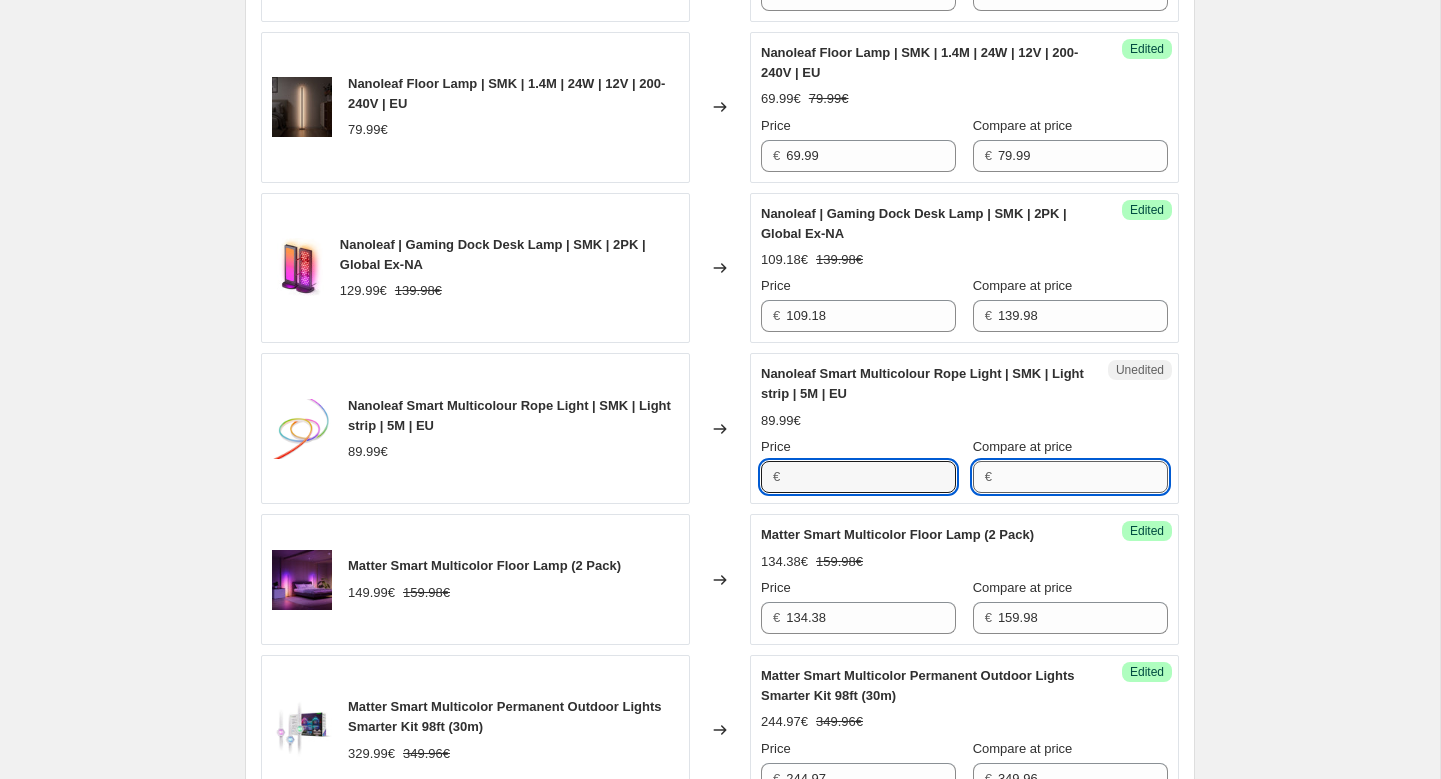 type on "89.99" 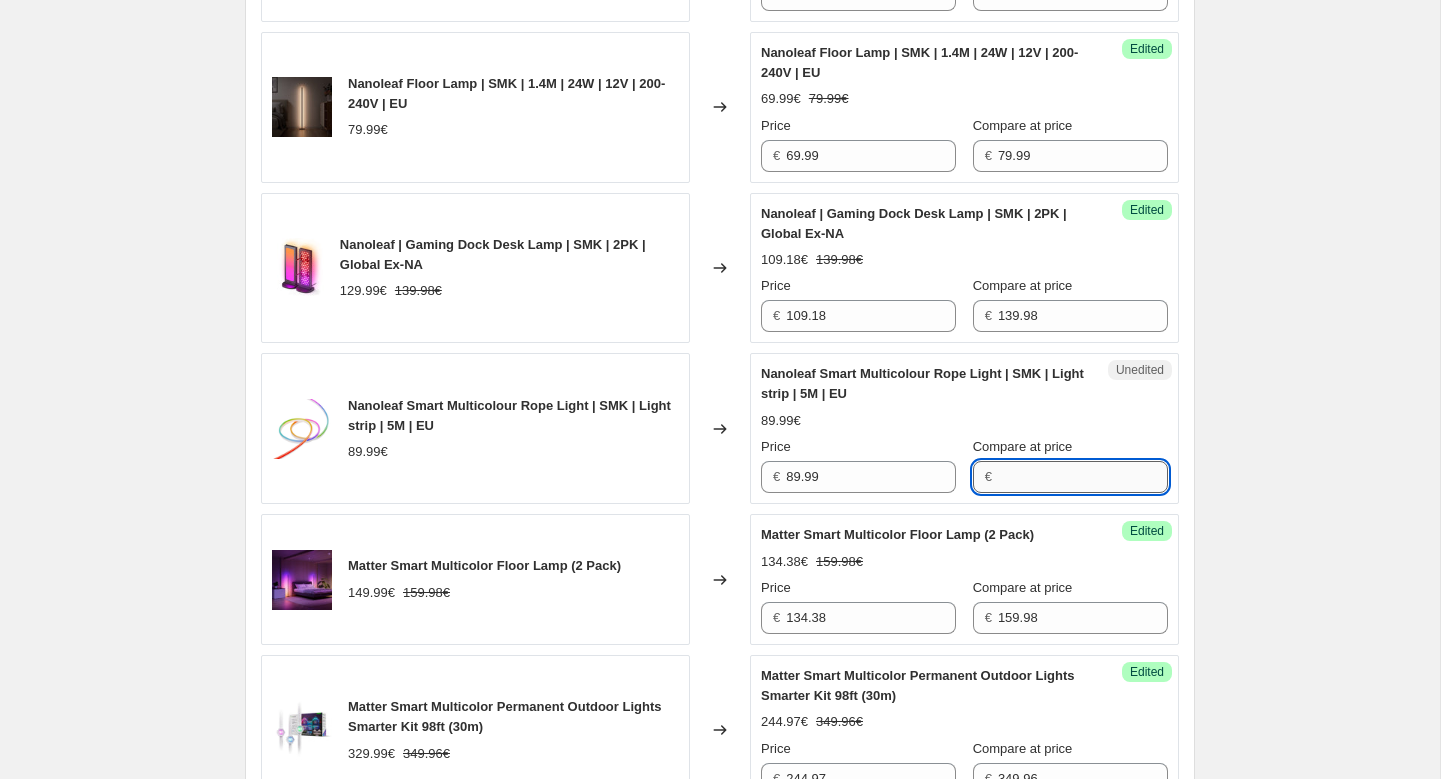 click on "Compare at price" at bounding box center (1083, 477) 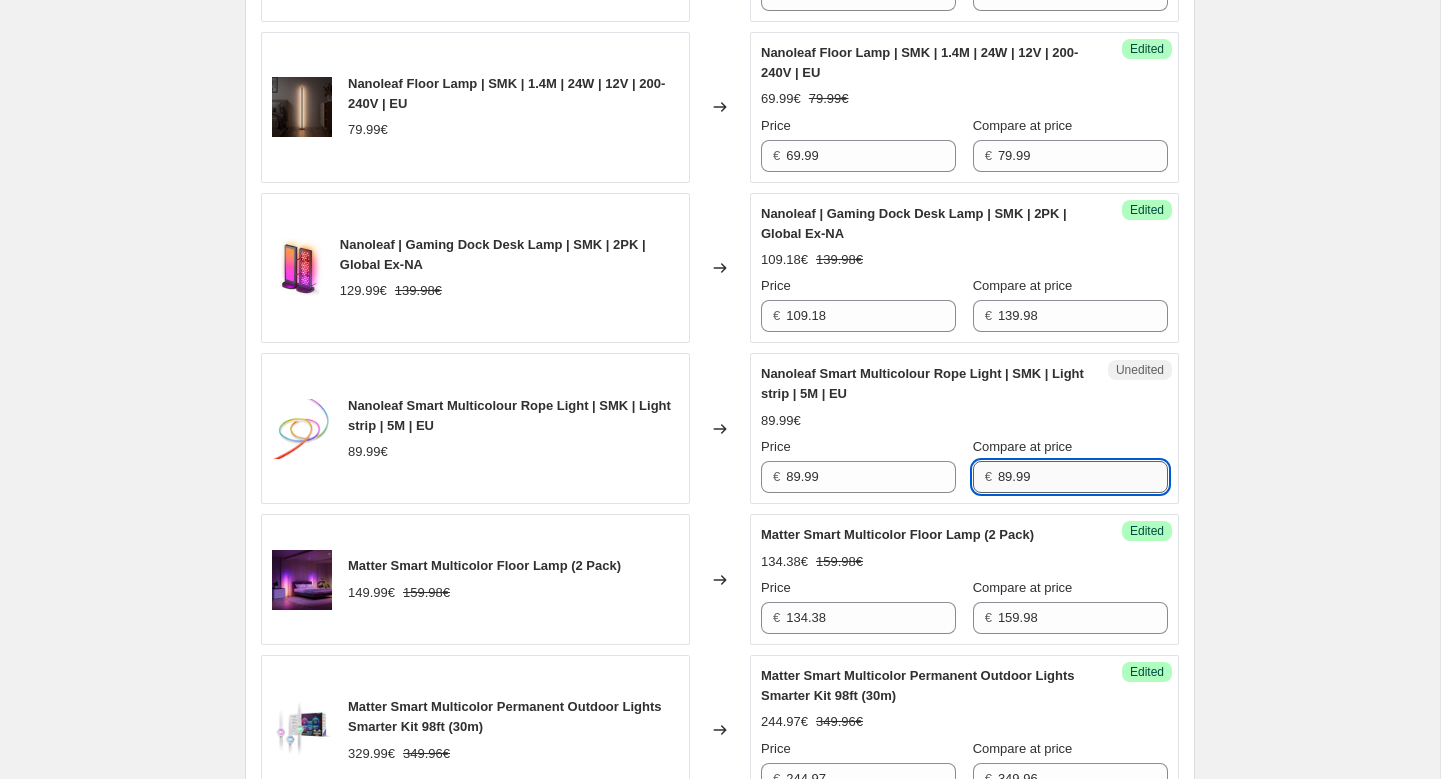 type on "89.99" 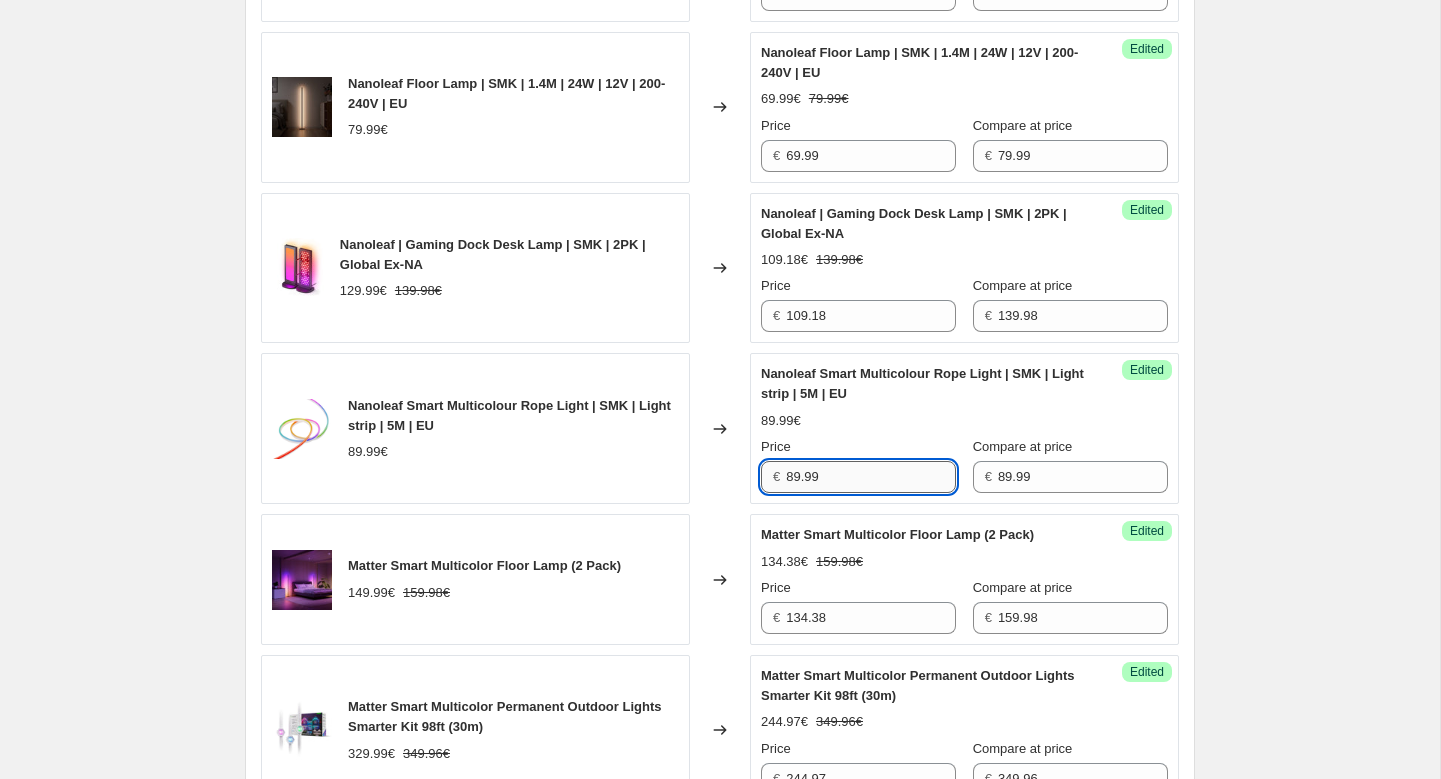 click on "89.99" at bounding box center [871, 477] 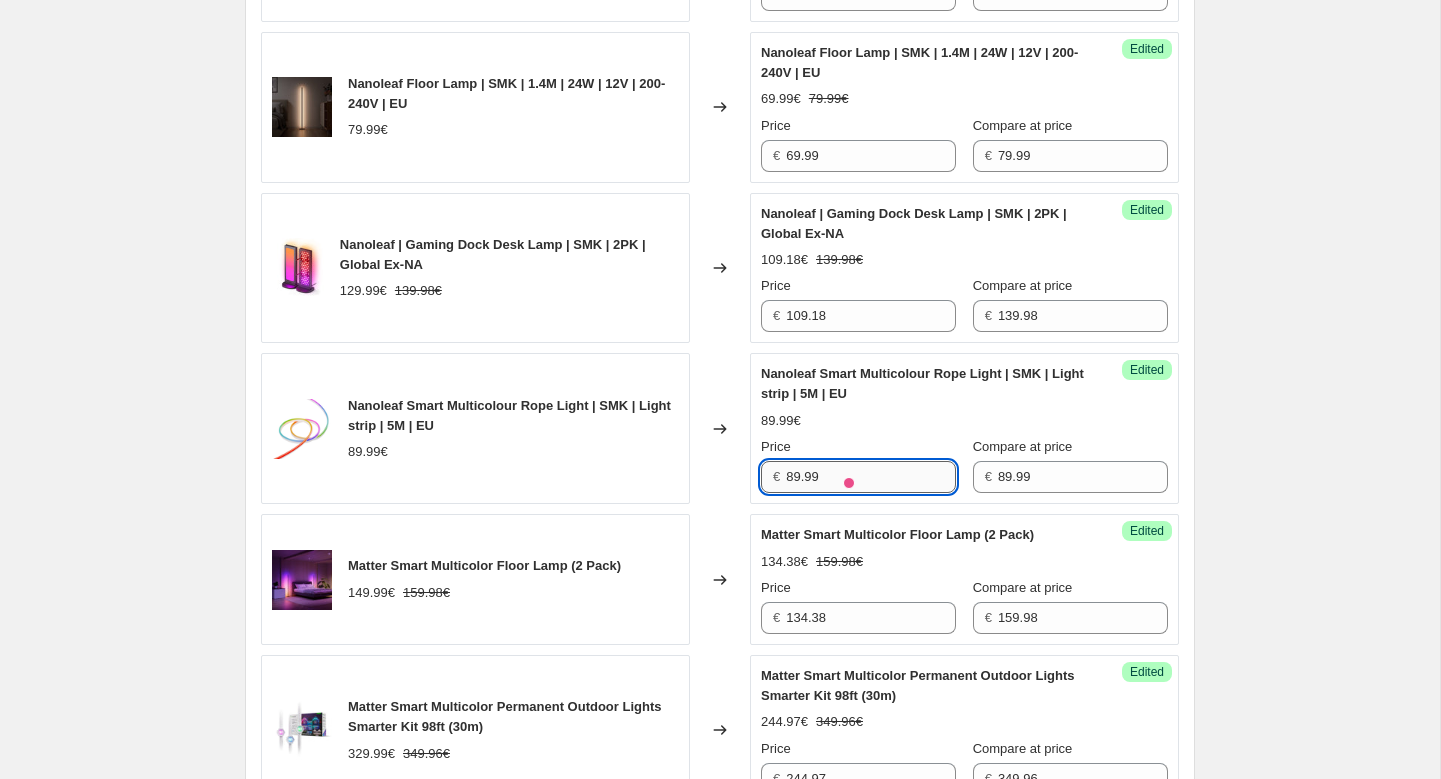 paste on "79.99" 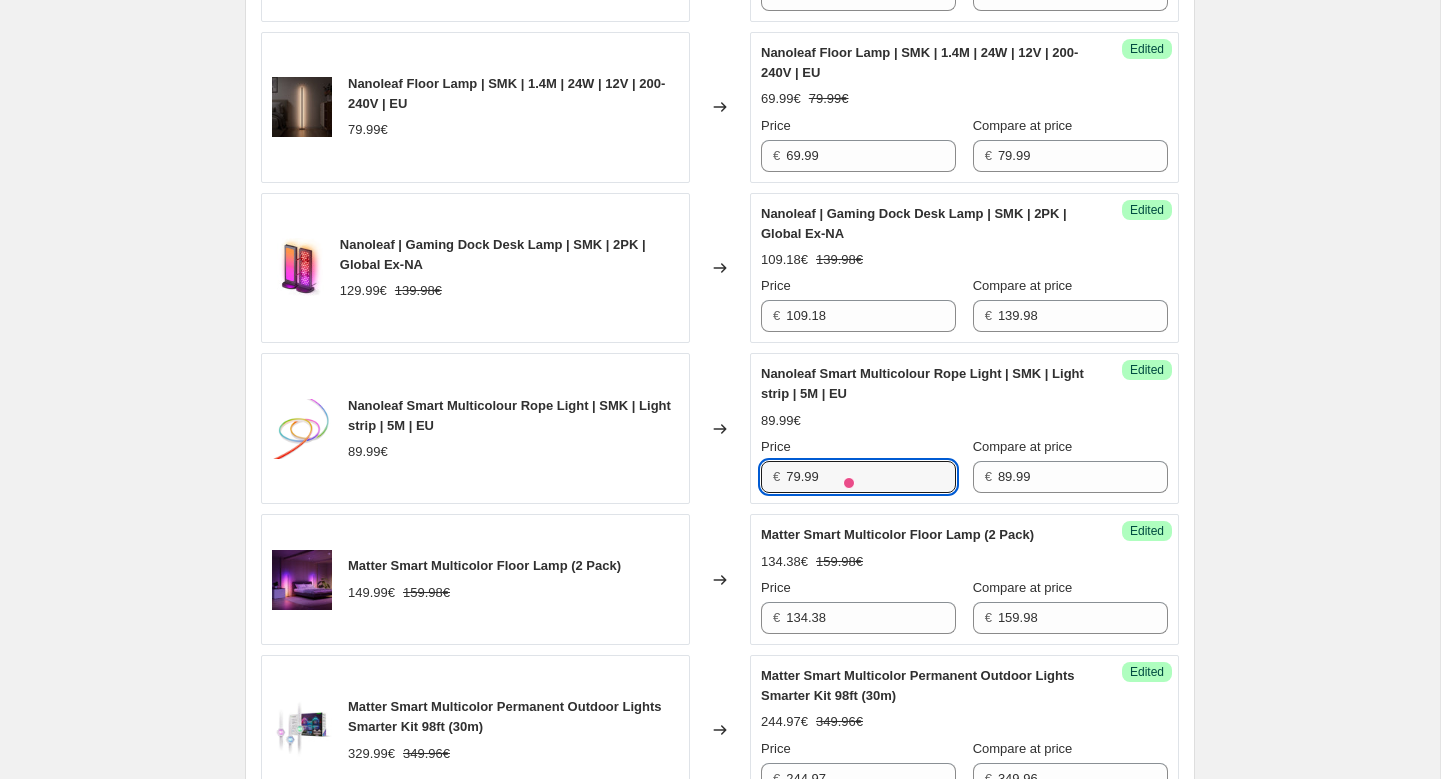 type on "79.99" 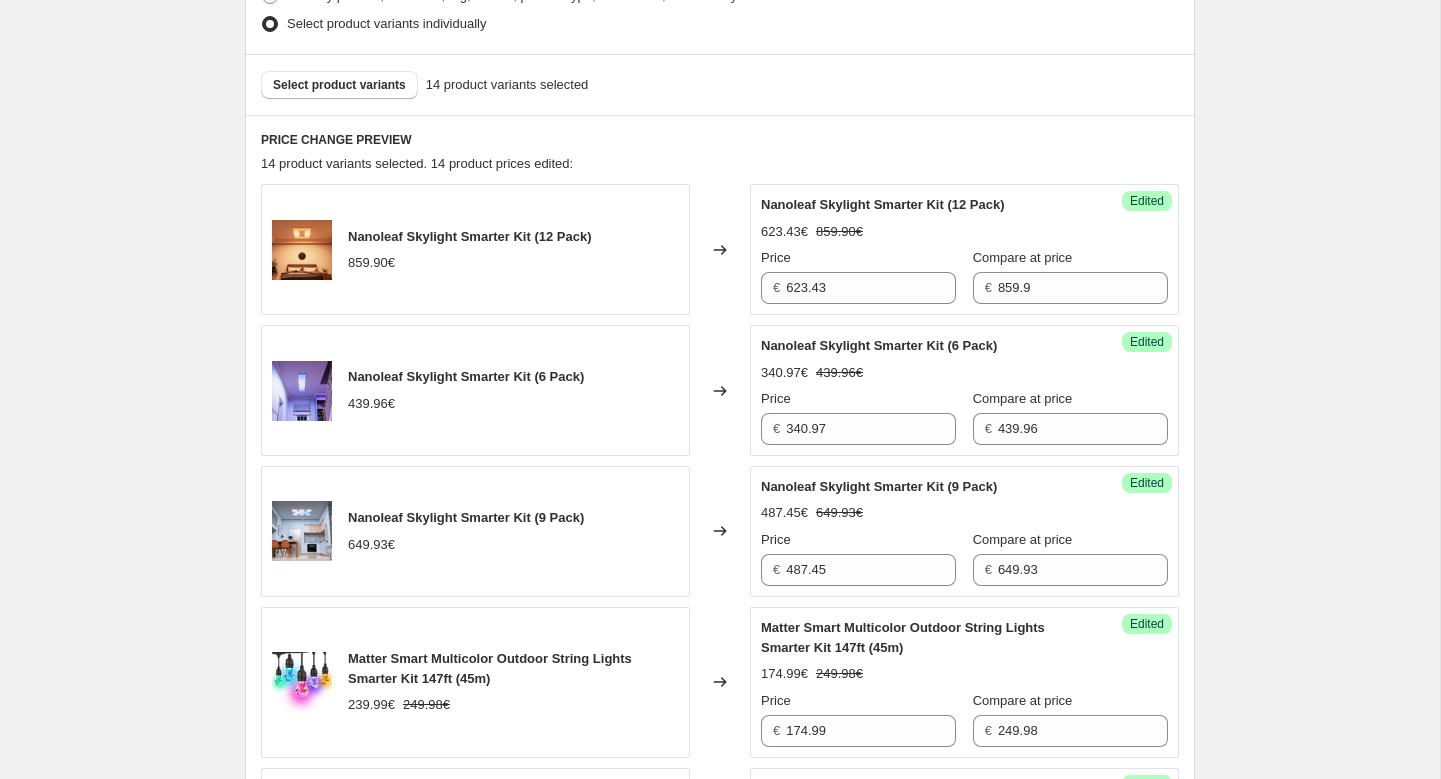 scroll, scrollTop: 506, scrollLeft: 0, axis: vertical 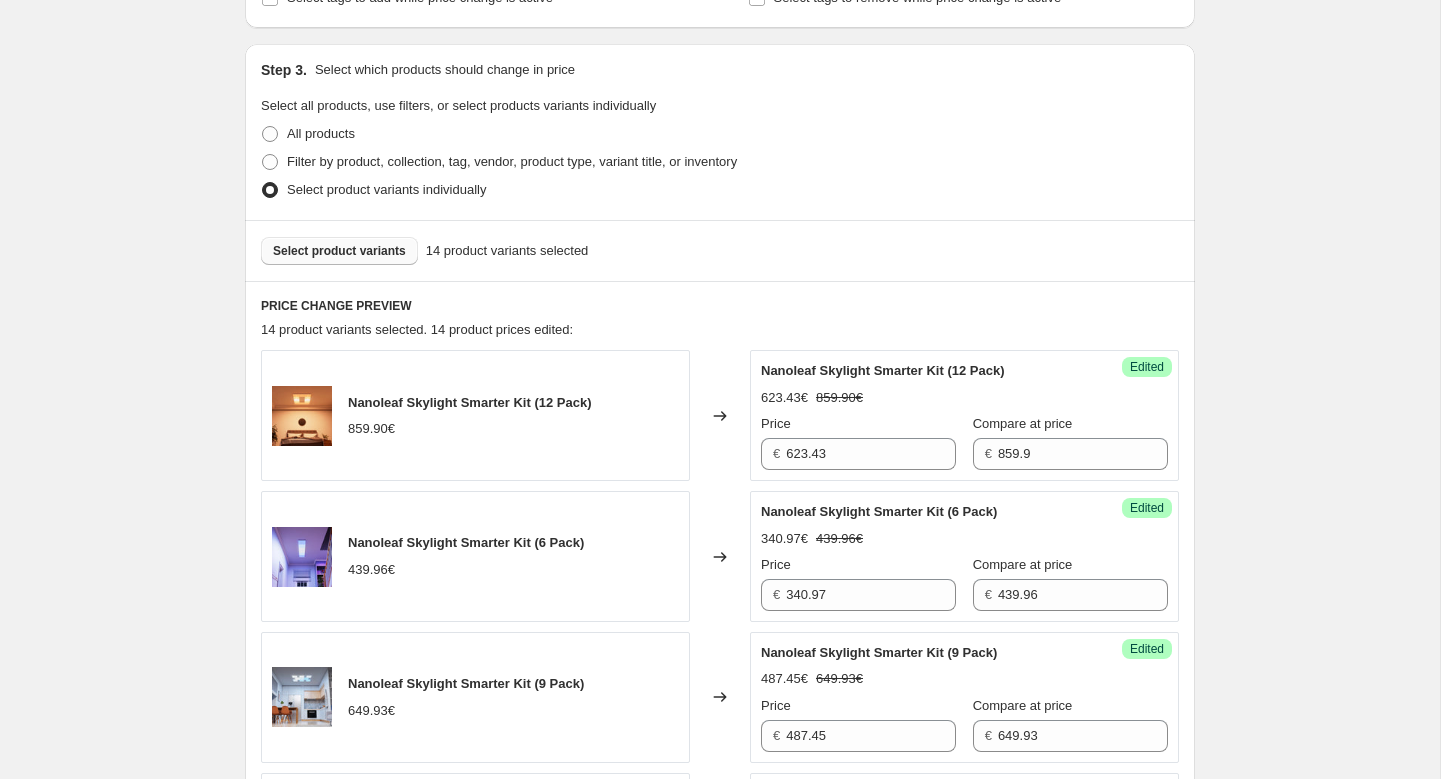 click on "Select product variants" at bounding box center (339, 251) 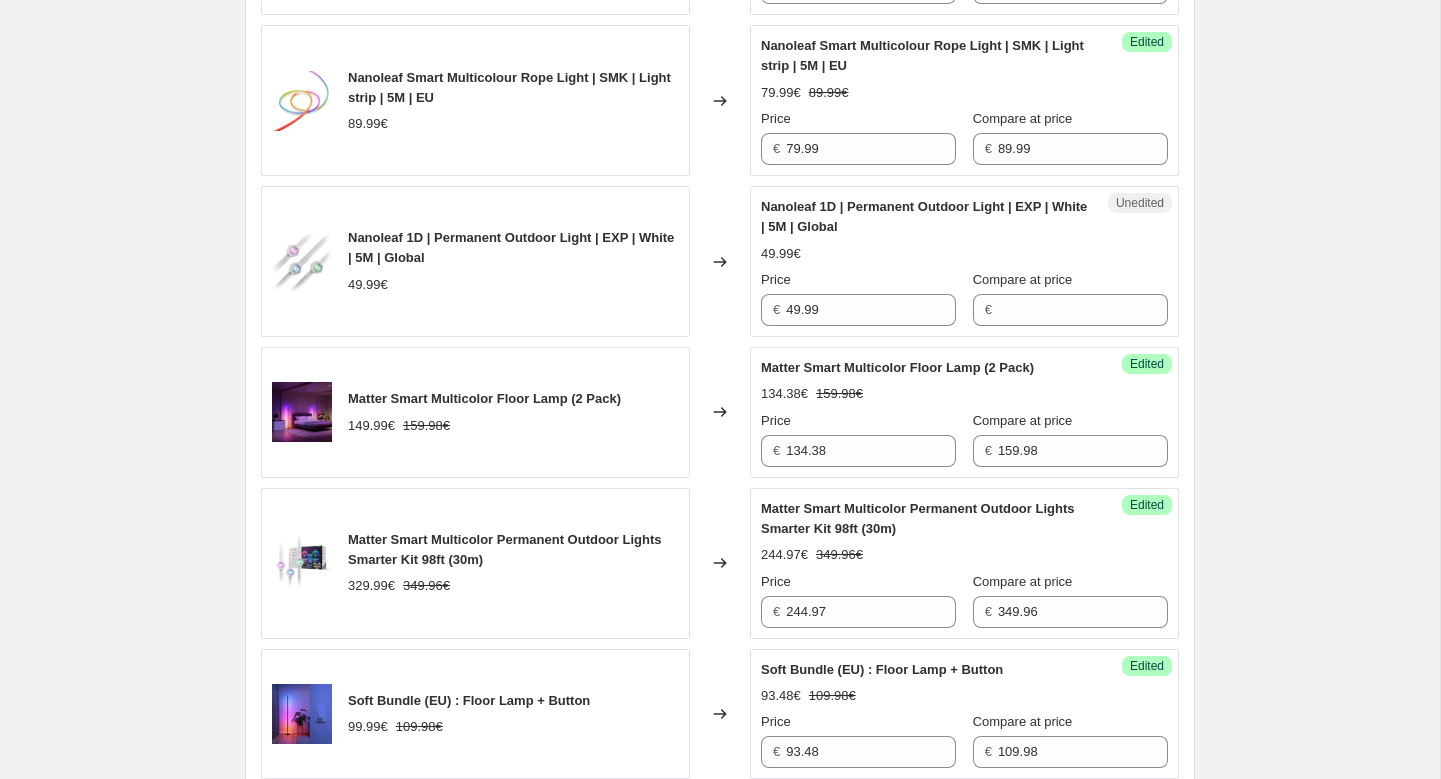 scroll, scrollTop: 2227, scrollLeft: 0, axis: vertical 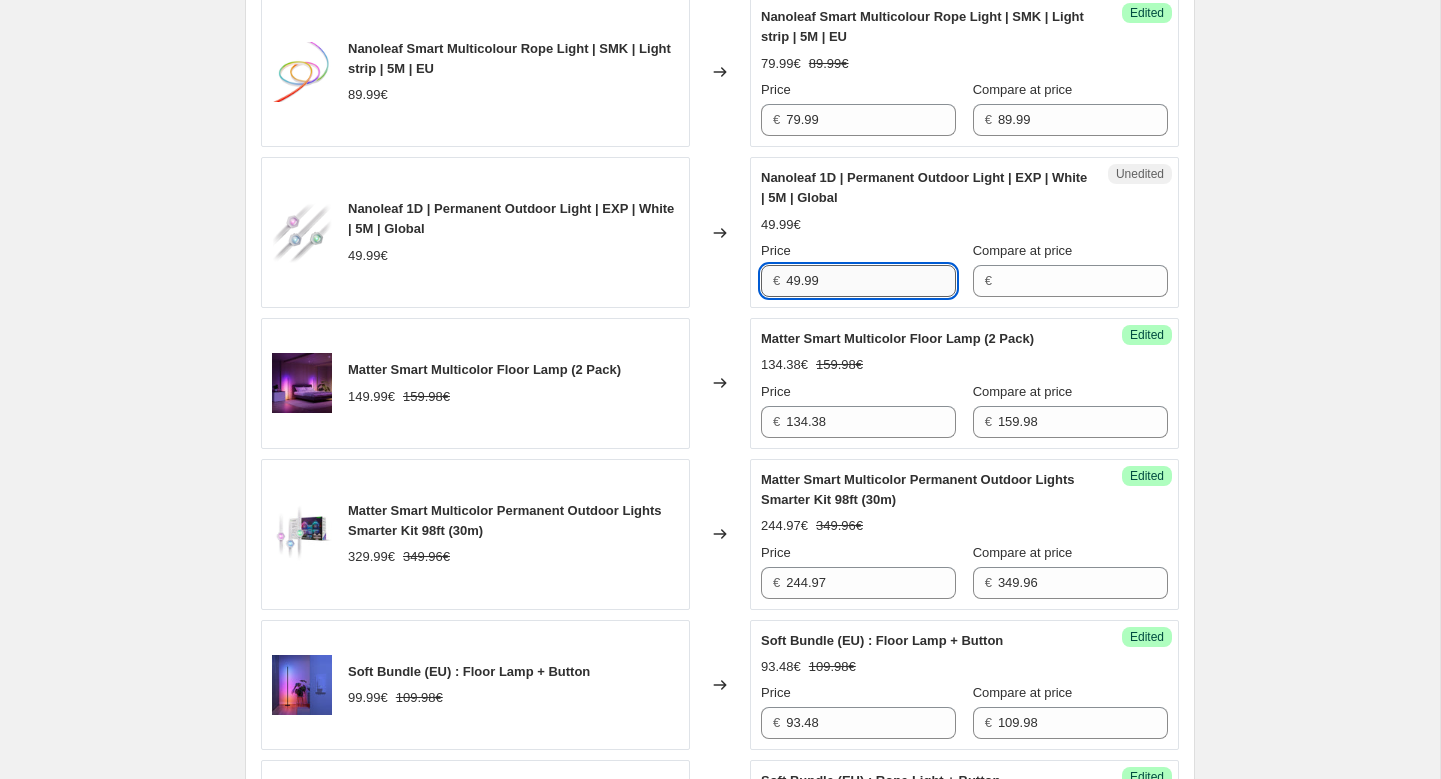 click on "49.99" at bounding box center [871, 281] 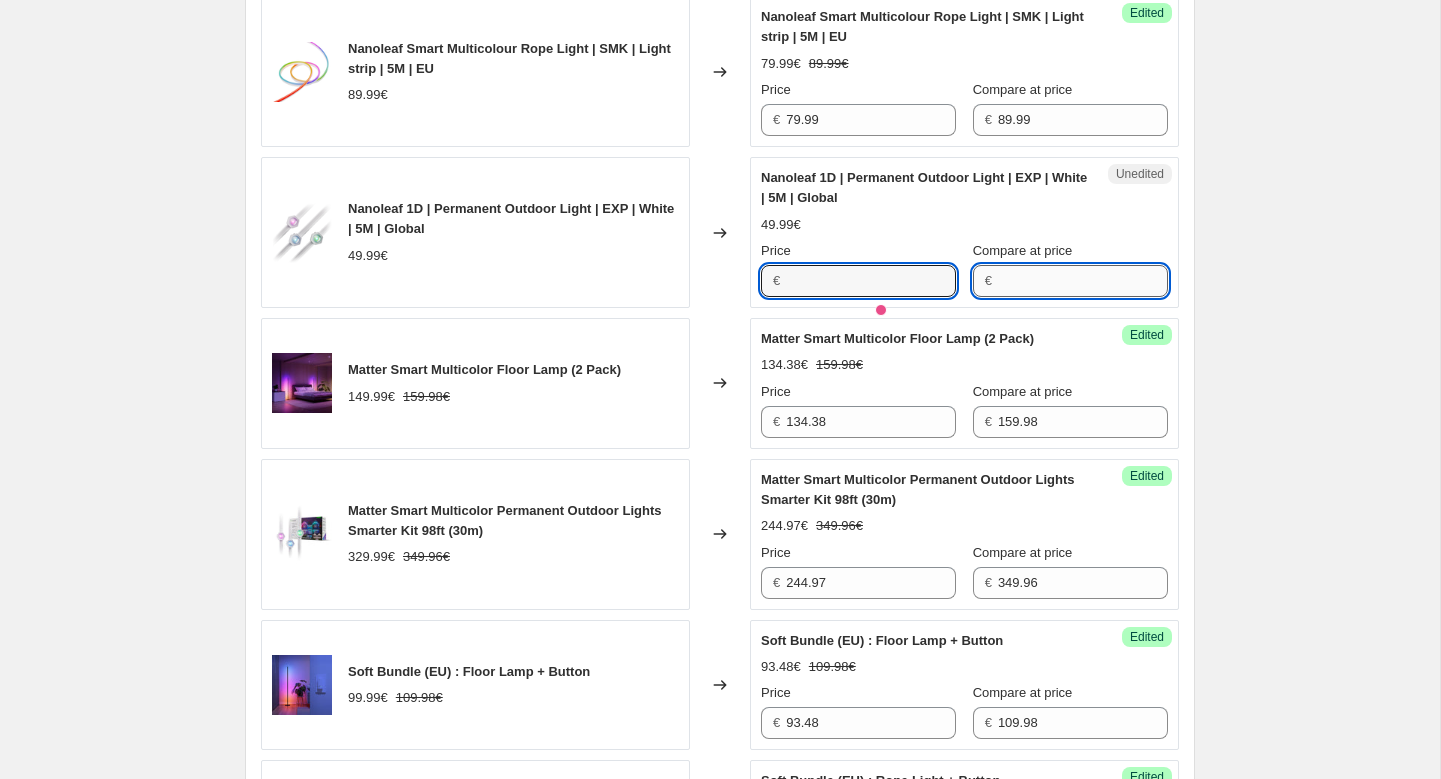 type on "49.99" 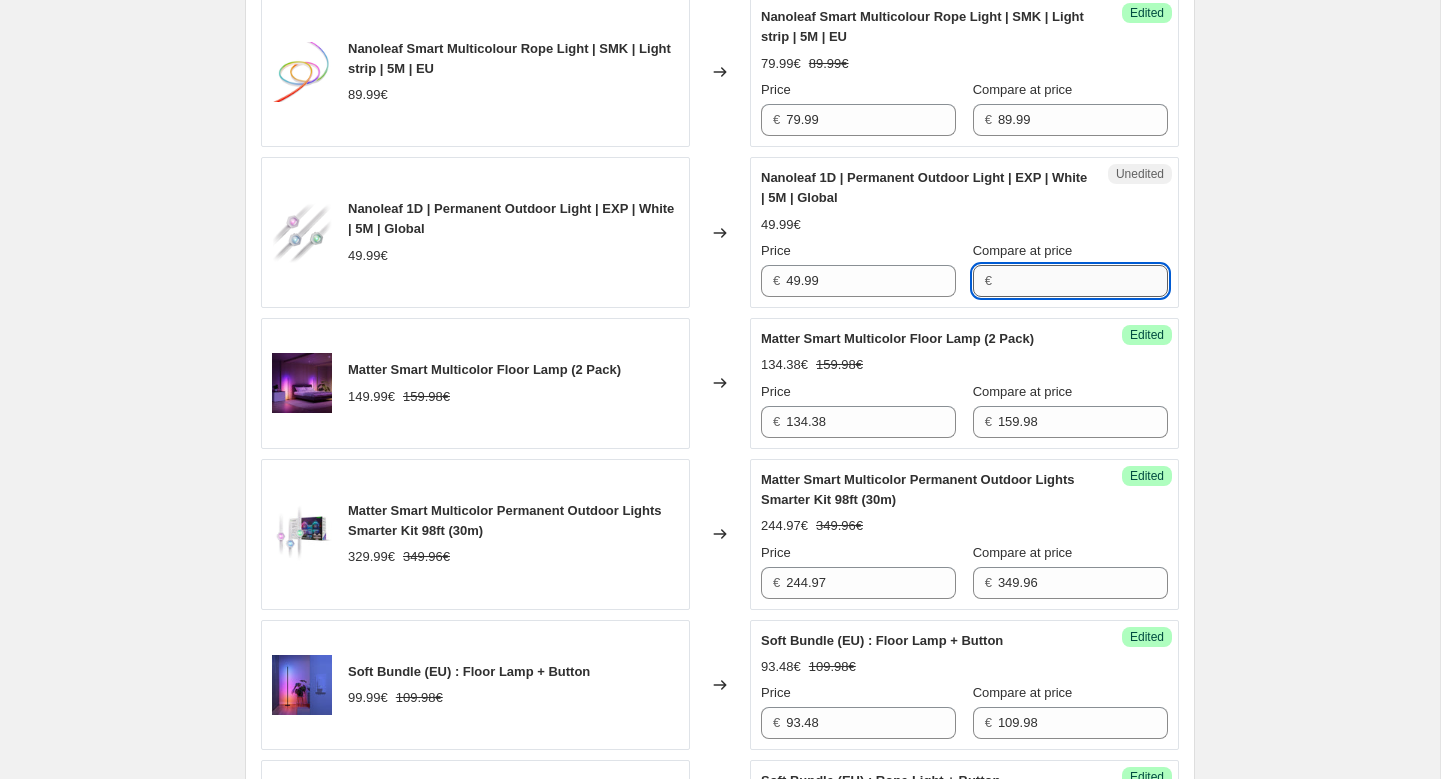 click on "Compare at price" at bounding box center (1083, 281) 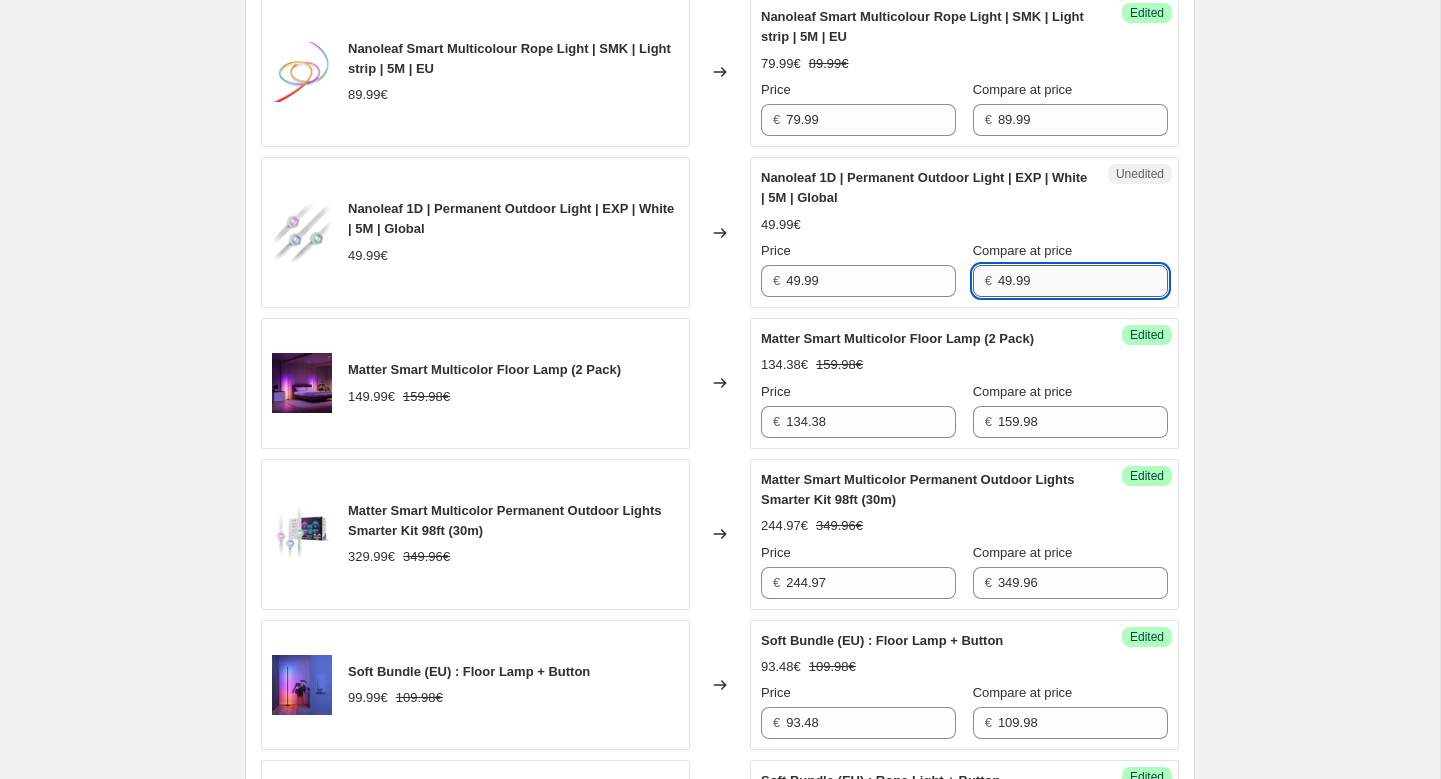 type on "49.99" 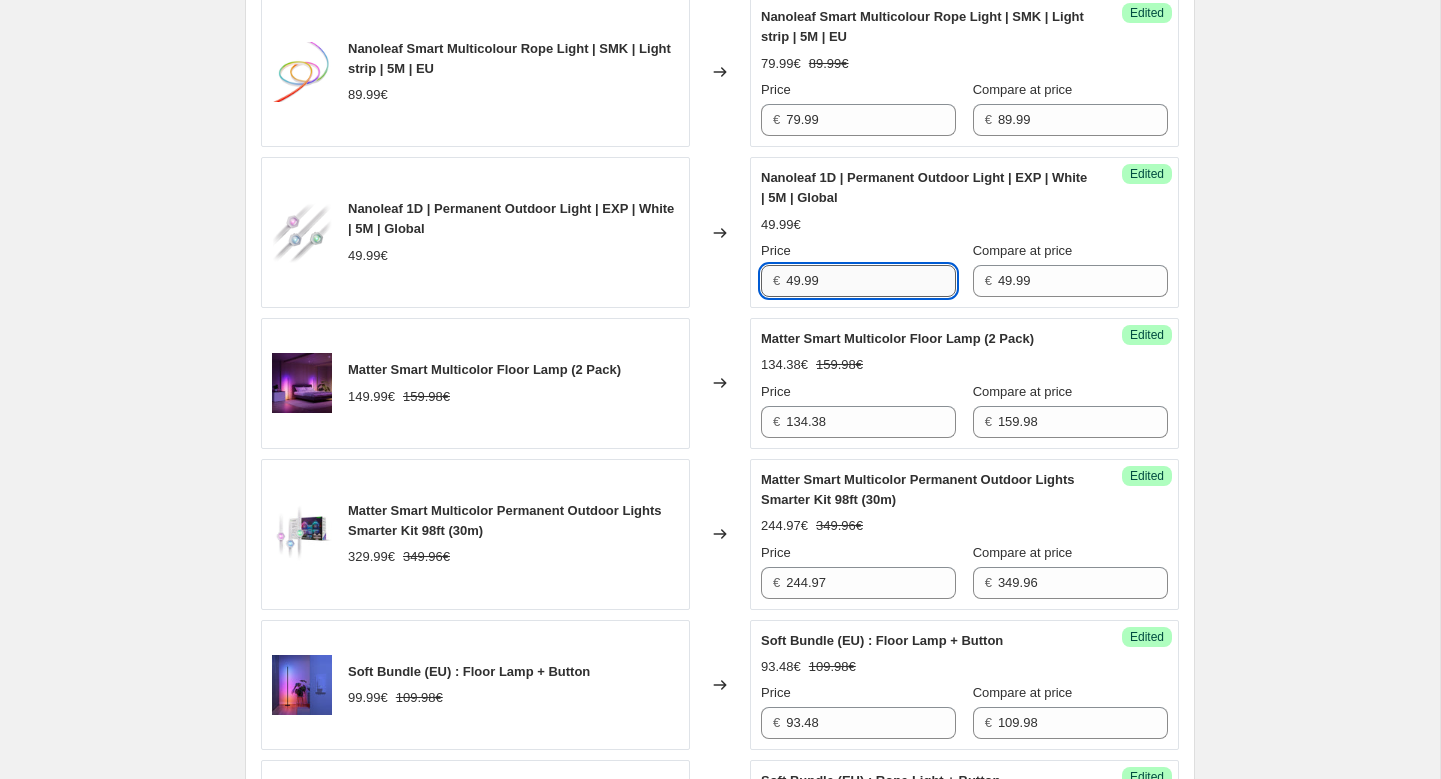 click on "49.99" at bounding box center [871, 281] 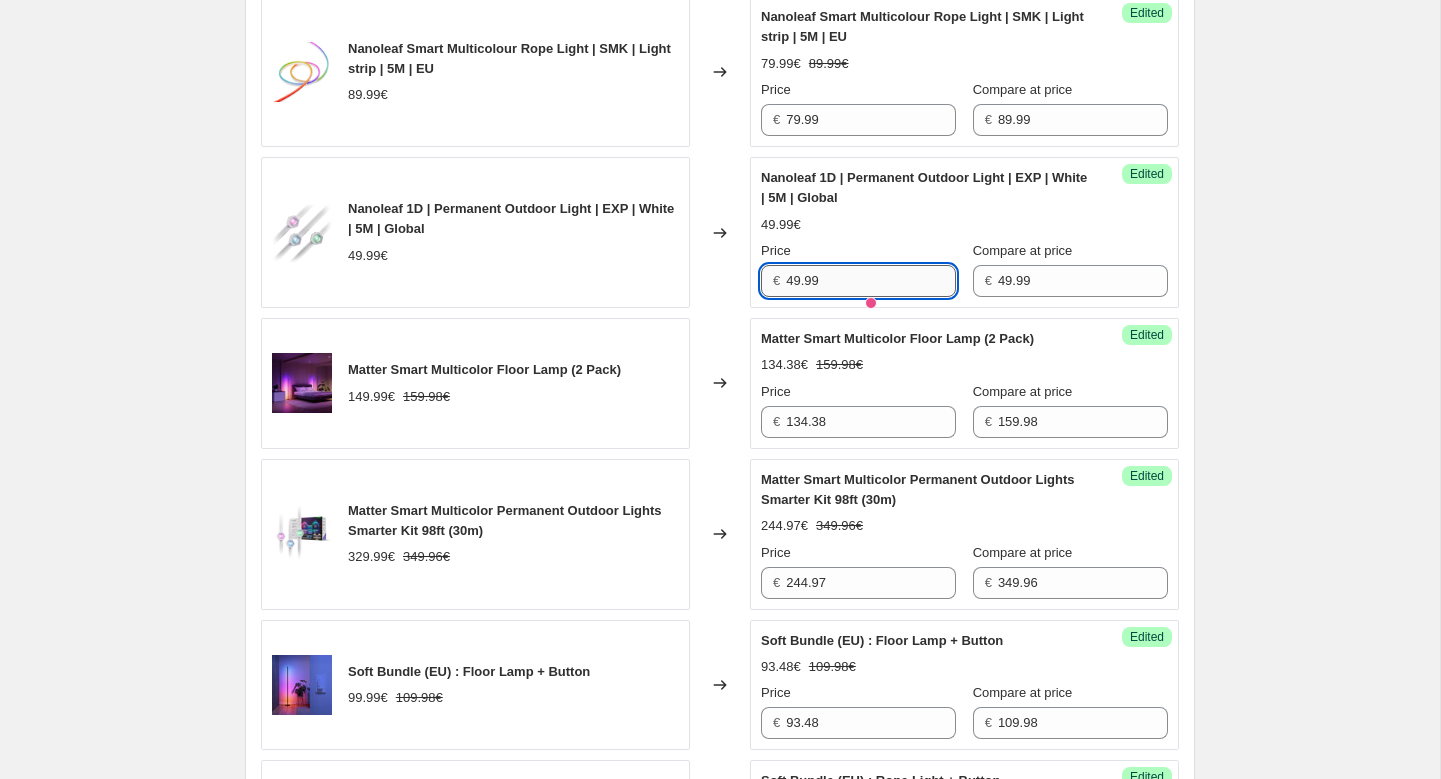 paste on "37.49" 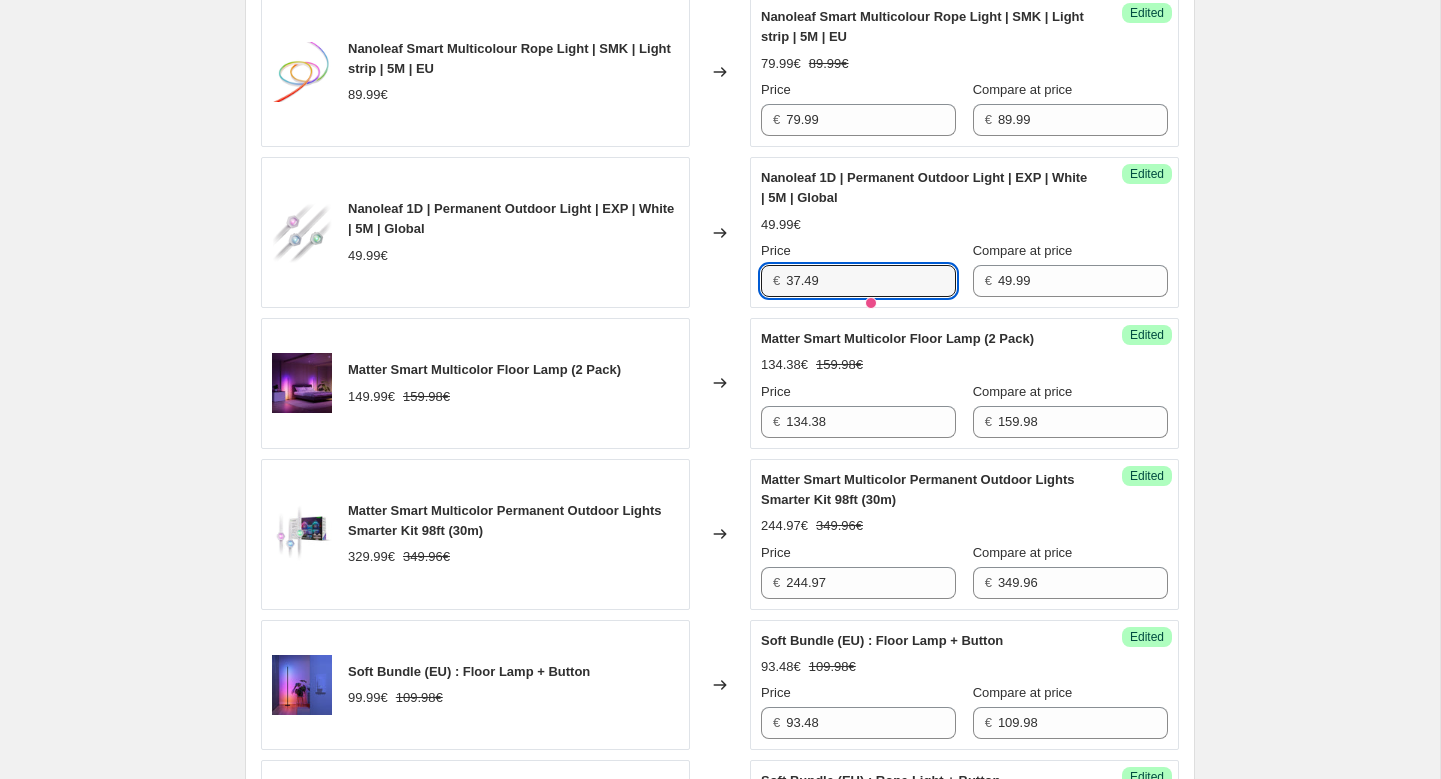 type on "37.49" 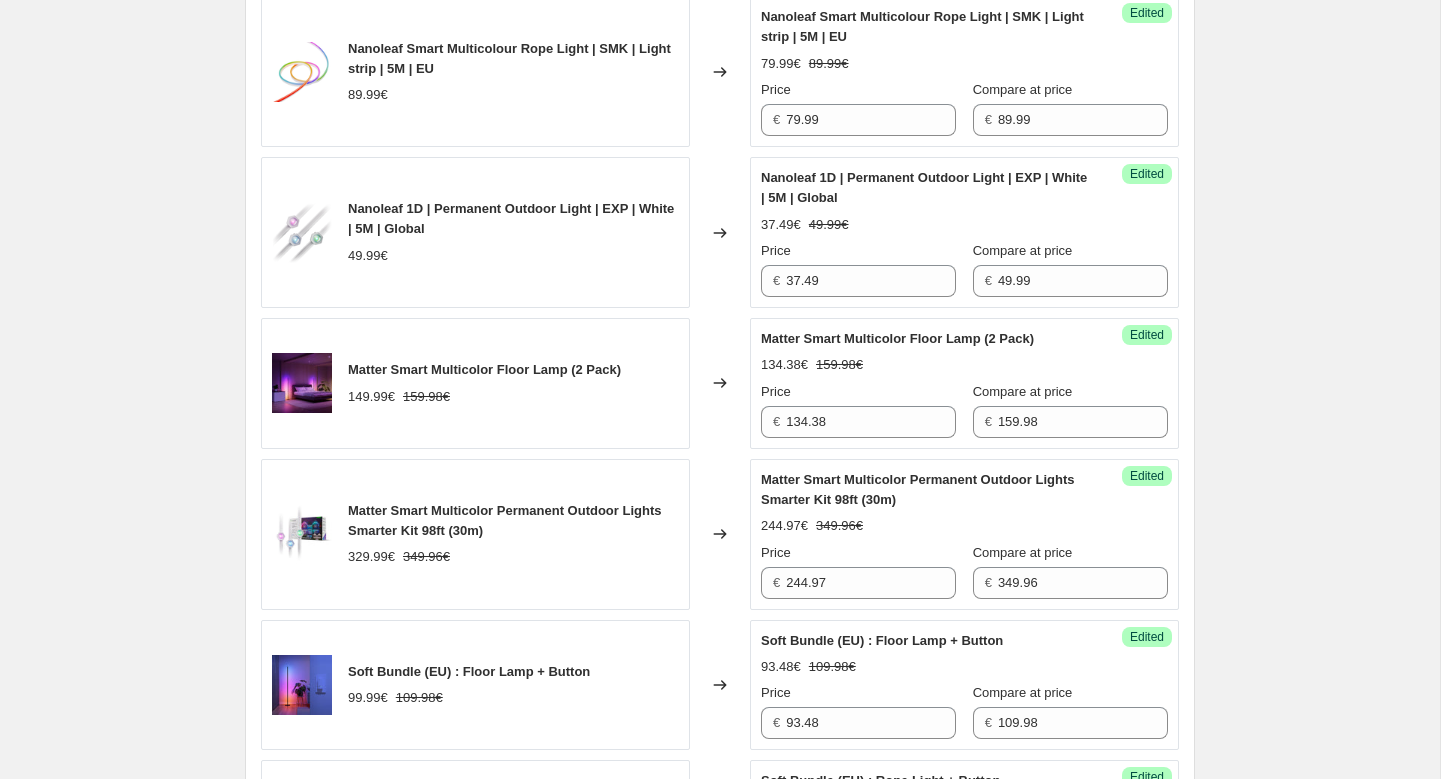 click on "Nanoleaf 1D | Permanent Outdoor Light | EXP | White | 5M | Global 37.49€ 49.99€ Price € 37.49 Compare at price € 49.99" at bounding box center [964, 232] 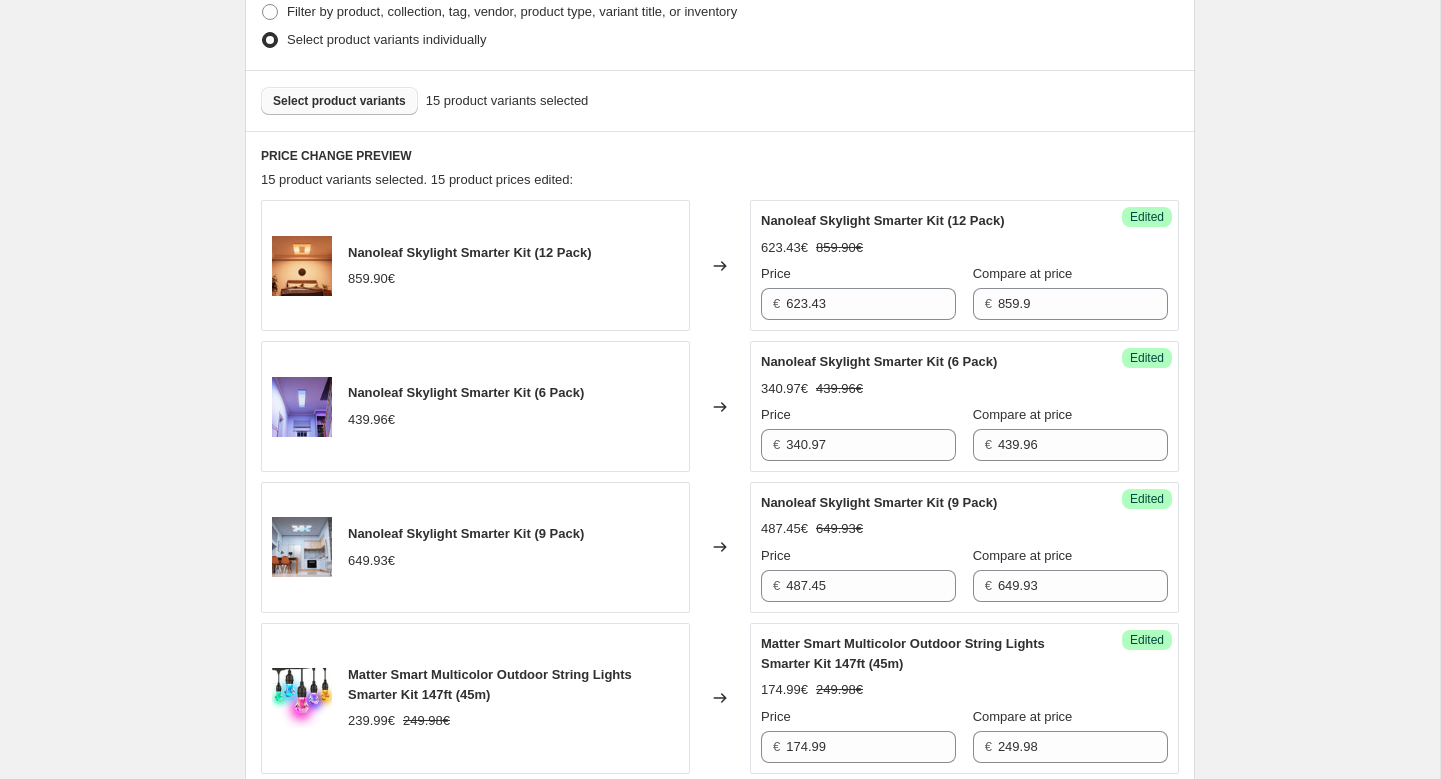 scroll, scrollTop: 623, scrollLeft: 0, axis: vertical 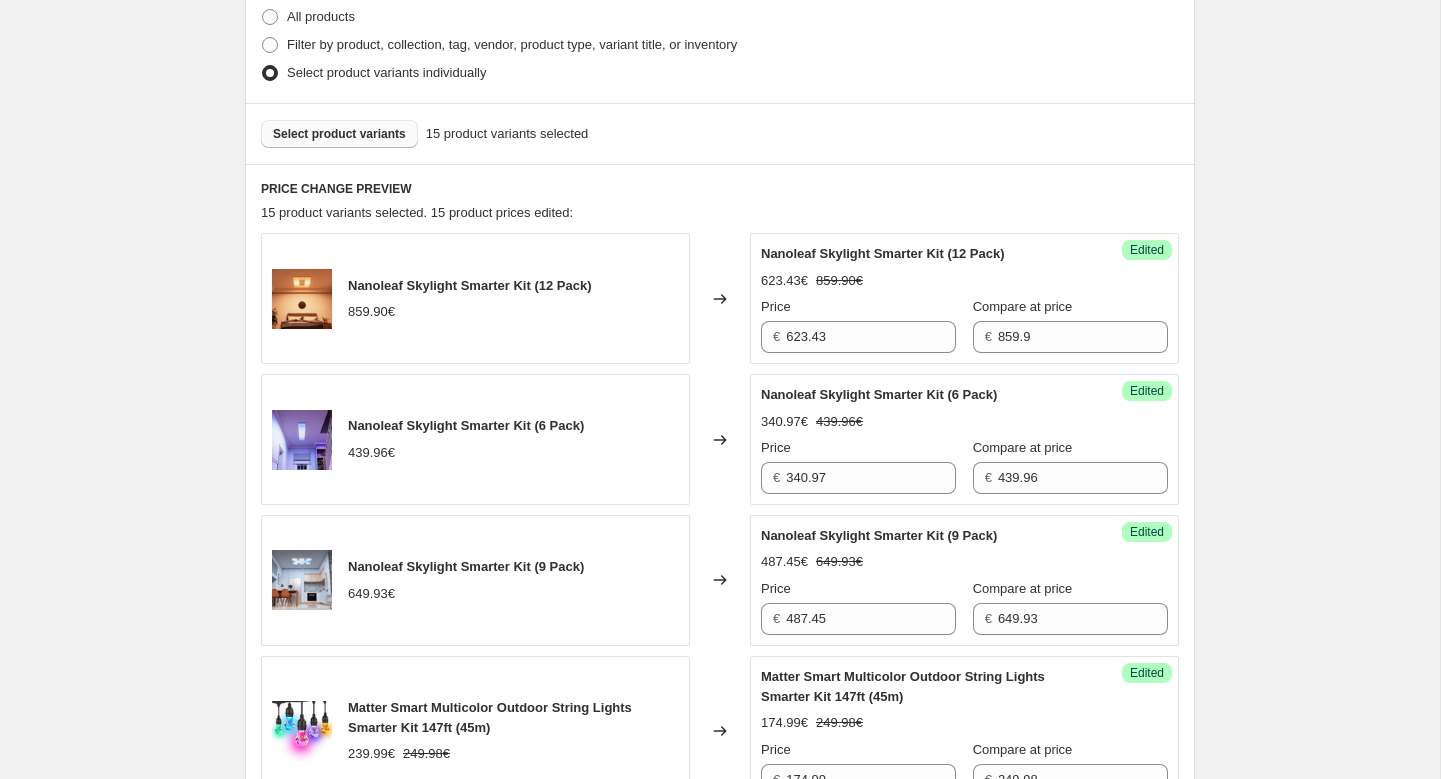click on "Select product variants" at bounding box center [339, 134] 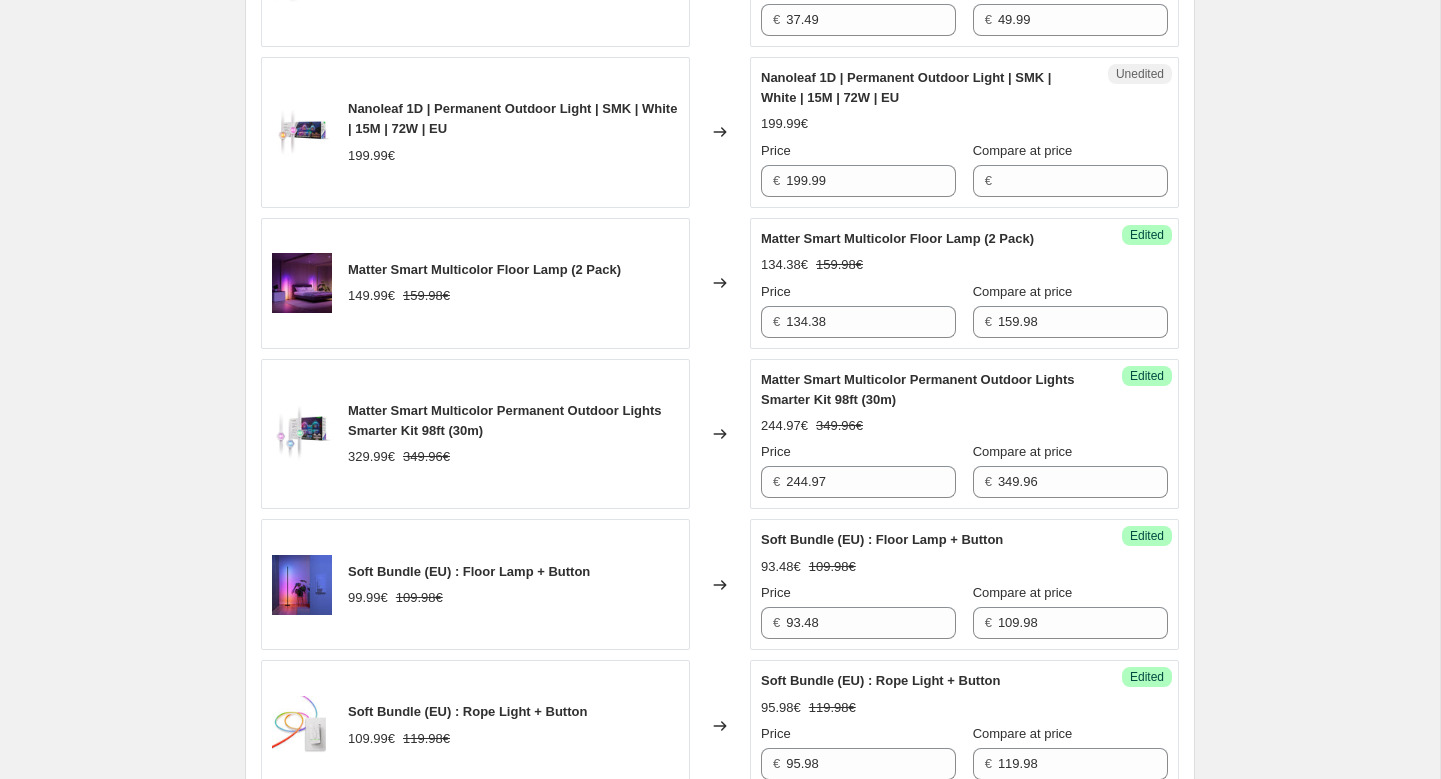 scroll, scrollTop: 2482, scrollLeft: 0, axis: vertical 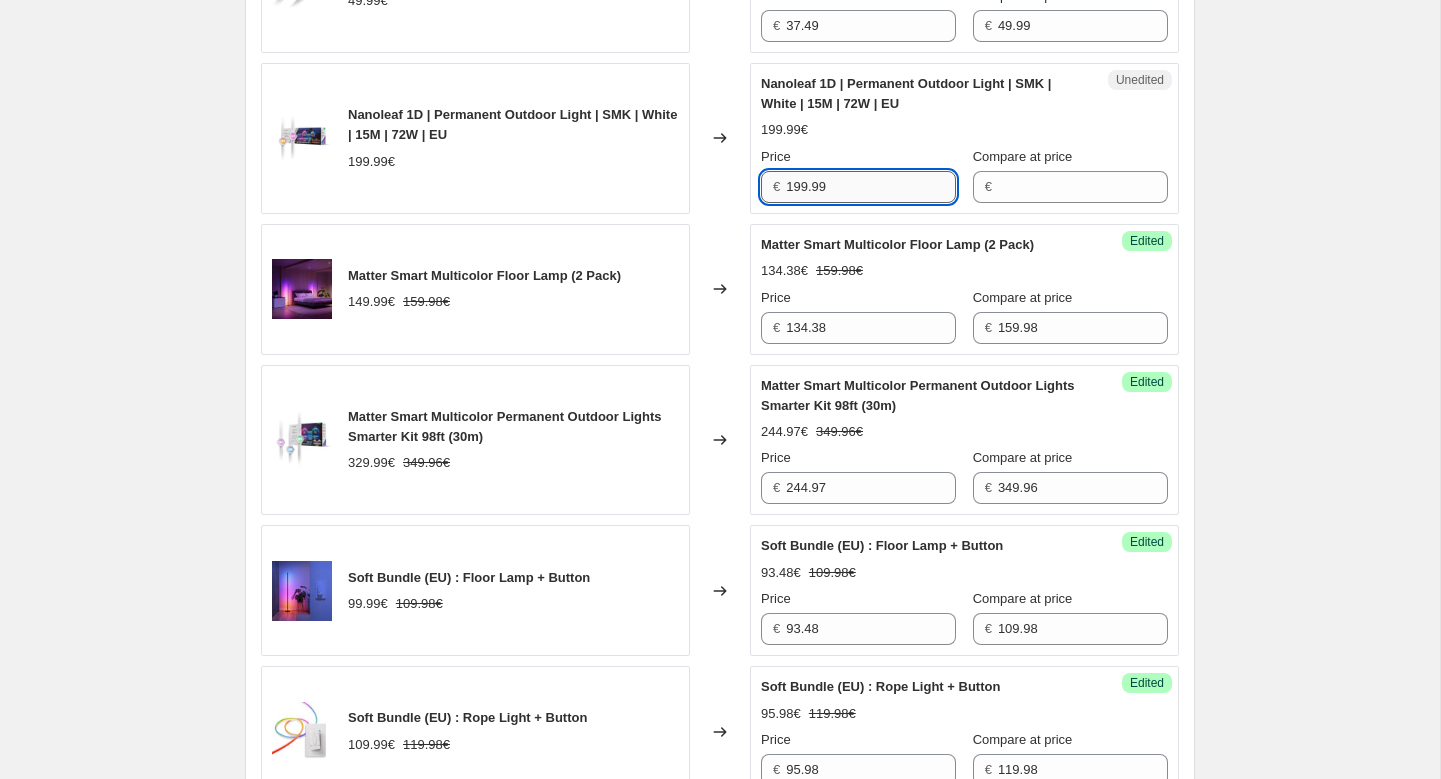 click on "199.99" at bounding box center [871, 187] 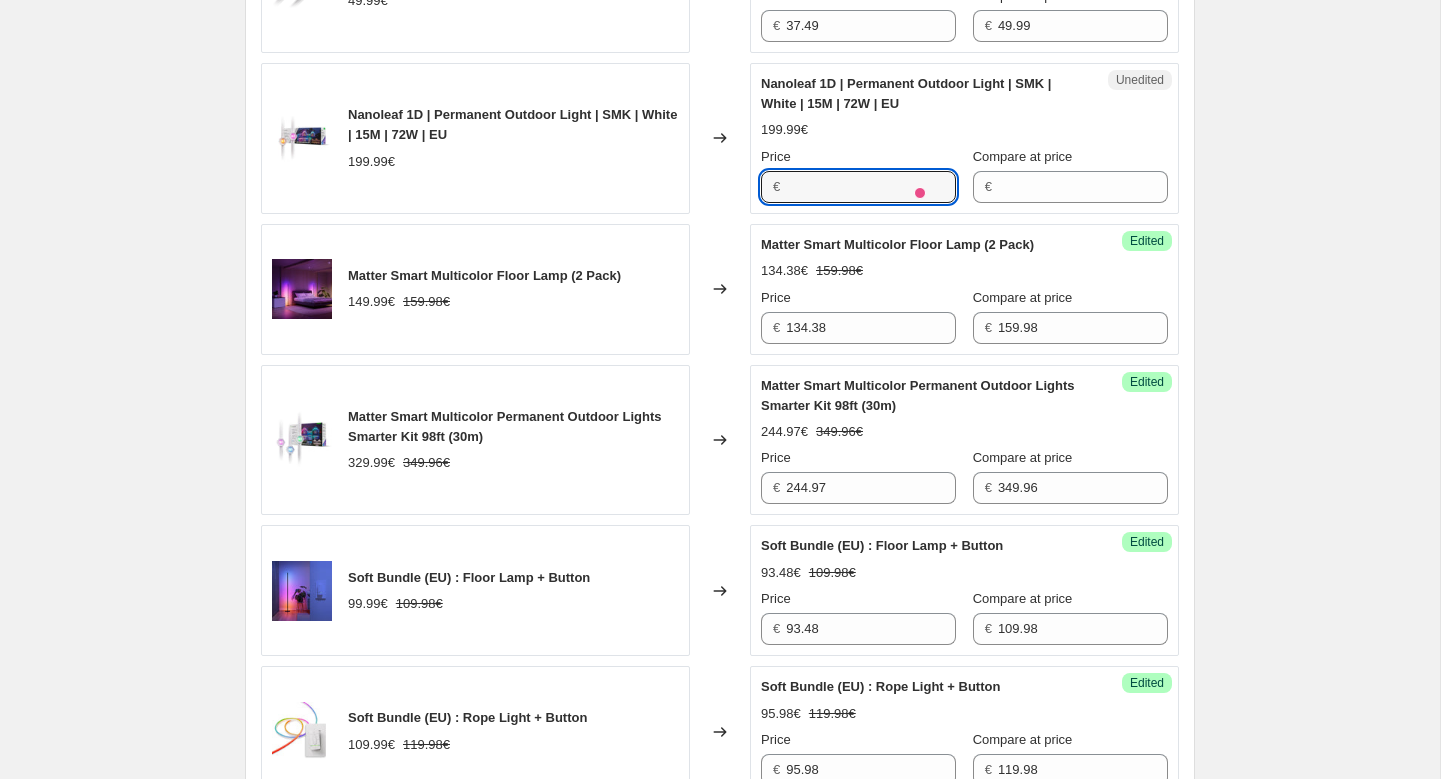 type on "199.99" 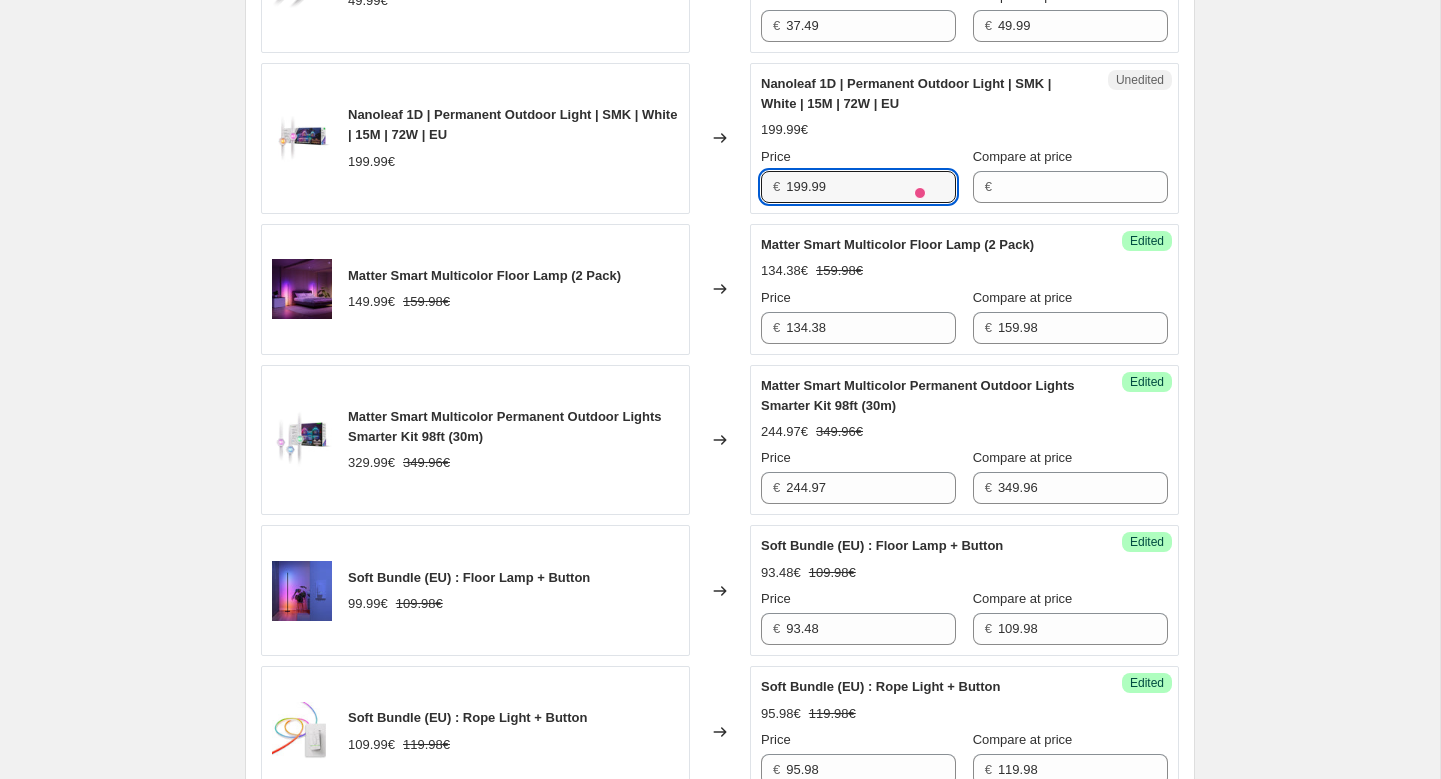 click on "Unedited Nanoleaf 1D | Permanent Outdoor Light | SMK | White | 15M | 72W | EU 199.99€ Price € 199.99 Compare at price €" at bounding box center [964, 138] 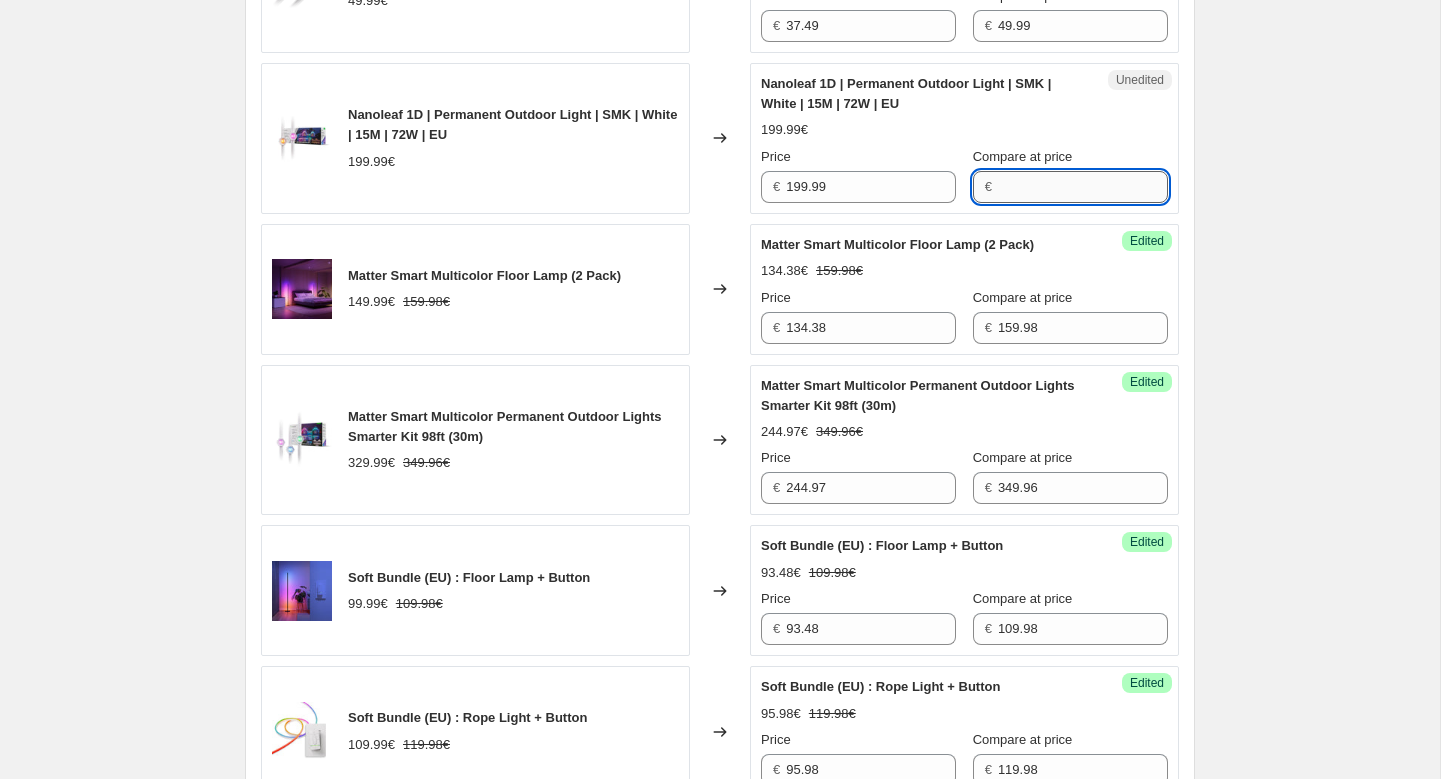 click on "Compare at price" at bounding box center (1083, 187) 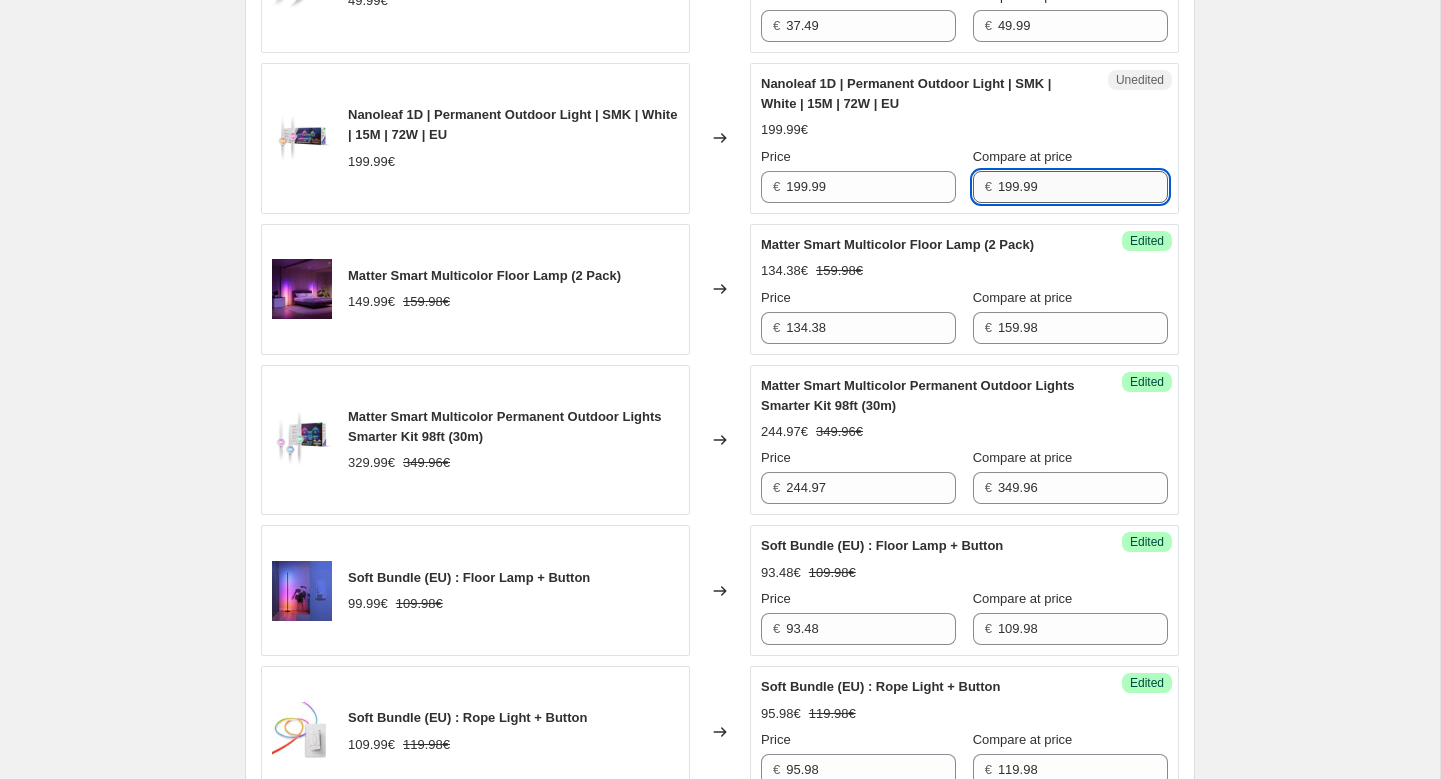 type on "199.99" 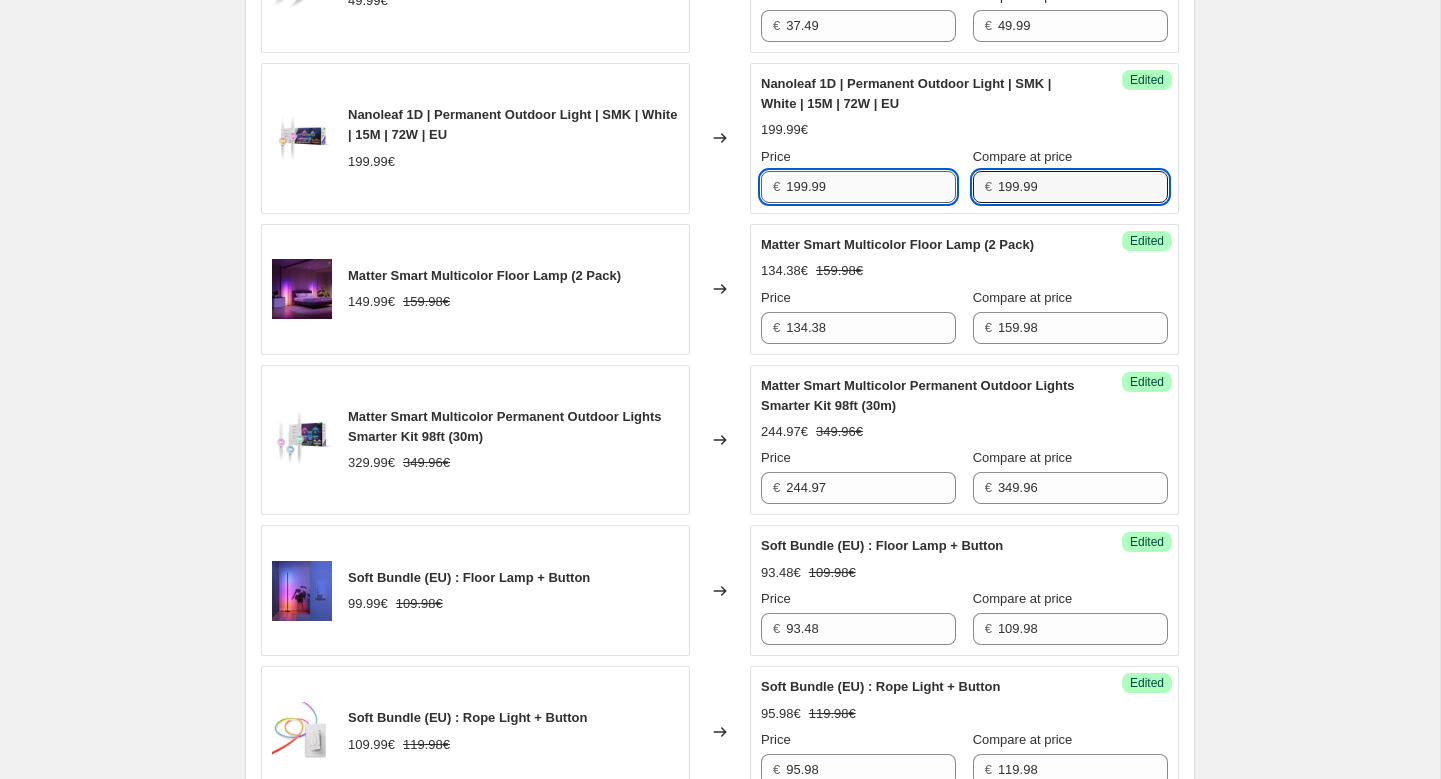 click on "199.99" at bounding box center (871, 187) 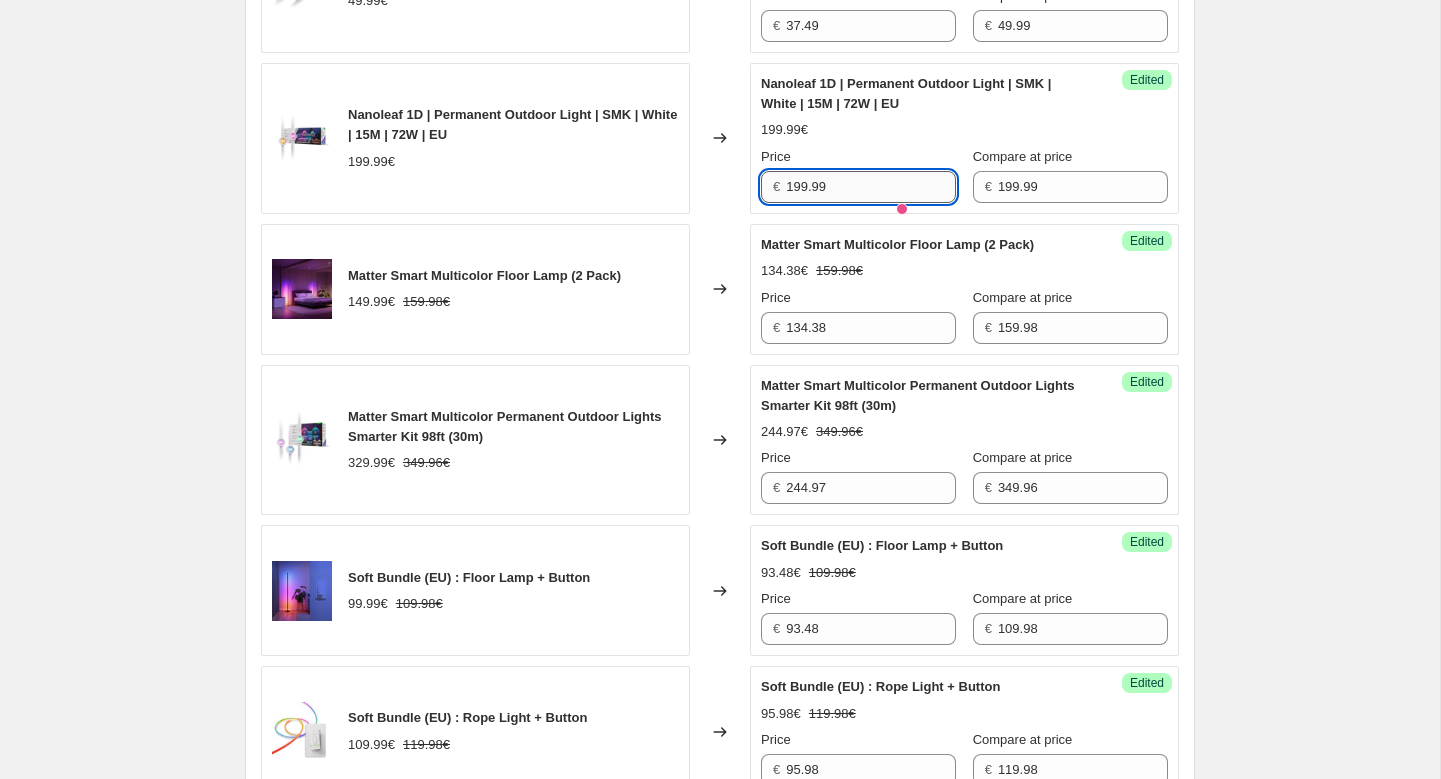paste on "39.99" 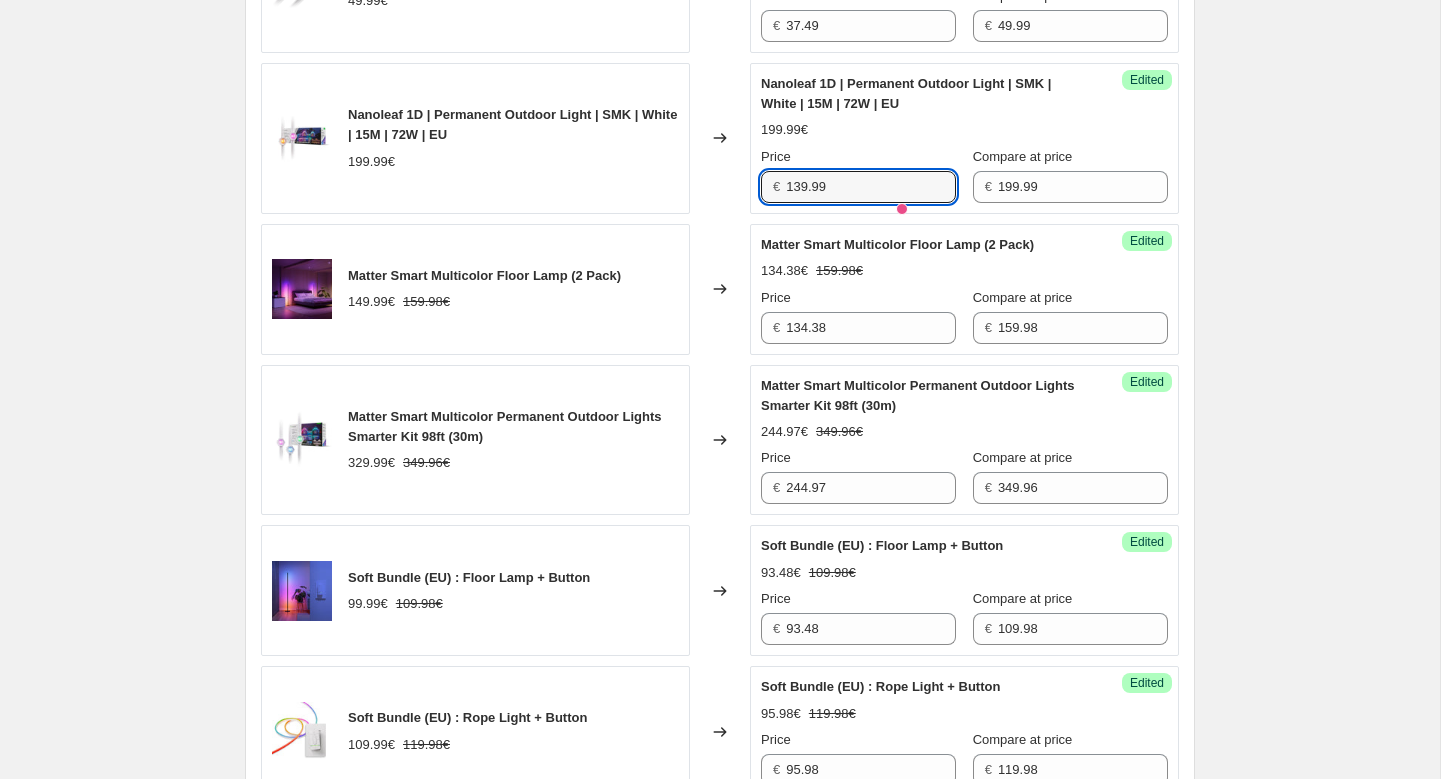 type on "139.99" 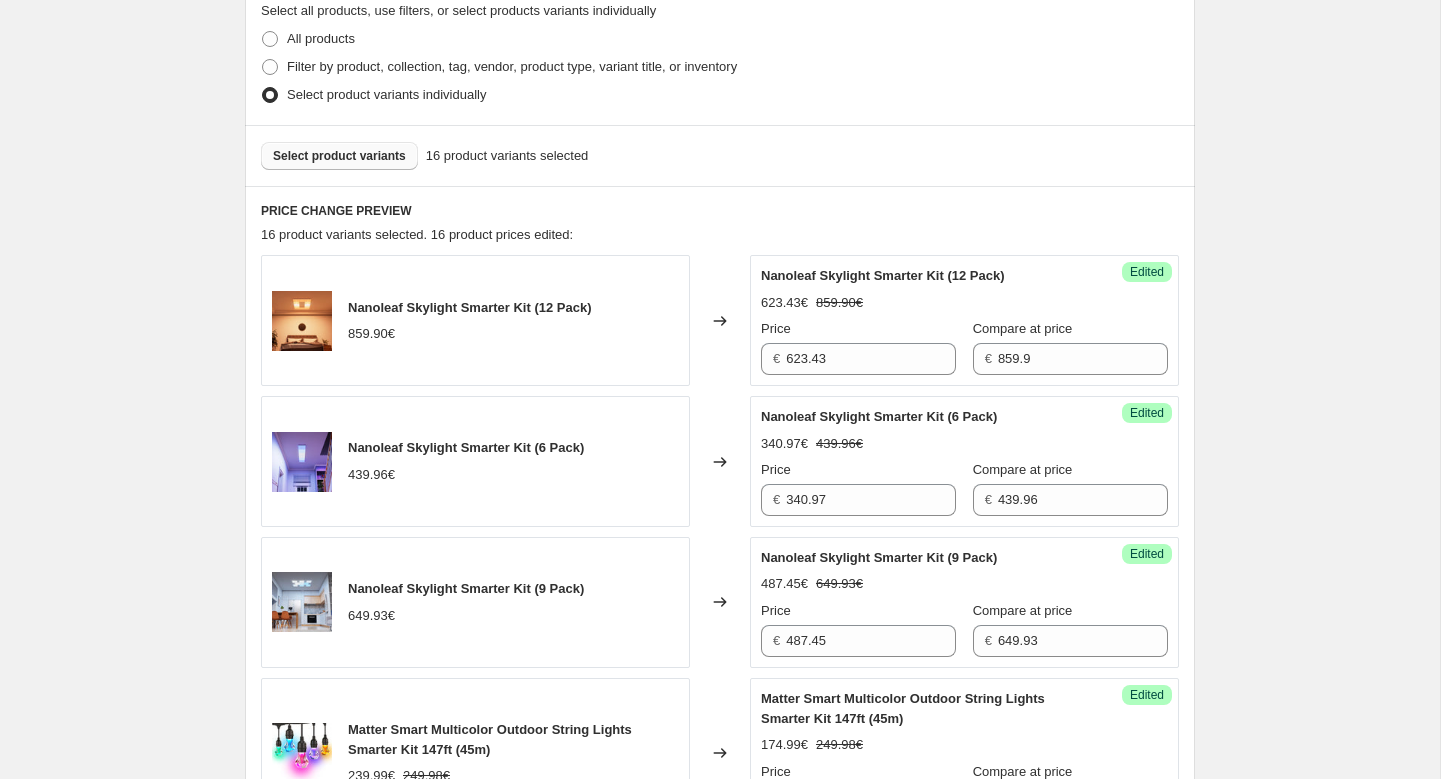scroll, scrollTop: 575, scrollLeft: 0, axis: vertical 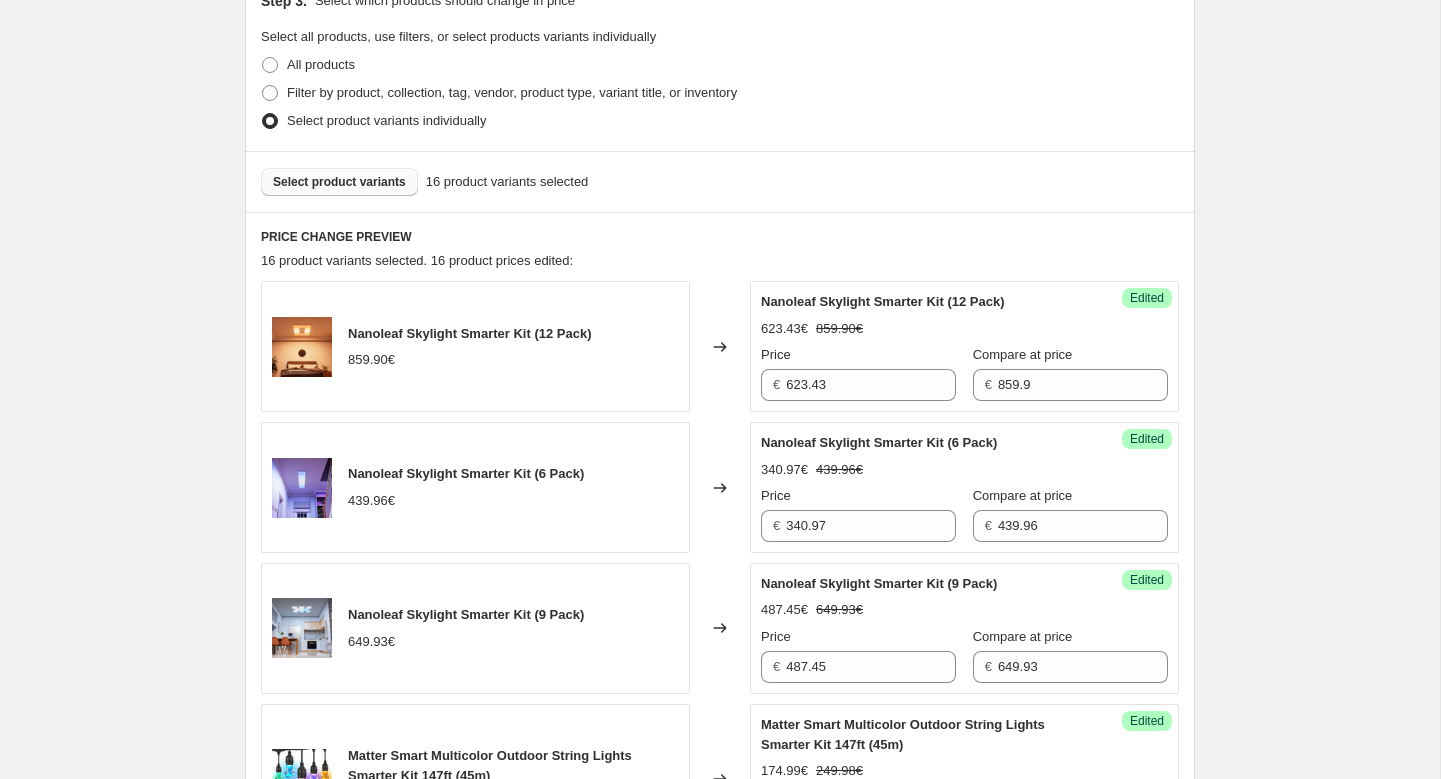click on "Select product variants" at bounding box center (339, 182) 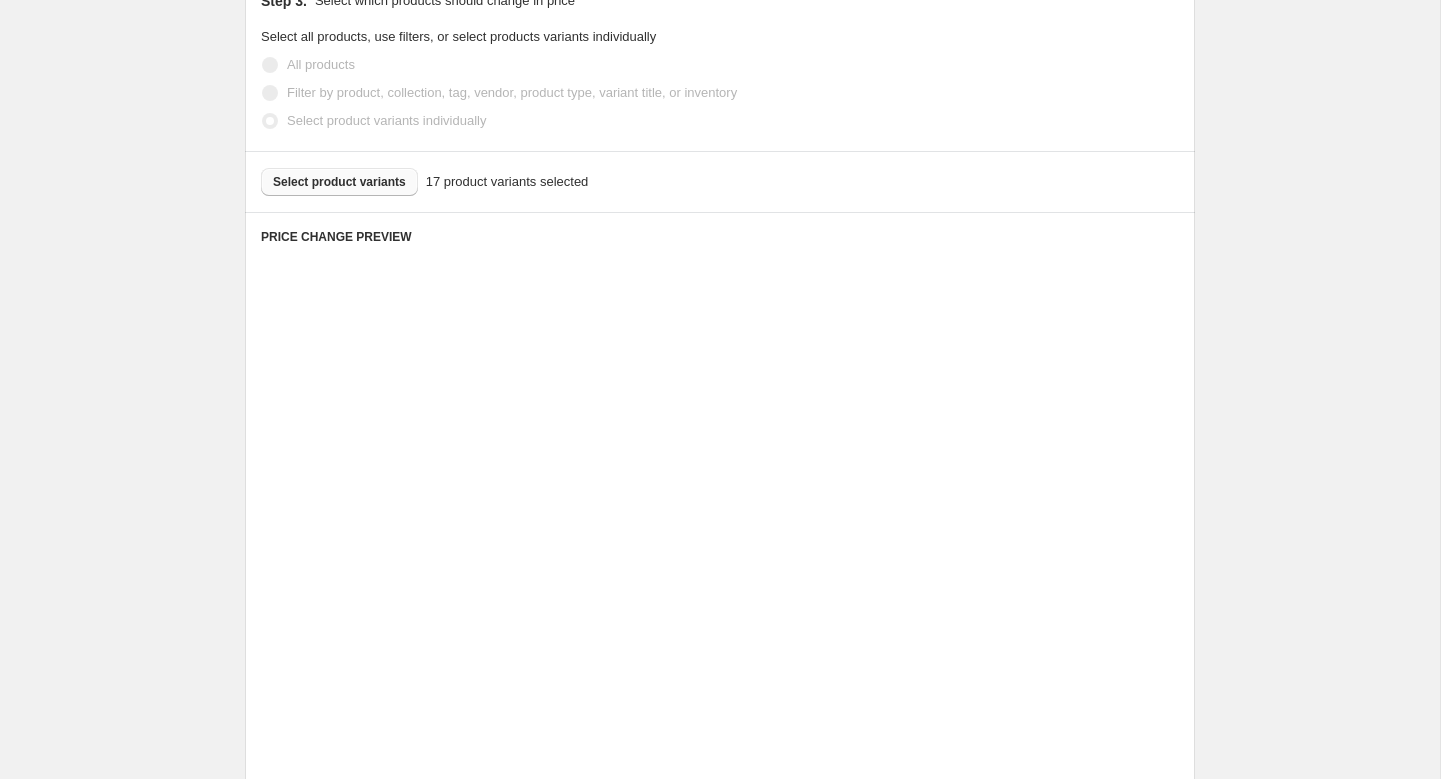 click on "Changed to" at bounding box center (720, 346) 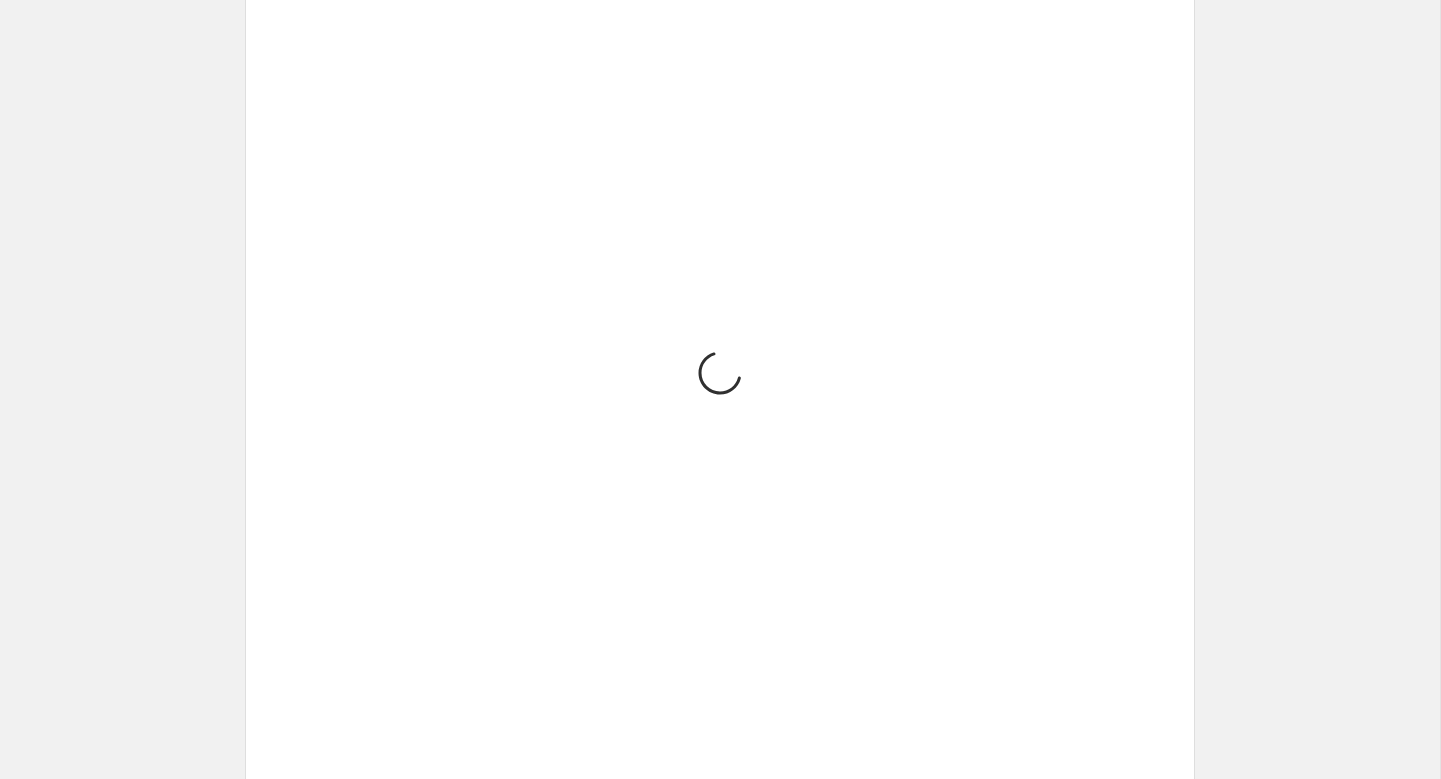 scroll, scrollTop: 1899, scrollLeft: 0, axis: vertical 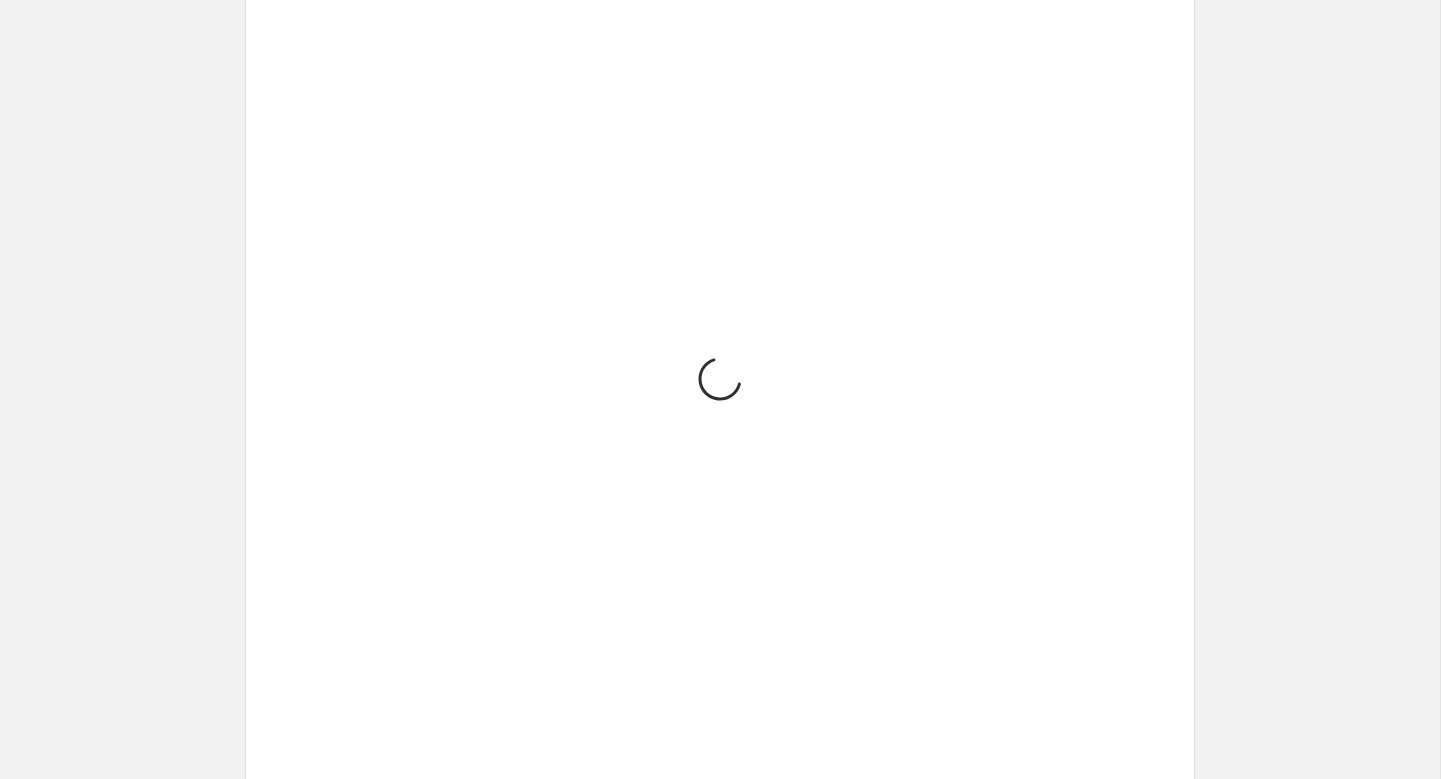 click on "[11-17/08/2025] WHPH. This page is ready [11-17/08/2025] WHPH Info Scheduled Copy to new job Delete job More actions Copy to new job Delete job Prices will begin changing on 2025年8月11日 at 06:50. Prices will begin reverting on 2025年8月18日 at 07:00. Change prices now Step 1. Optionally give your price change job a title (eg "March 30% off sale on boots") [11-17/08/2025] WHPH This title is just for internal use, customers won't see it Step 2. Select how the prices should change Use bulk price change rules Set product prices individually Use CSV upload Select tags to add while price change is active Select tags to remove while price change is active Step 3. Select which products should change in price Select all products, use filters, or select products variants individually All products Filter by product, collection, tag, vendor, product type, variant title, or inventory Select product variants individually Select product variants 17   product variants selected PRICE CHANGE PREVIEW Placeholder Price" at bounding box center (720, 304) 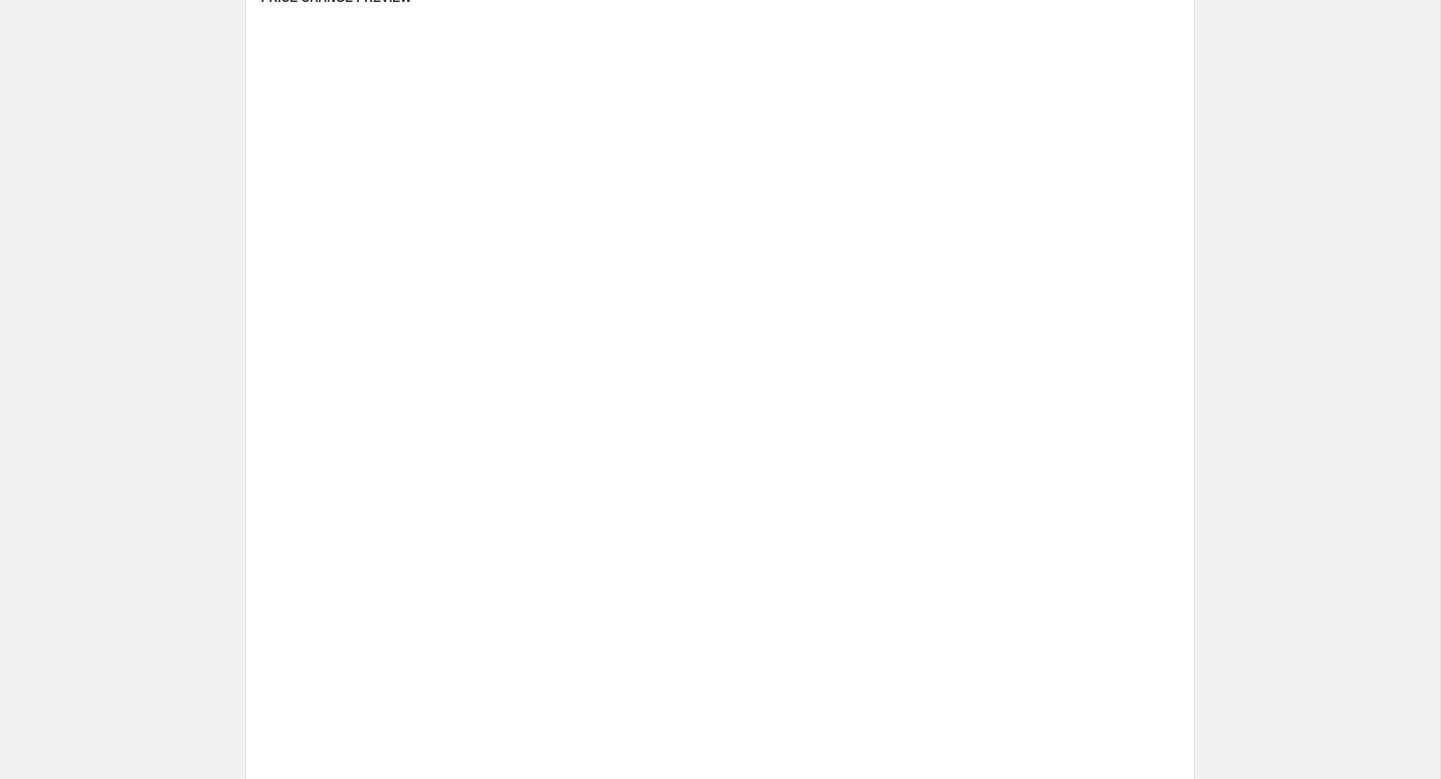 scroll, scrollTop: 0, scrollLeft: 0, axis: both 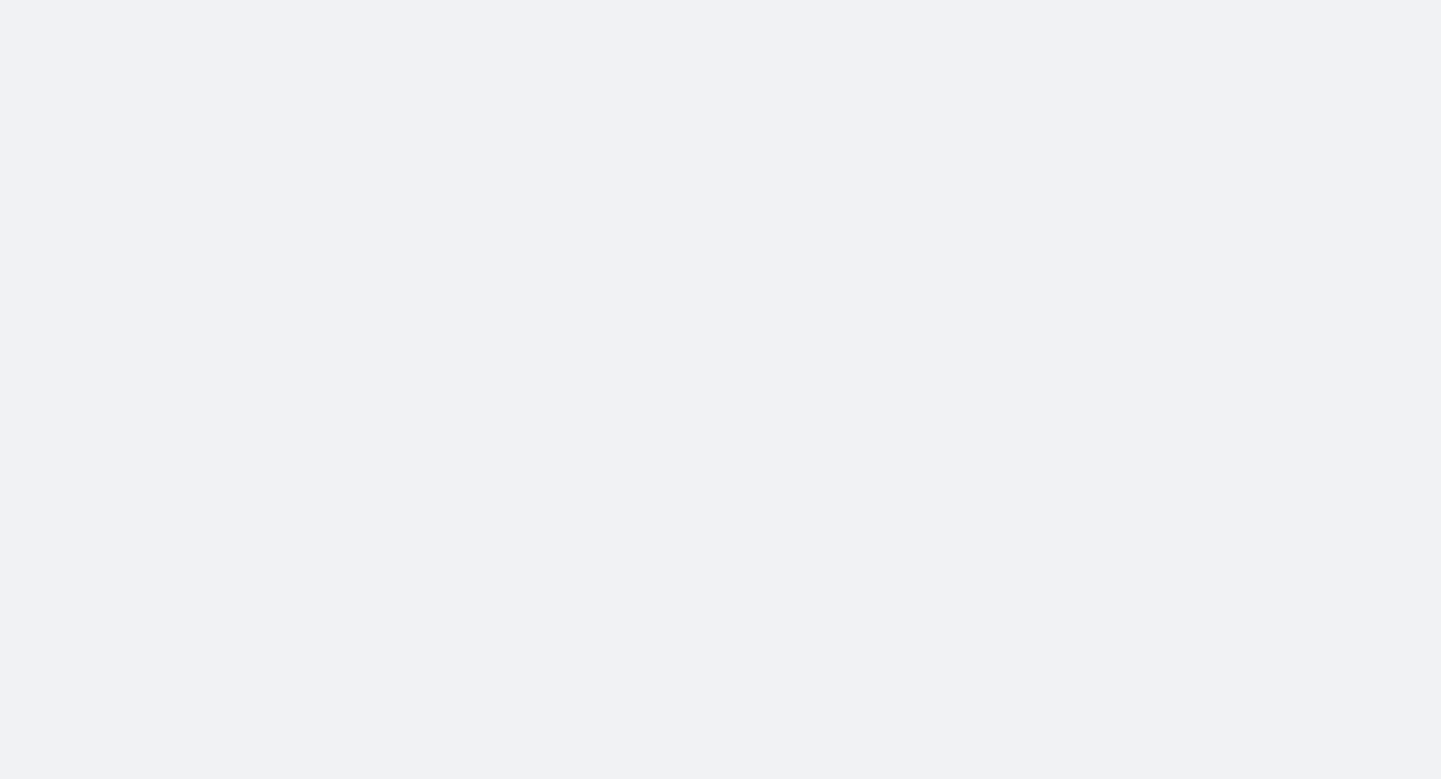 click at bounding box center (720, 389) 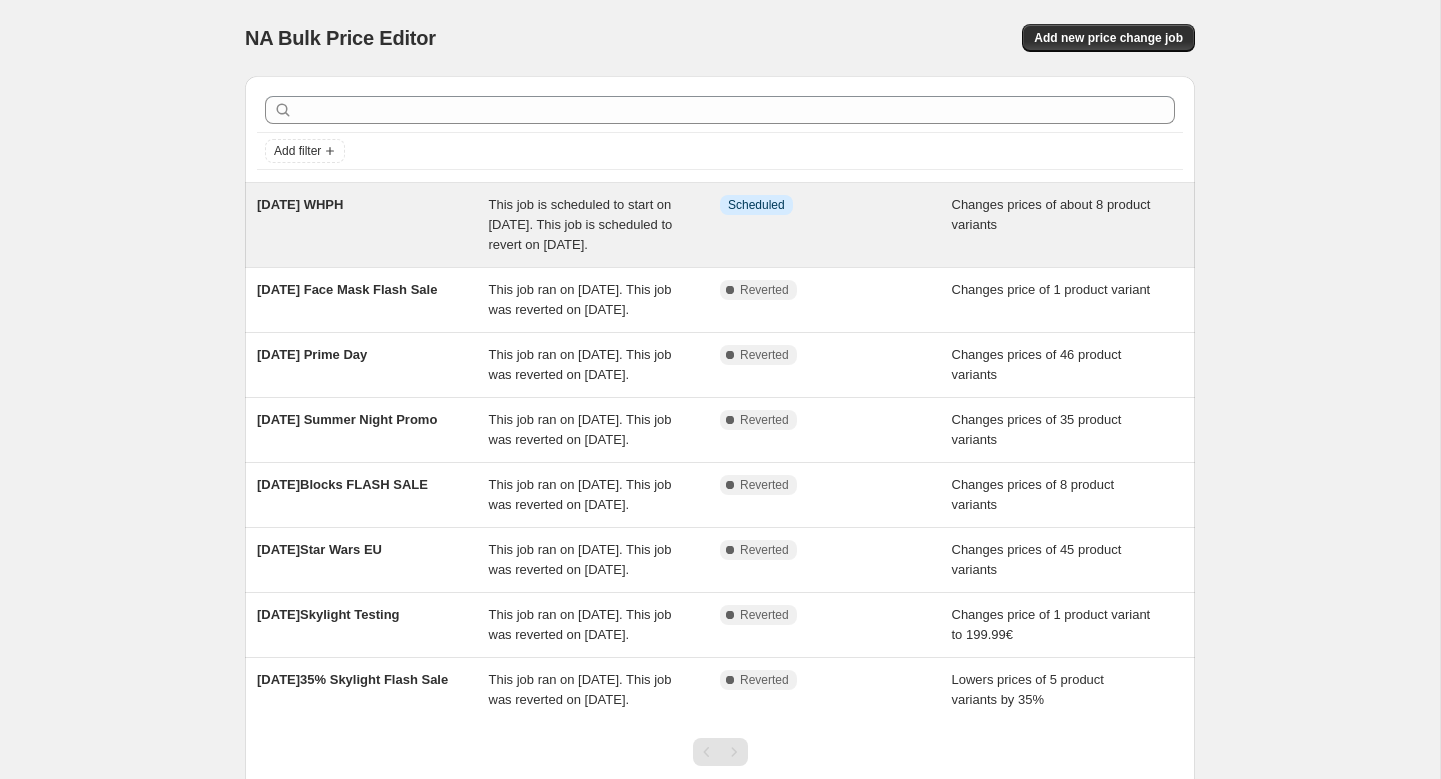 click on "[DATE] WHPH" at bounding box center (373, 225) 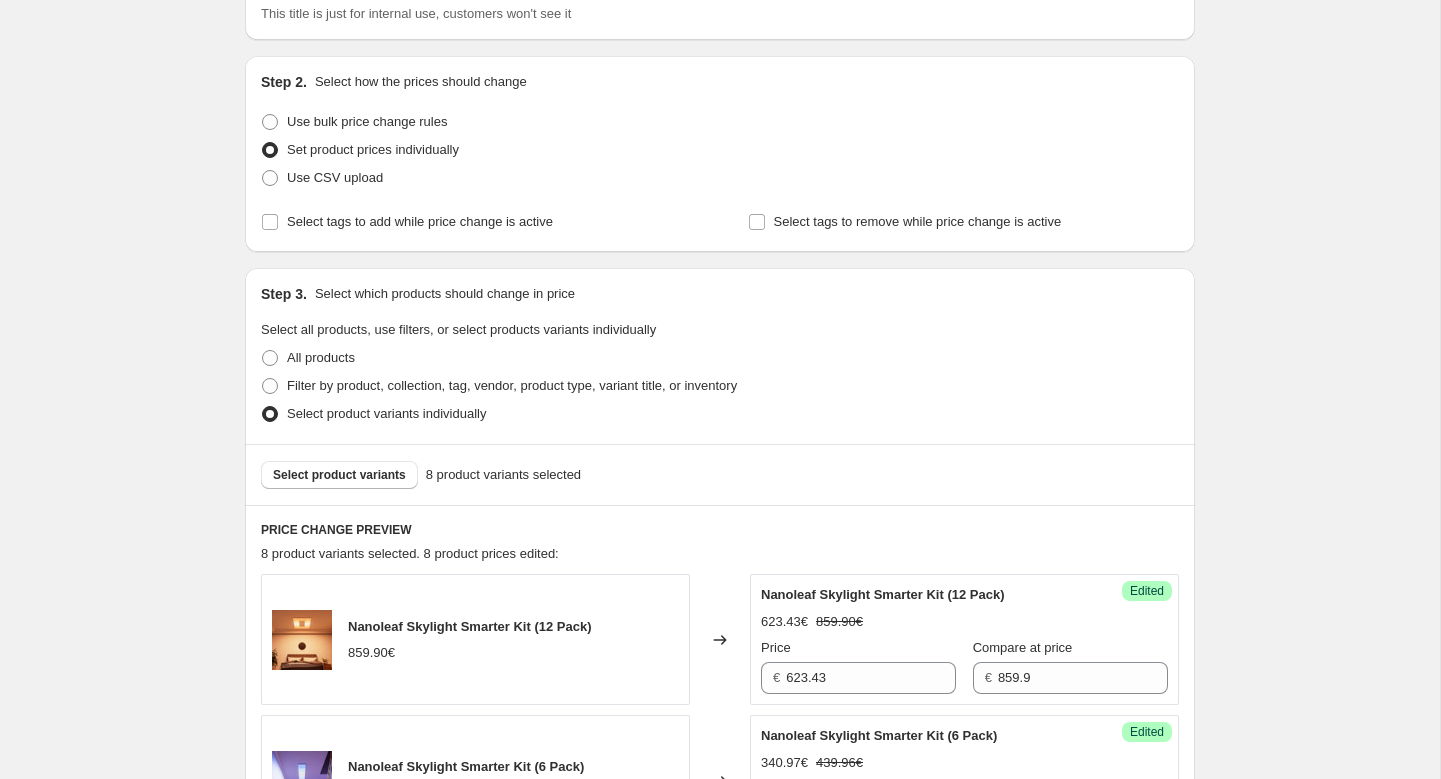 scroll, scrollTop: 277, scrollLeft: 0, axis: vertical 